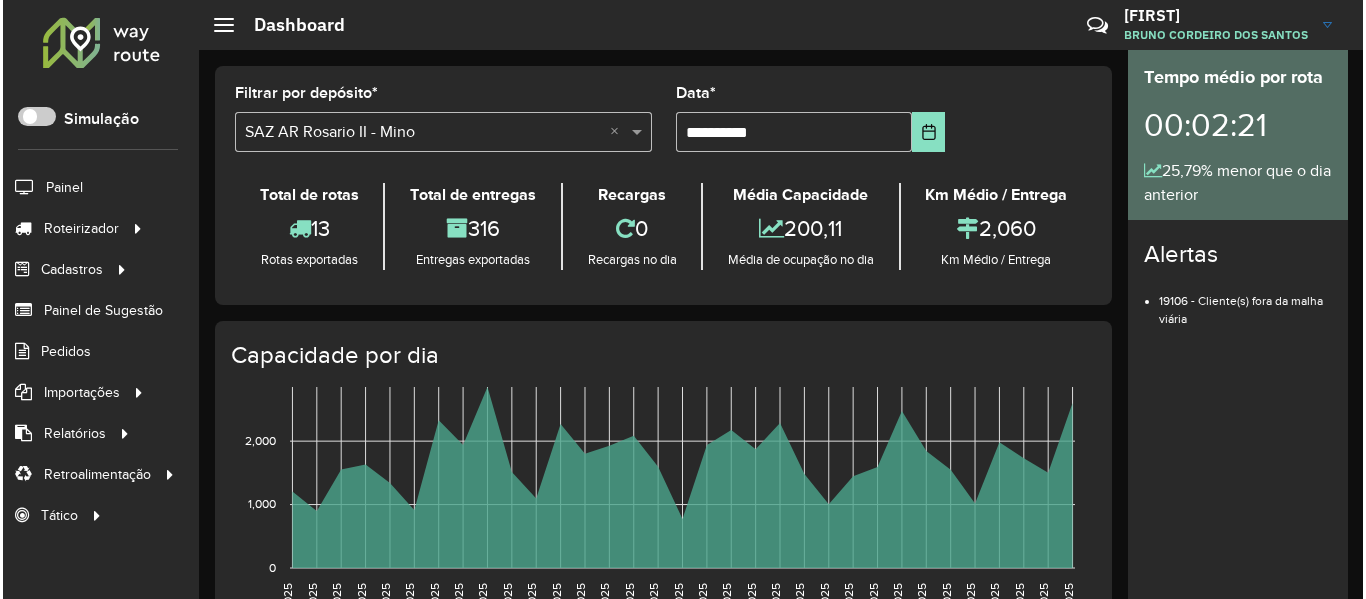 scroll, scrollTop: 0, scrollLeft: 0, axis: both 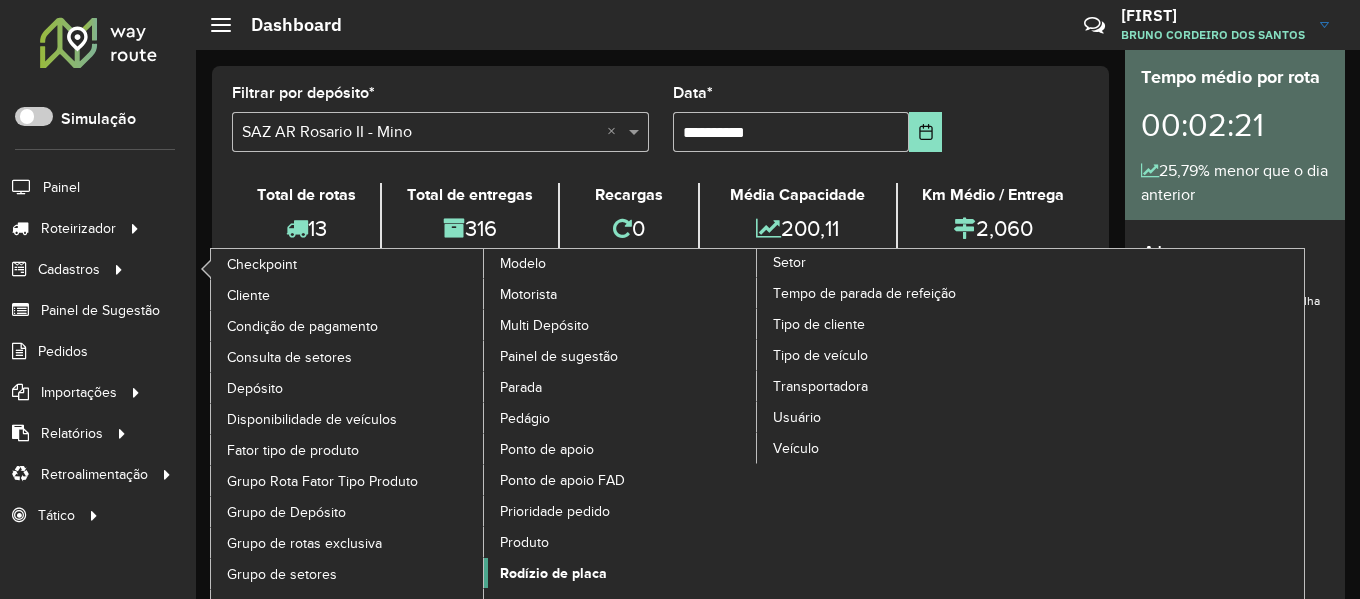 drag, startPoint x: 584, startPoint y: 481, endPoint x: 695, endPoint y: 561, distance: 136.8247 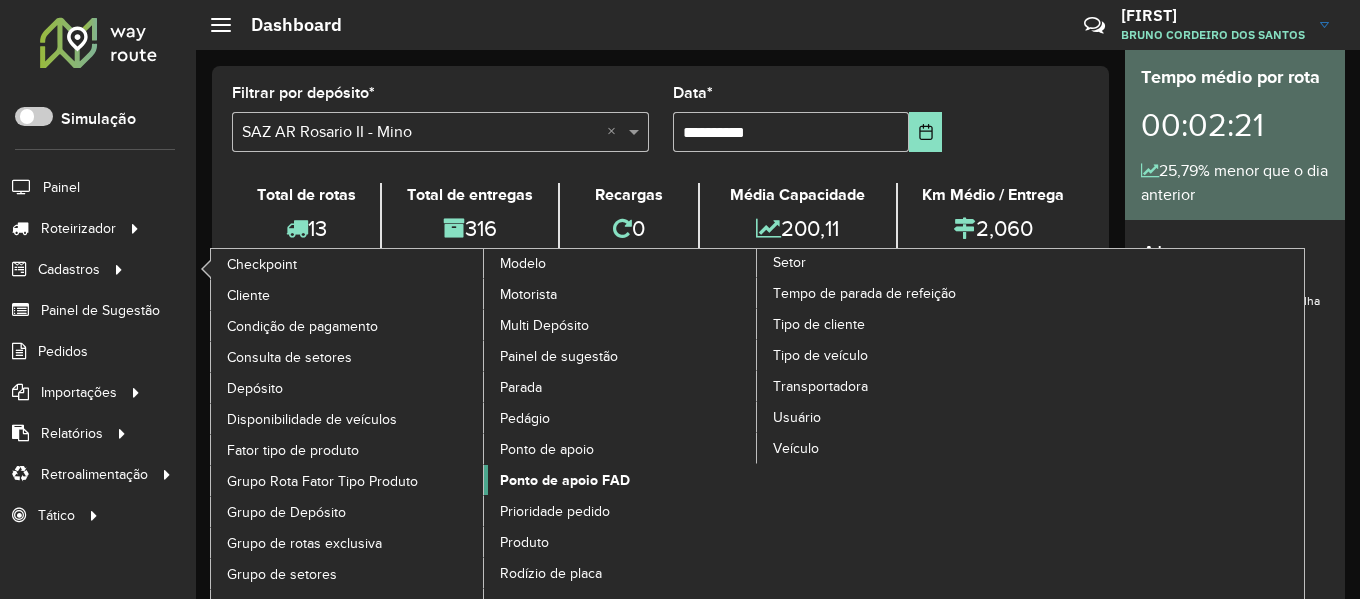 drag, startPoint x: 597, startPoint y: 564, endPoint x: 590, endPoint y: 489, distance: 75.32596 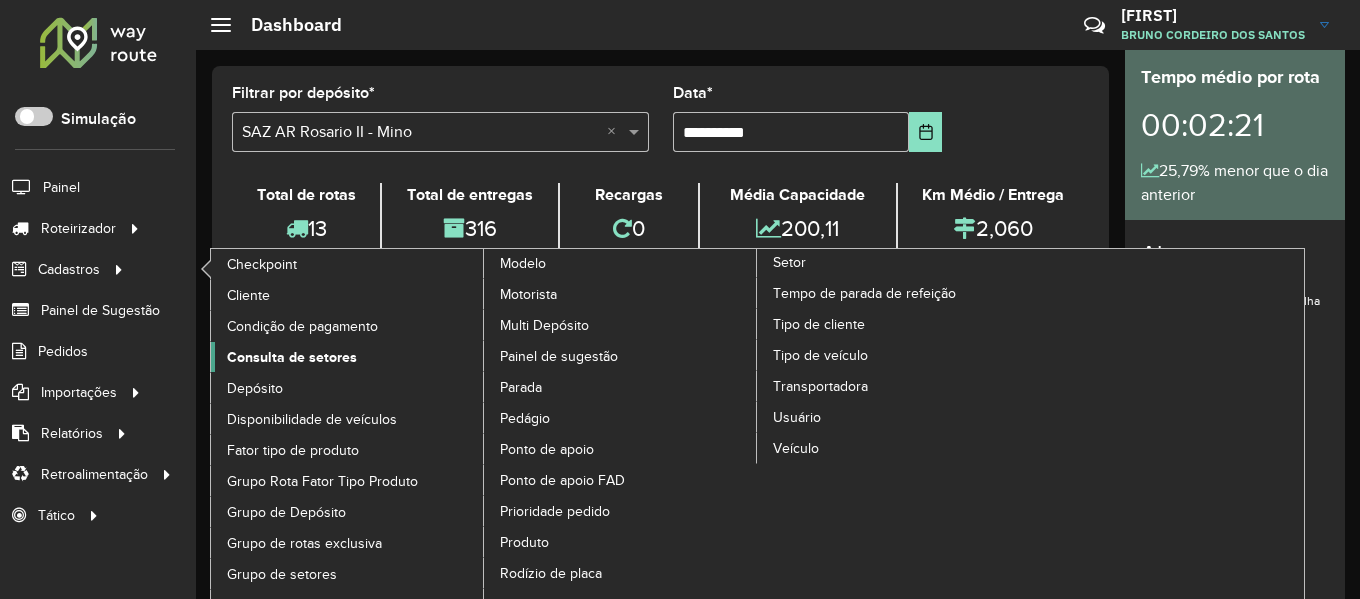 click on "Consulta de setores" 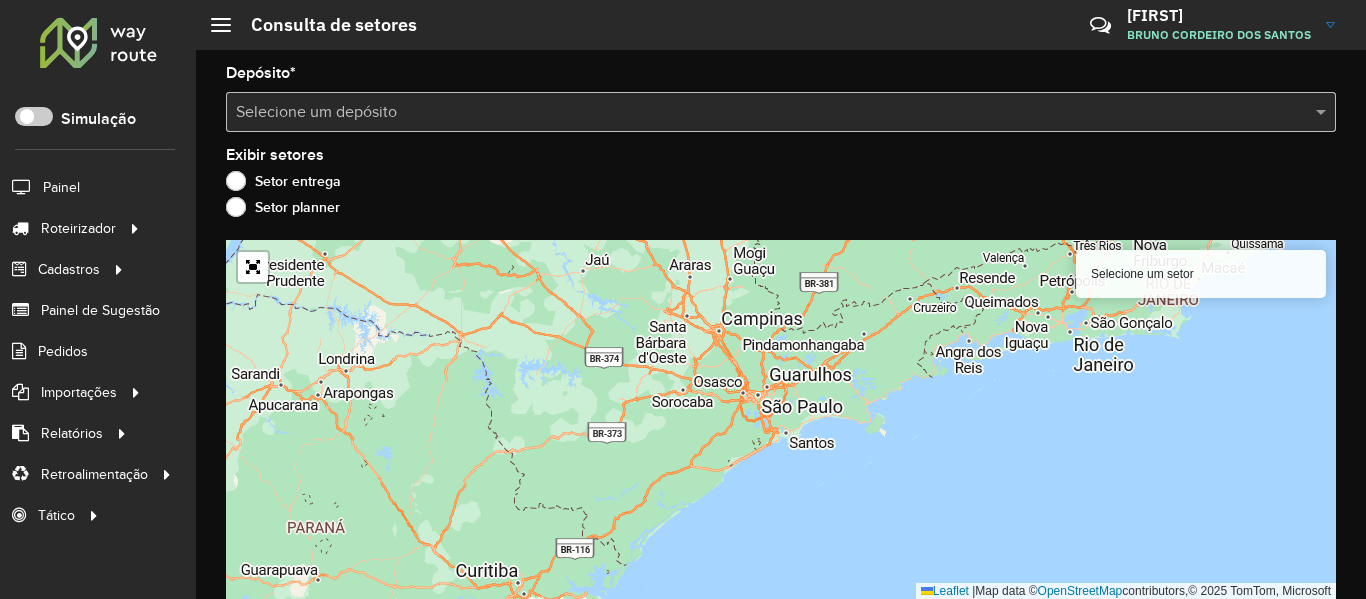 click at bounding box center [761, 113] 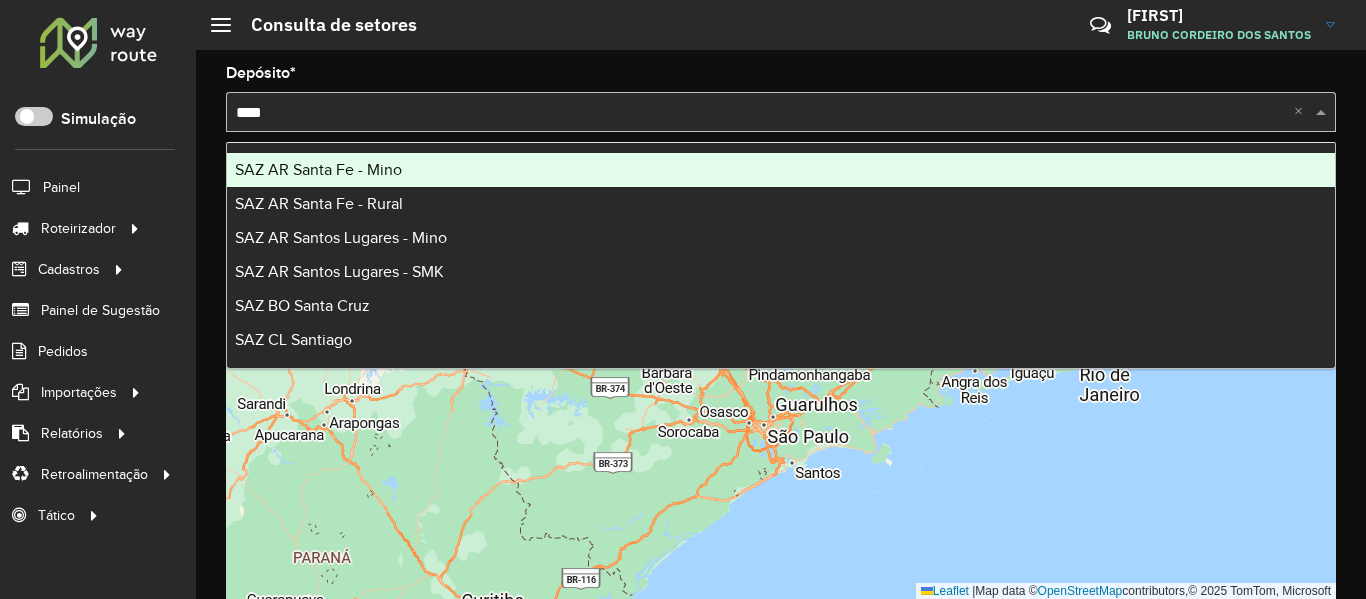 click on "****" at bounding box center [761, 113] 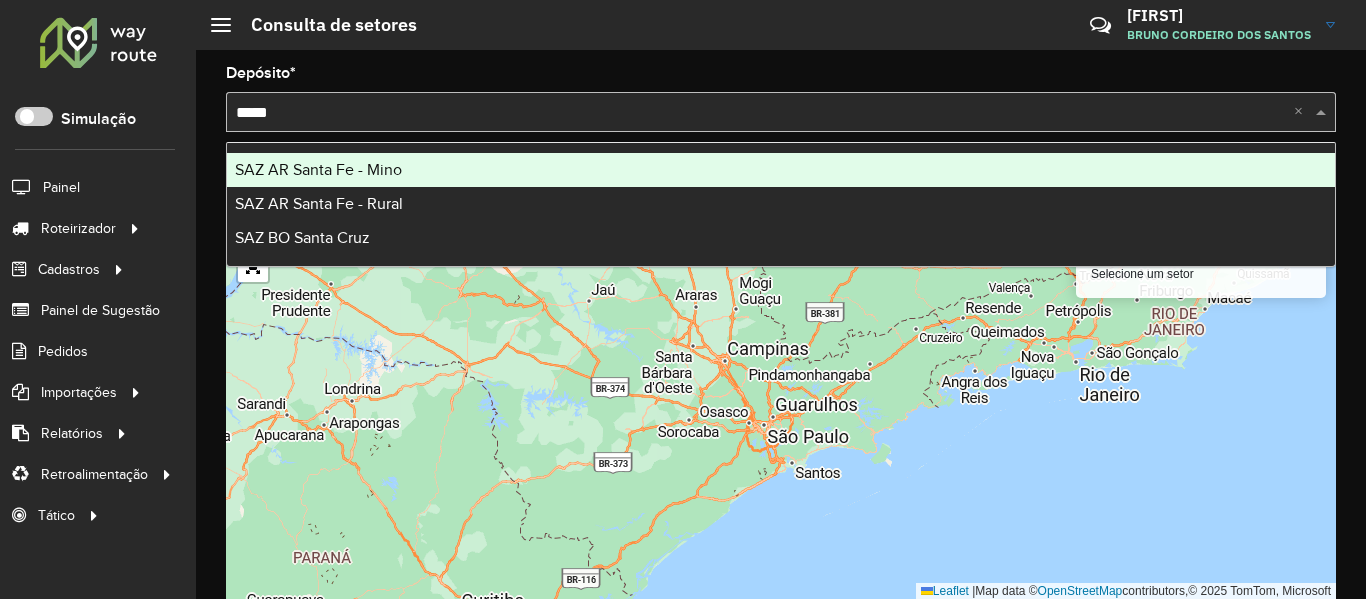 type on "*****" 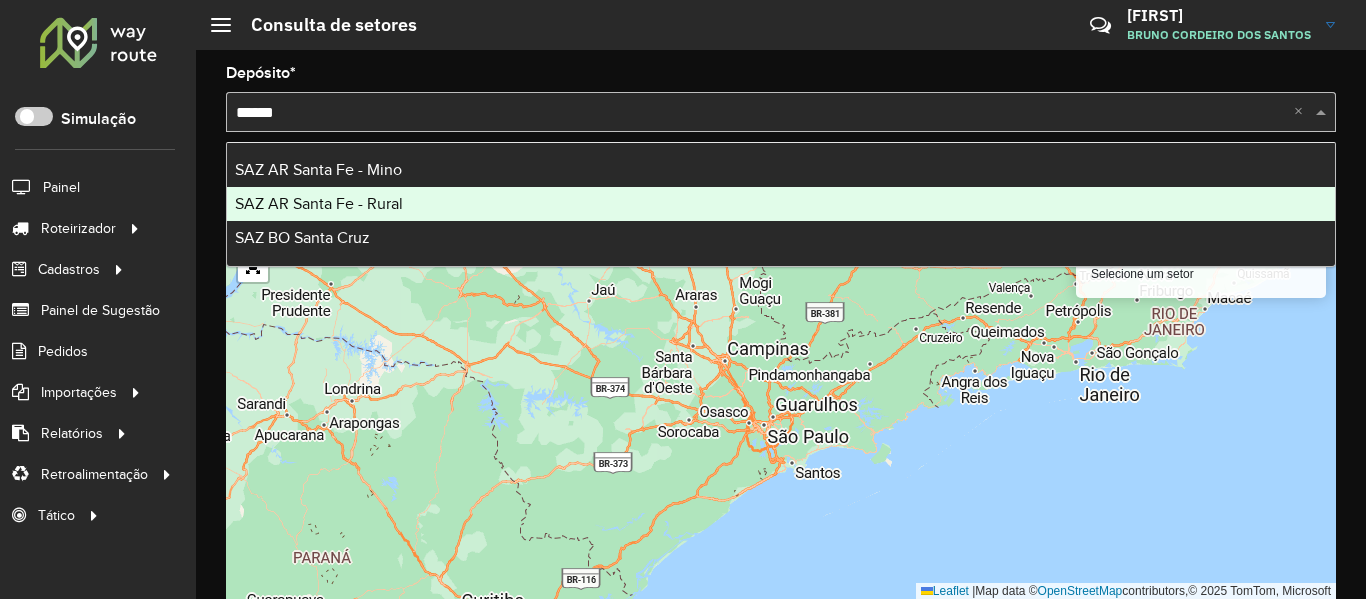 click on "SAZ BO Santa Cruz" at bounding box center [781, 238] 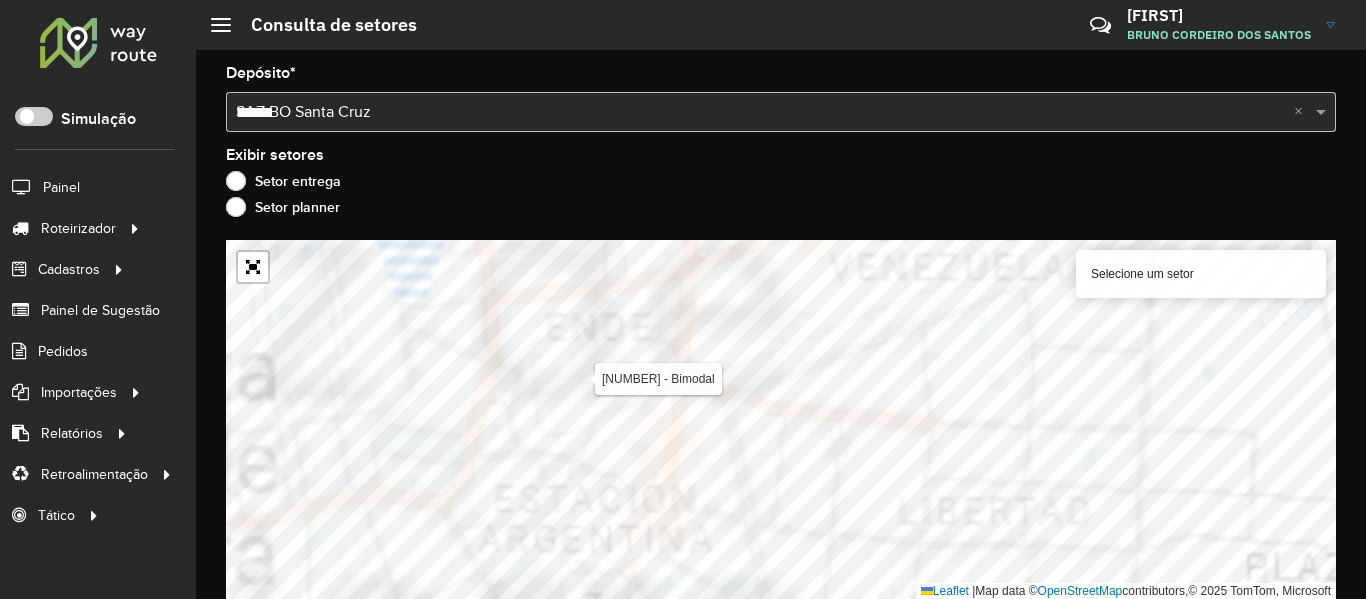 type 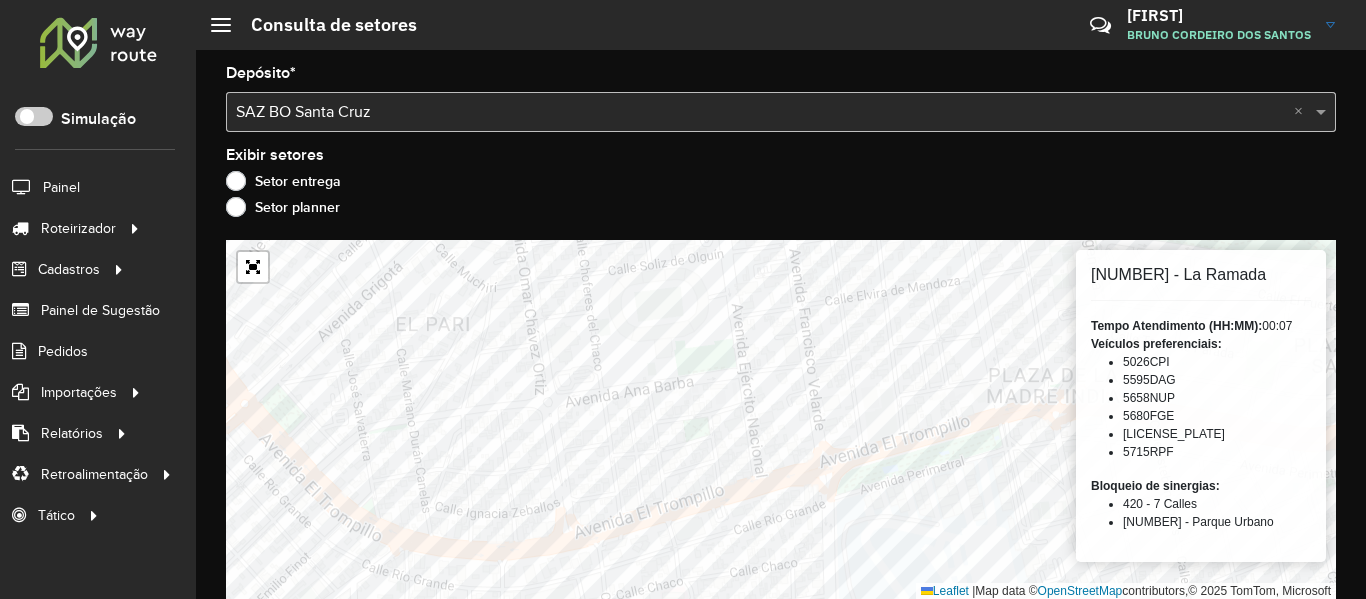 click 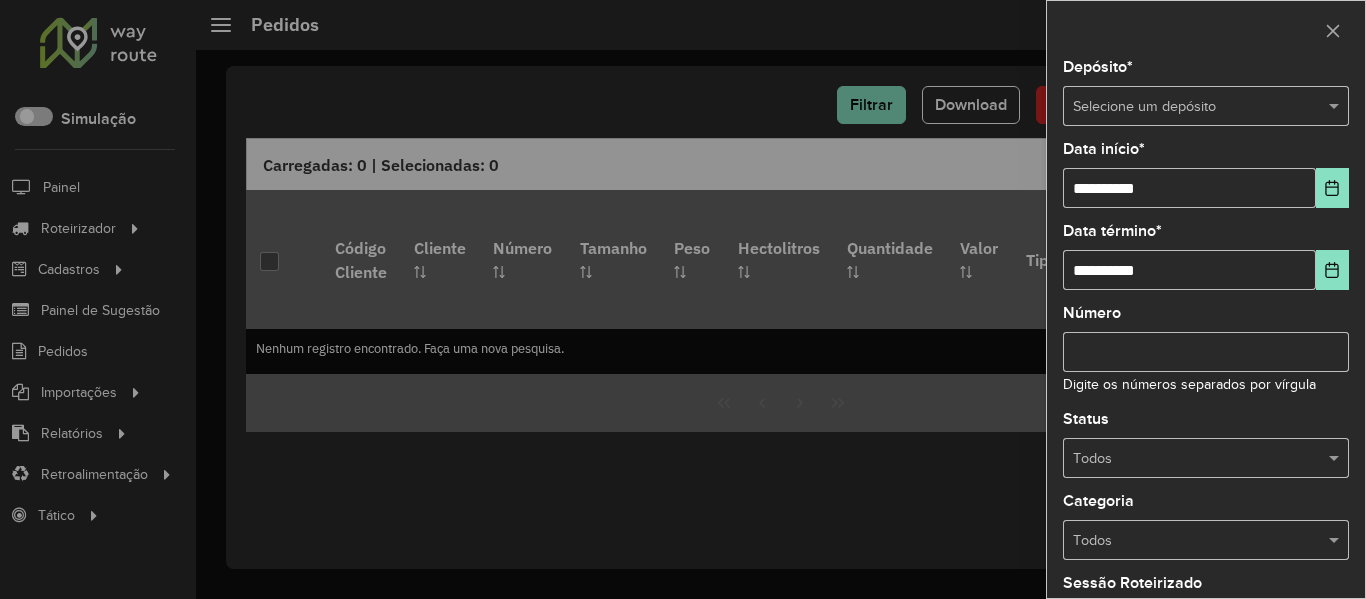 scroll, scrollTop: 0, scrollLeft: 0, axis: both 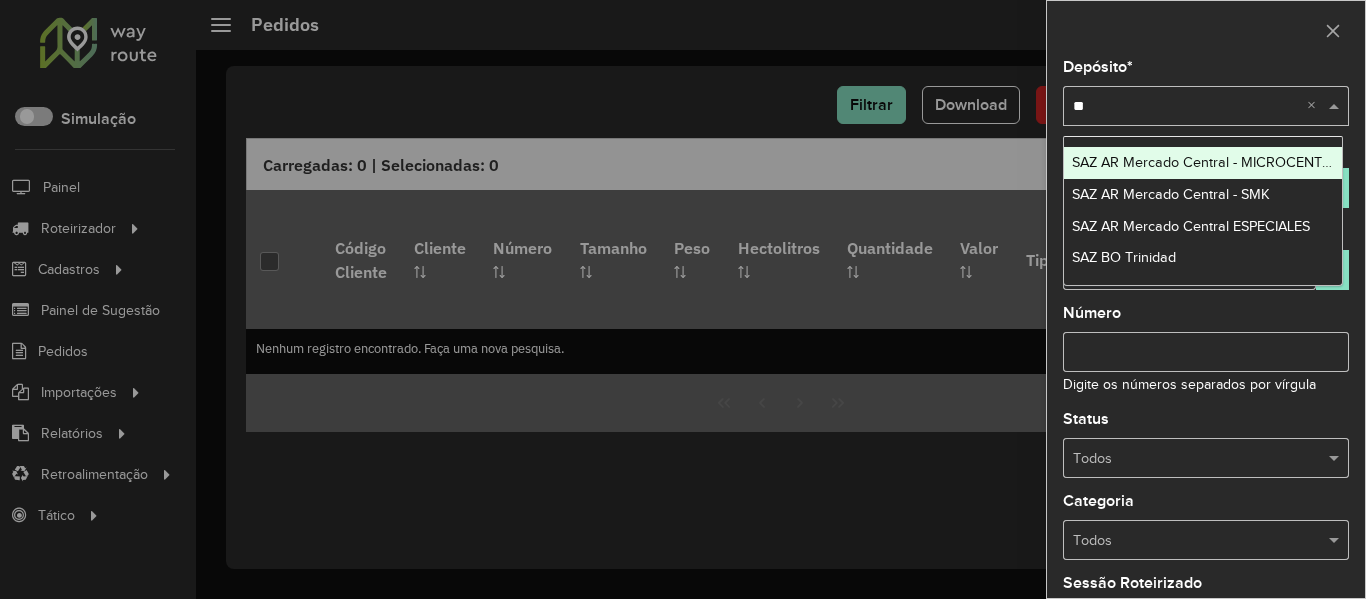 type on "***" 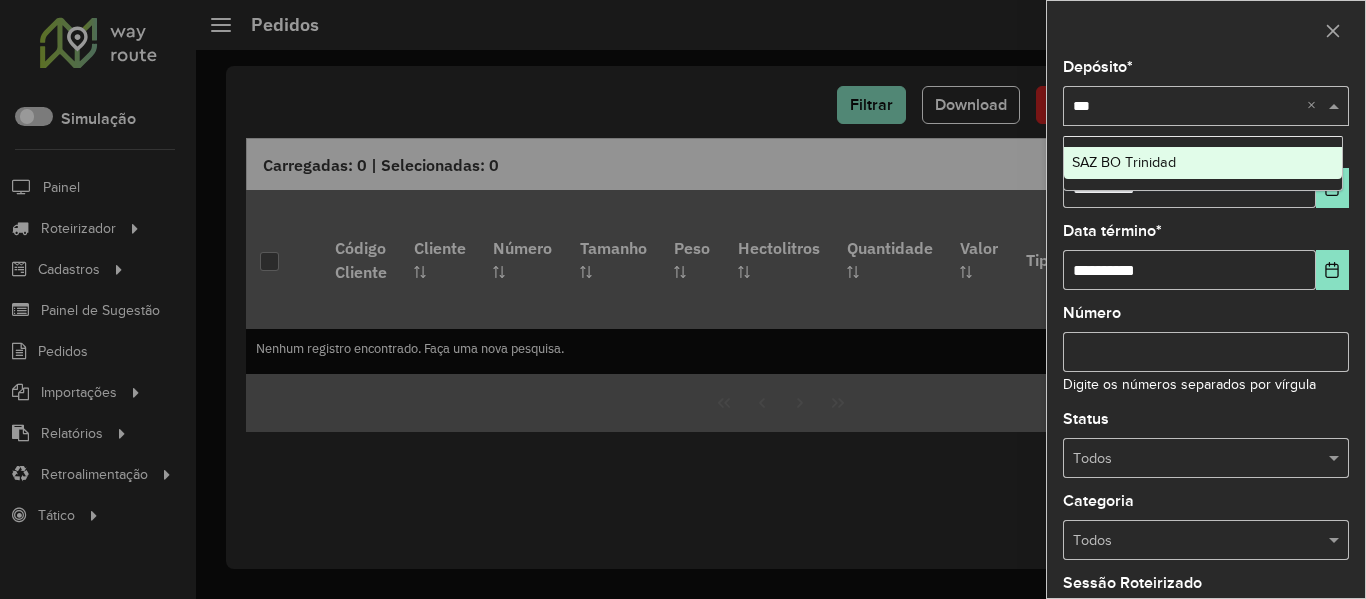 click on "SAZ BO Trinidad" at bounding box center [1203, 163] 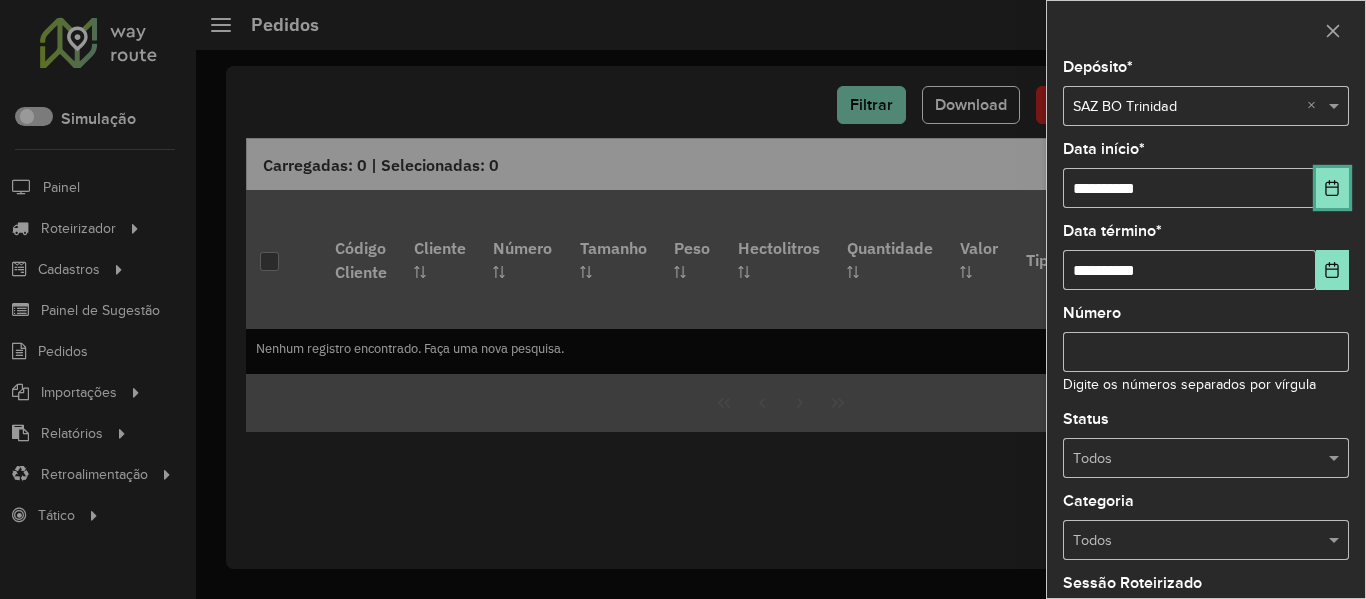 click 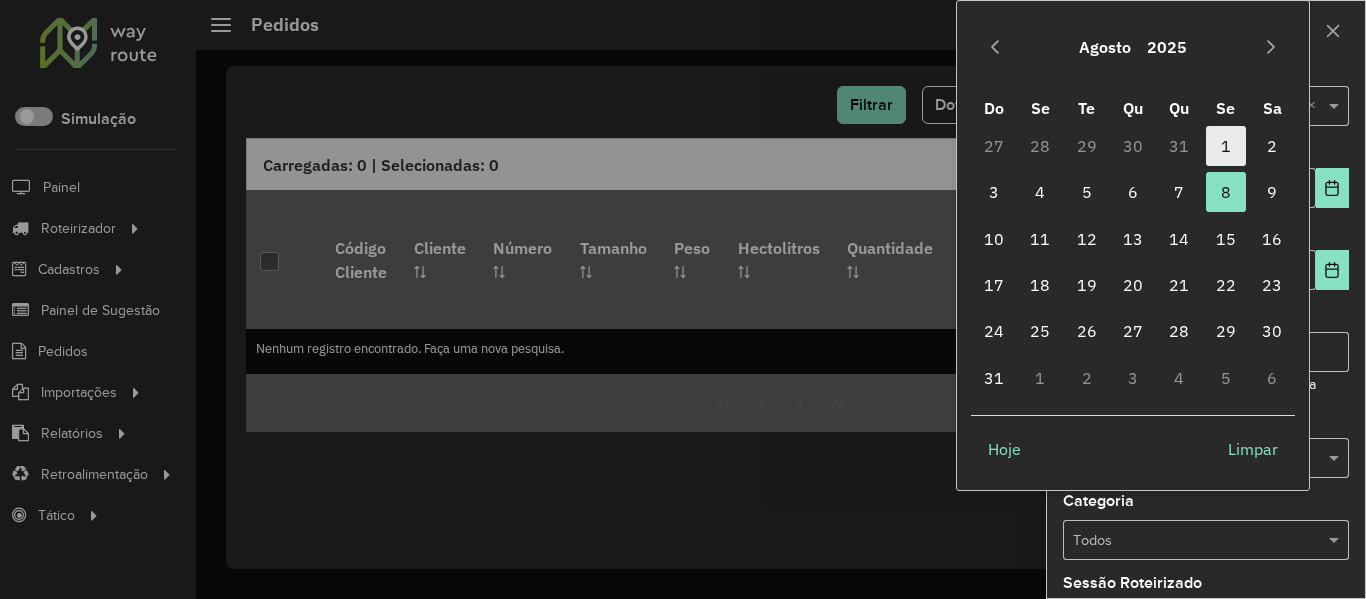click on "1" at bounding box center (1226, 146) 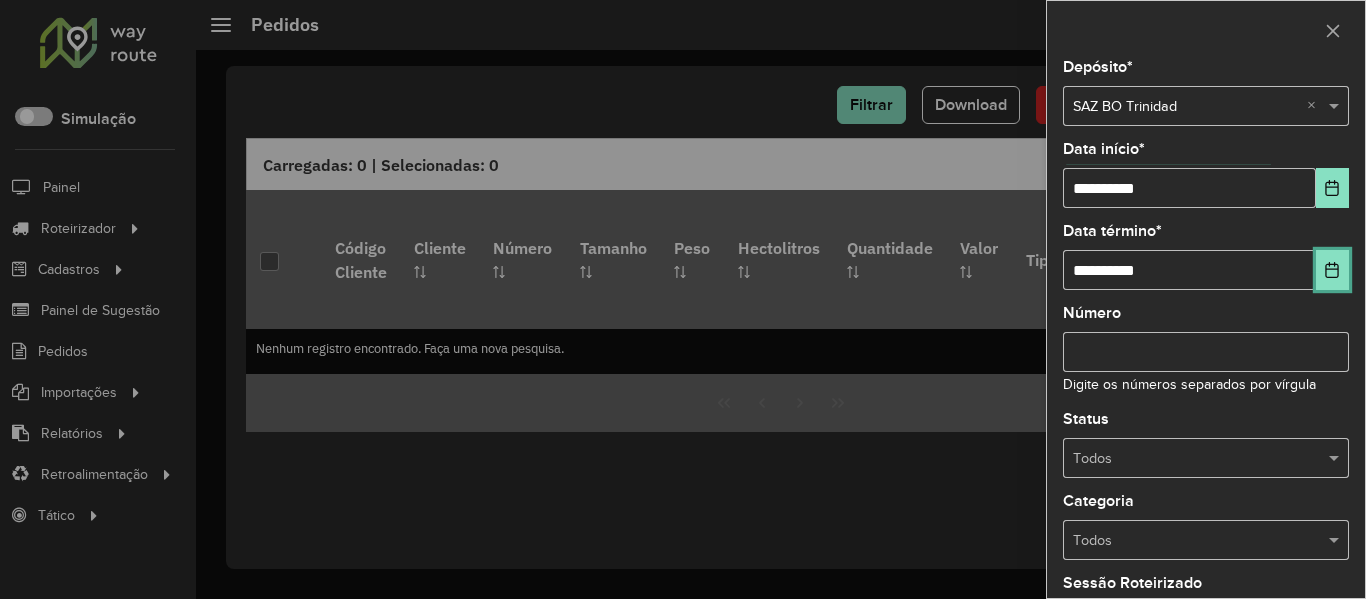 click at bounding box center [1332, 270] 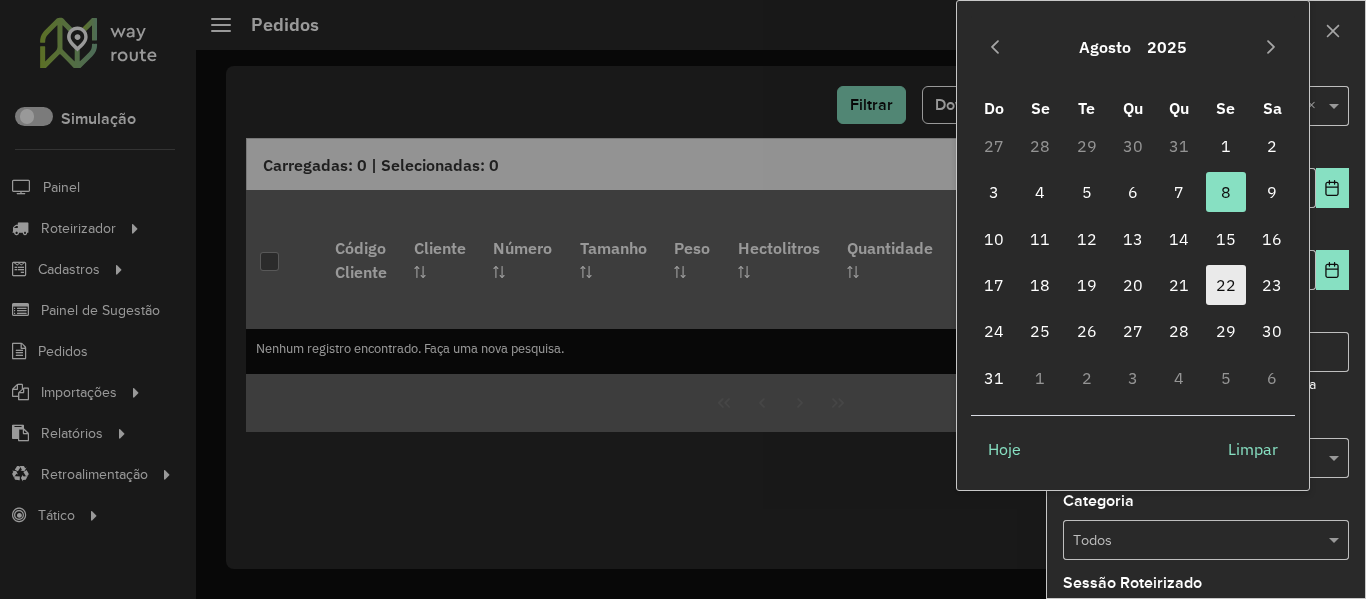 click on "22" at bounding box center (1226, 285) 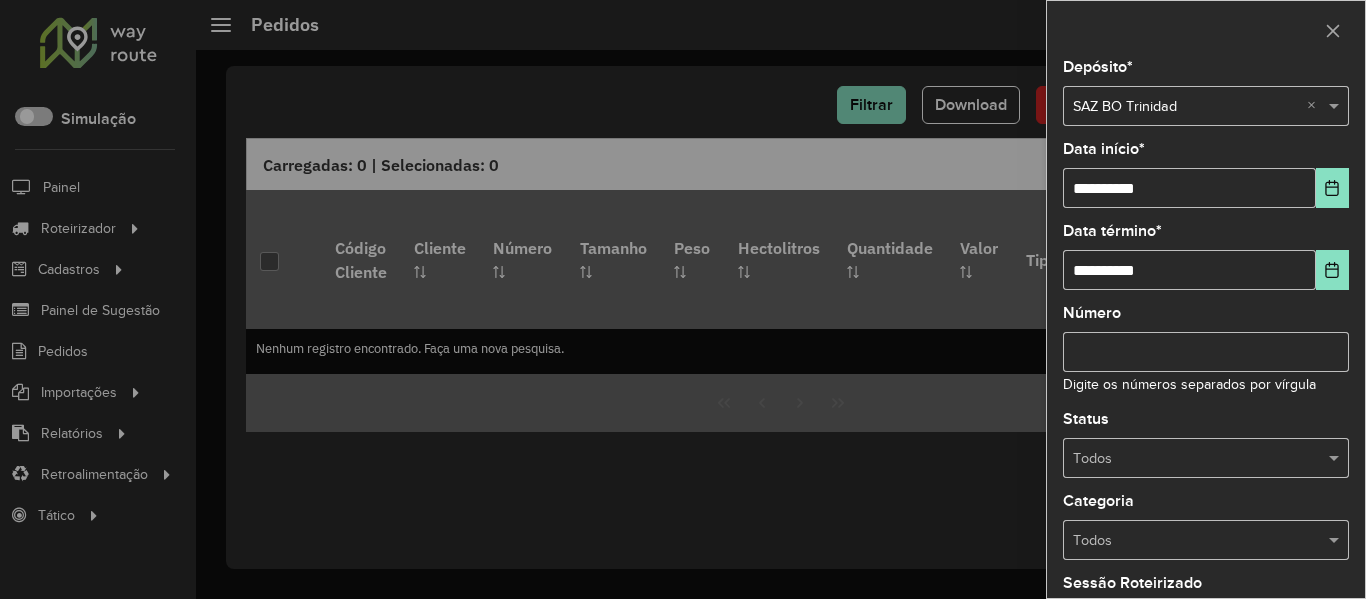 drag, startPoint x: 1228, startPoint y: 353, endPoint x: 1227, endPoint y: 364, distance: 11.045361 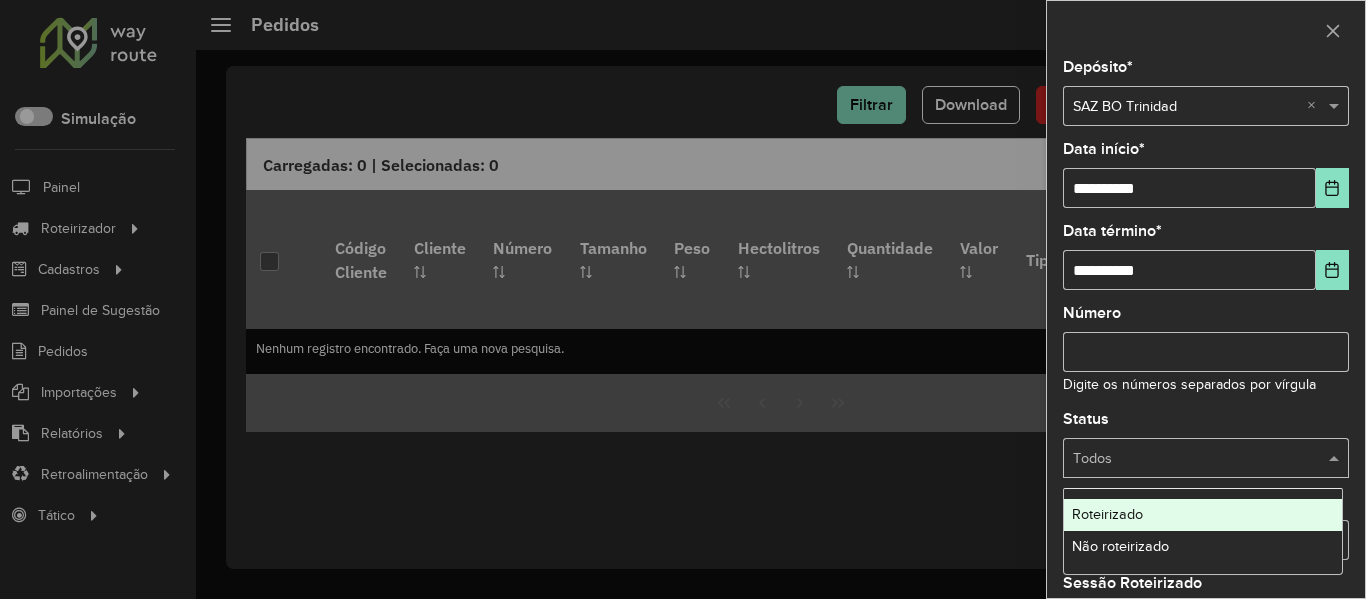 click at bounding box center [1186, 459] 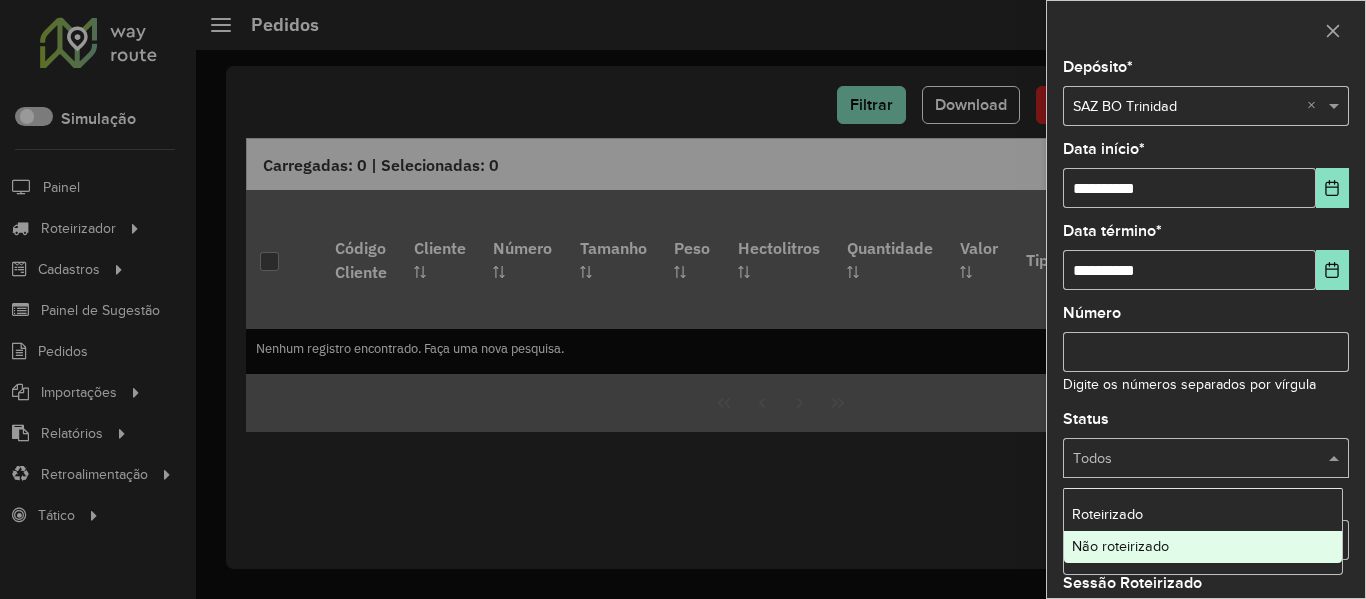 click on "Não roteirizado" at bounding box center (1120, 546) 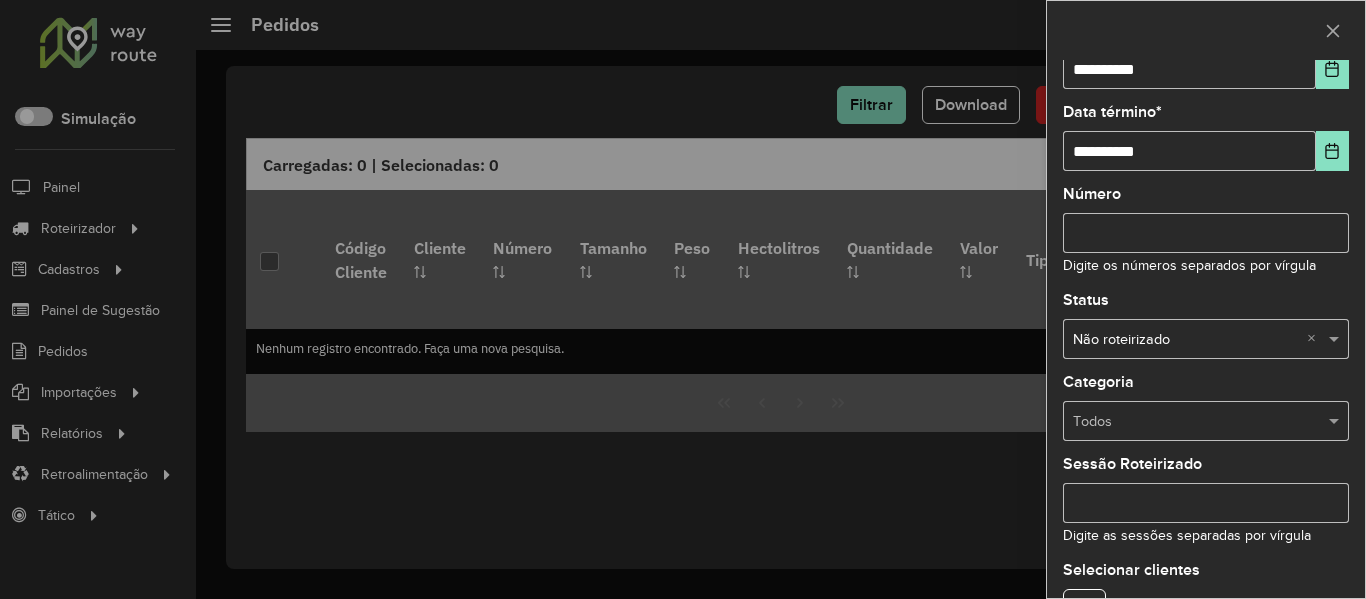 scroll, scrollTop: 243, scrollLeft: 0, axis: vertical 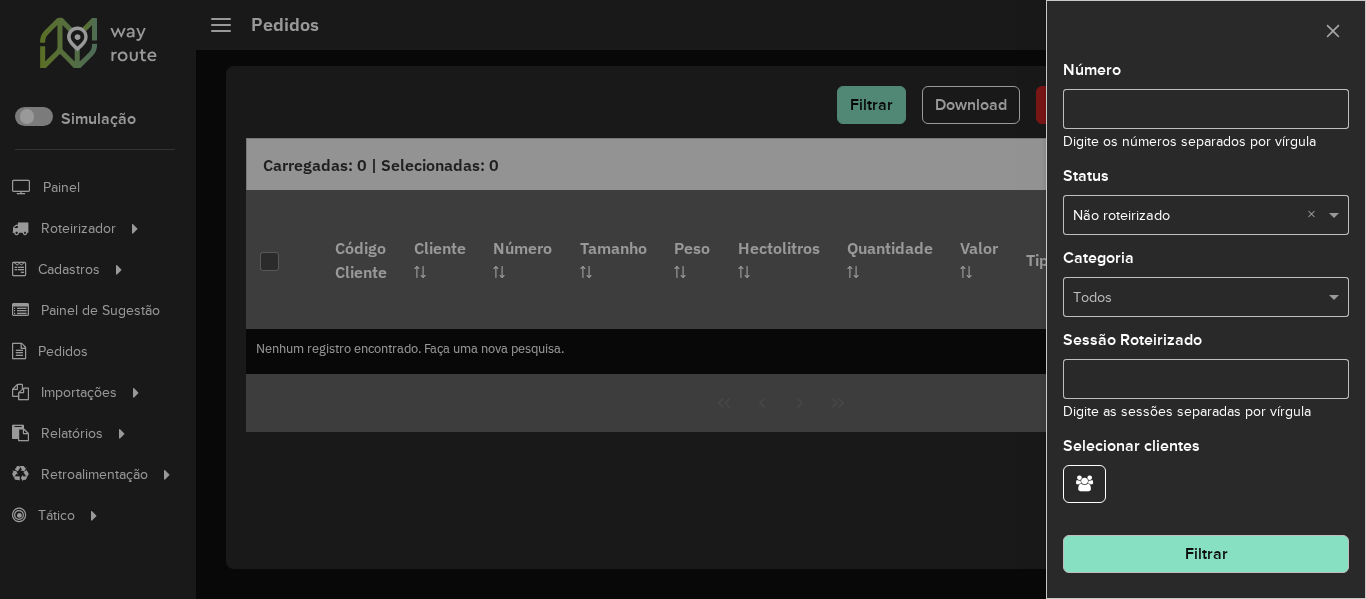 drag, startPoint x: 1196, startPoint y: 519, endPoint x: 1196, endPoint y: 555, distance: 36 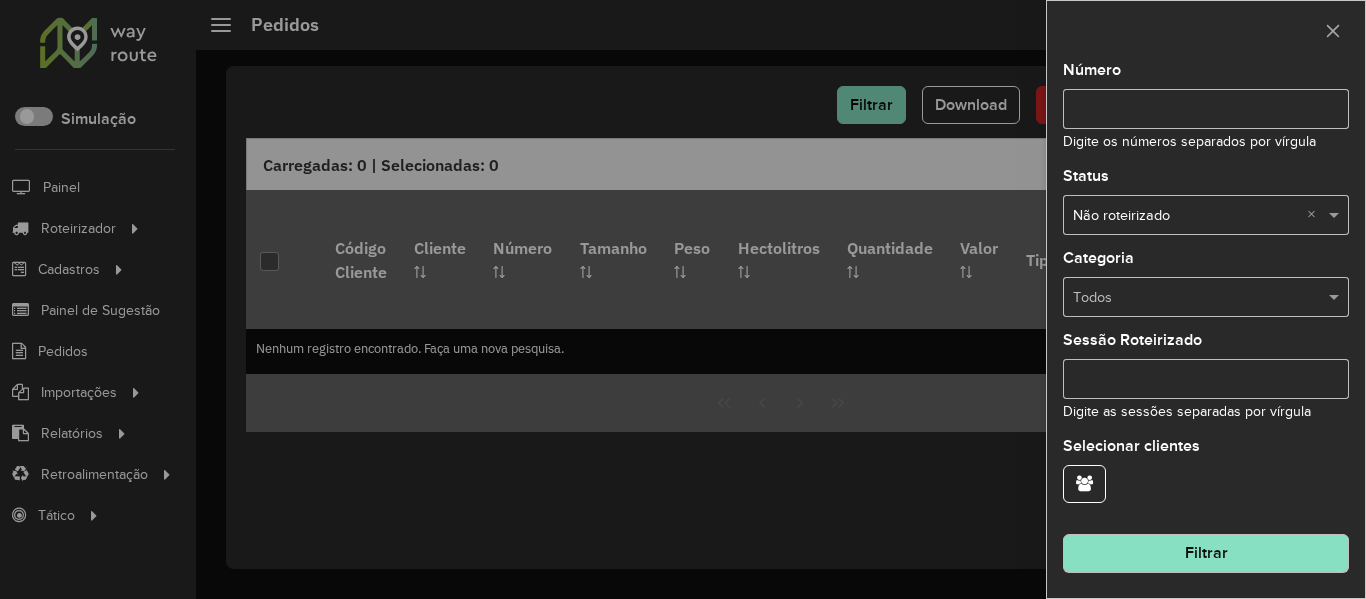 click on "Filtrar" 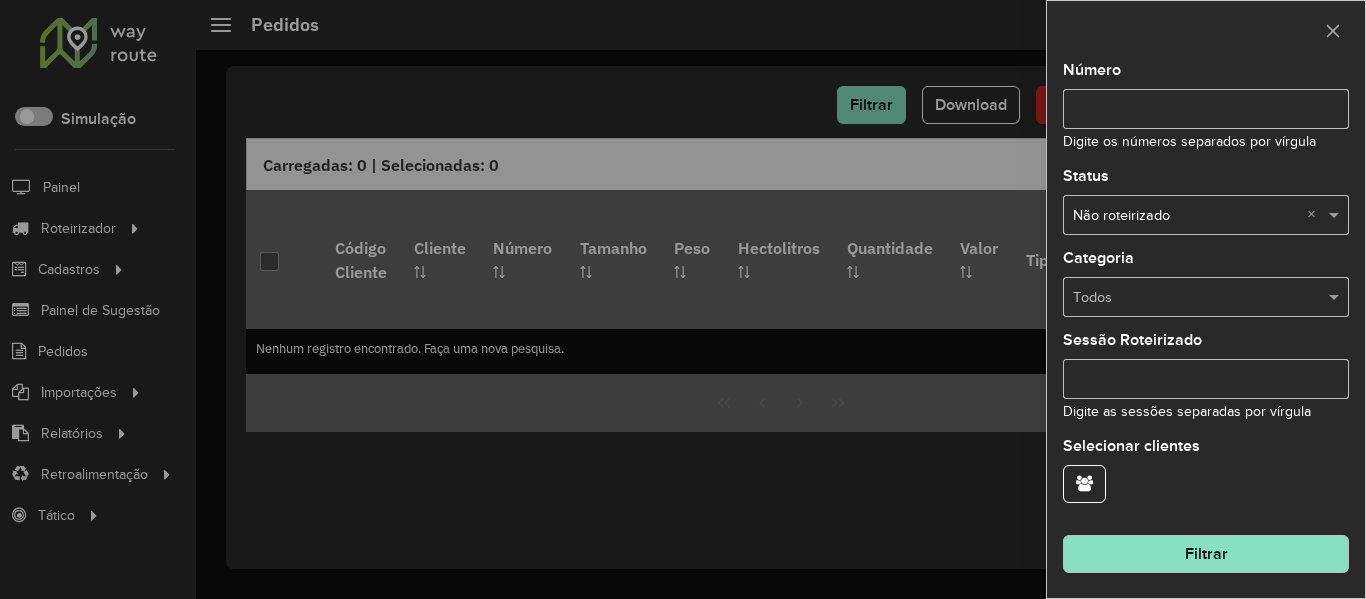 click on "Filtrar" 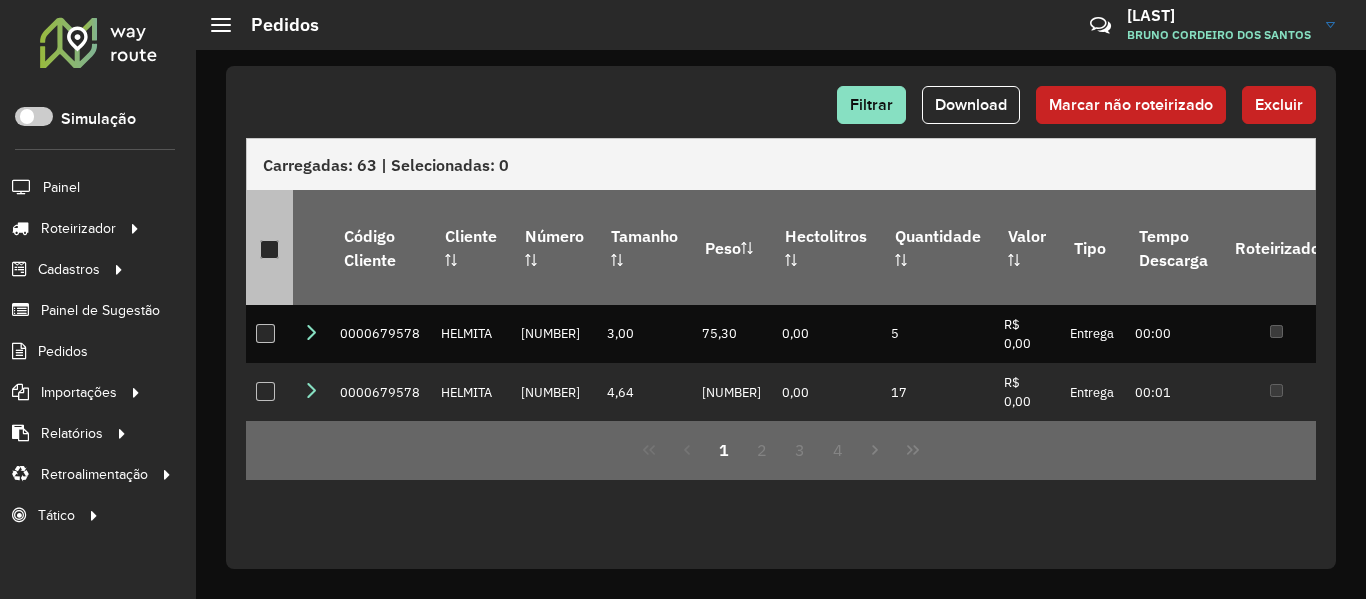 click at bounding box center (269, 249) 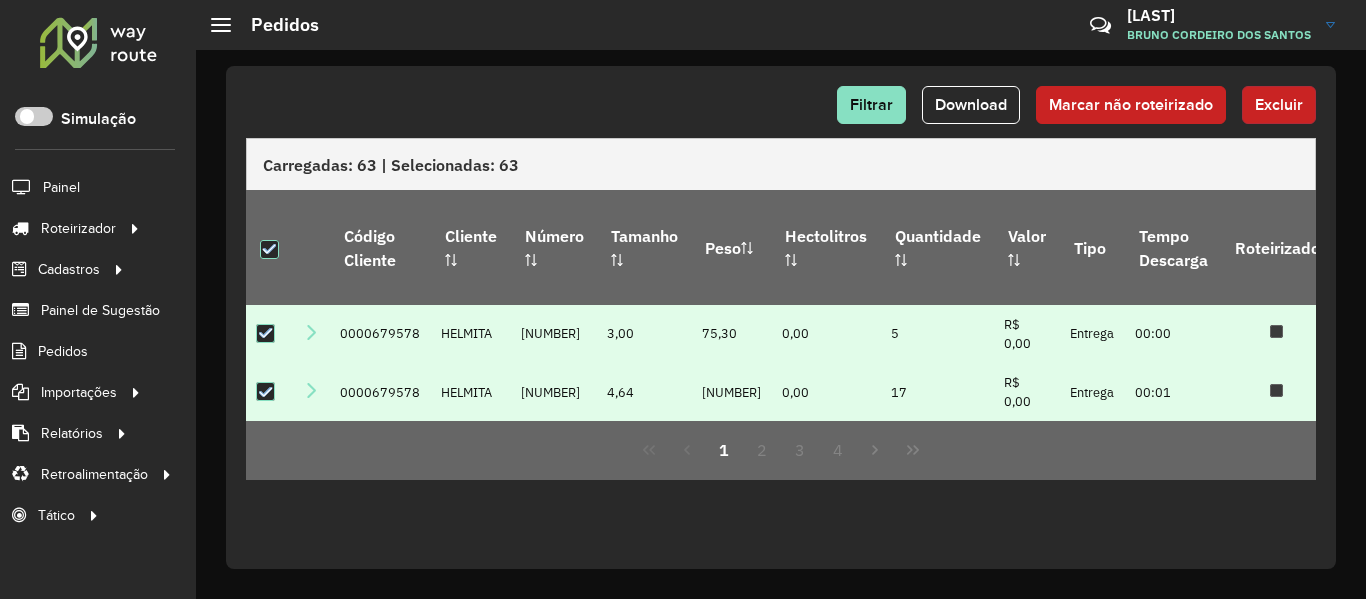 click on "Excluir" 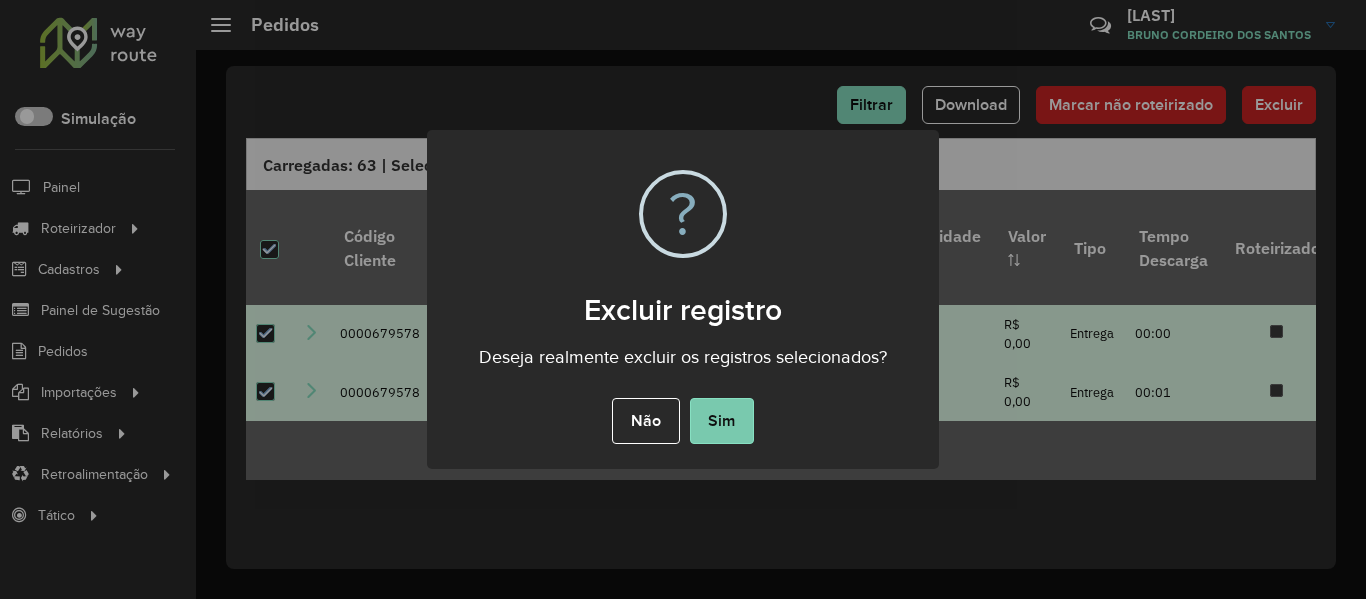 click on "Sim" at bounding box center (722, 421) 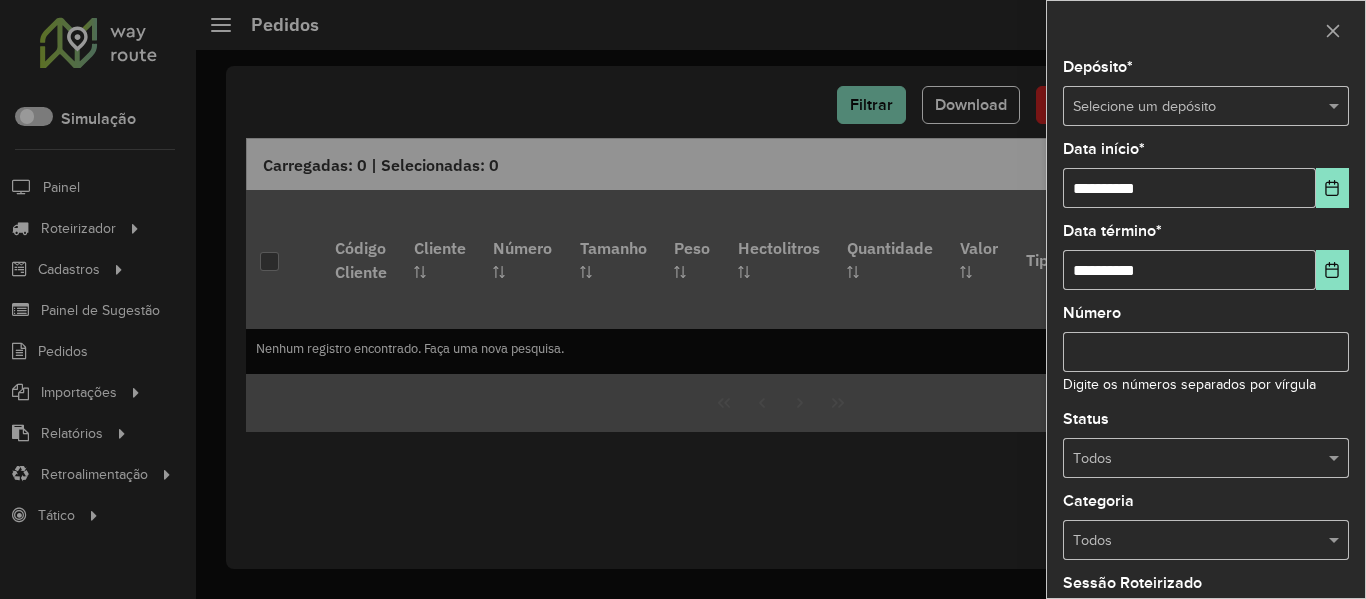 scroll, scrollTop: 0, scrollLeft: 0, axis: both 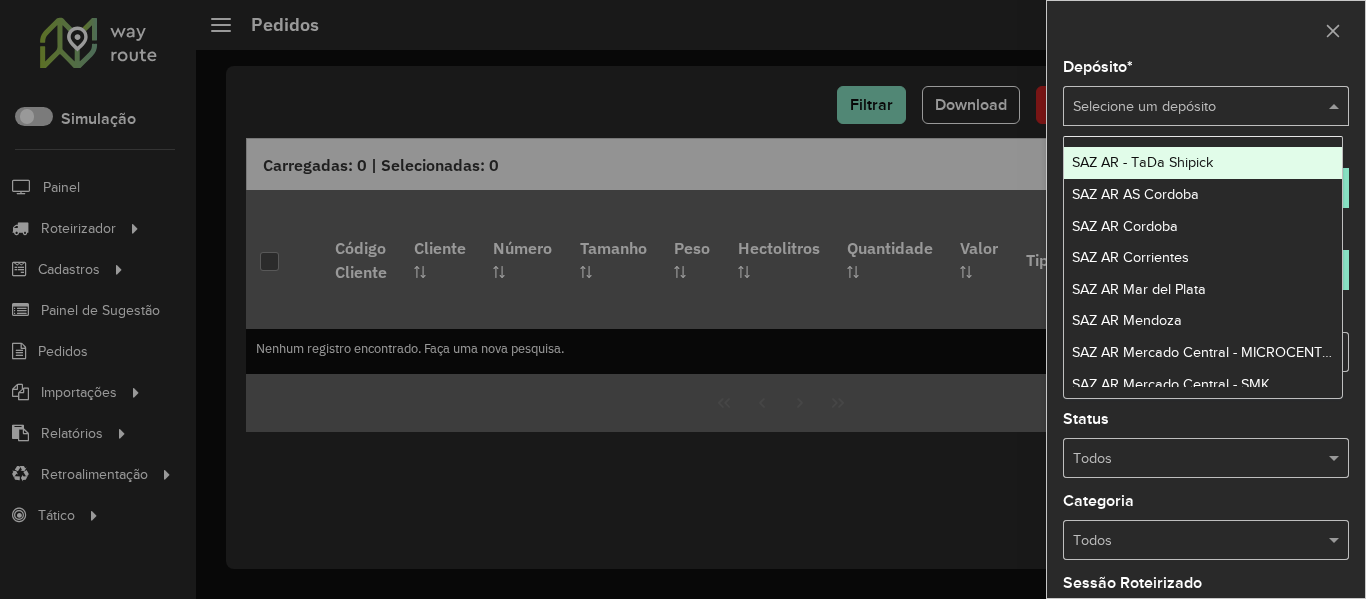 click at bounding box center (1186, 107) 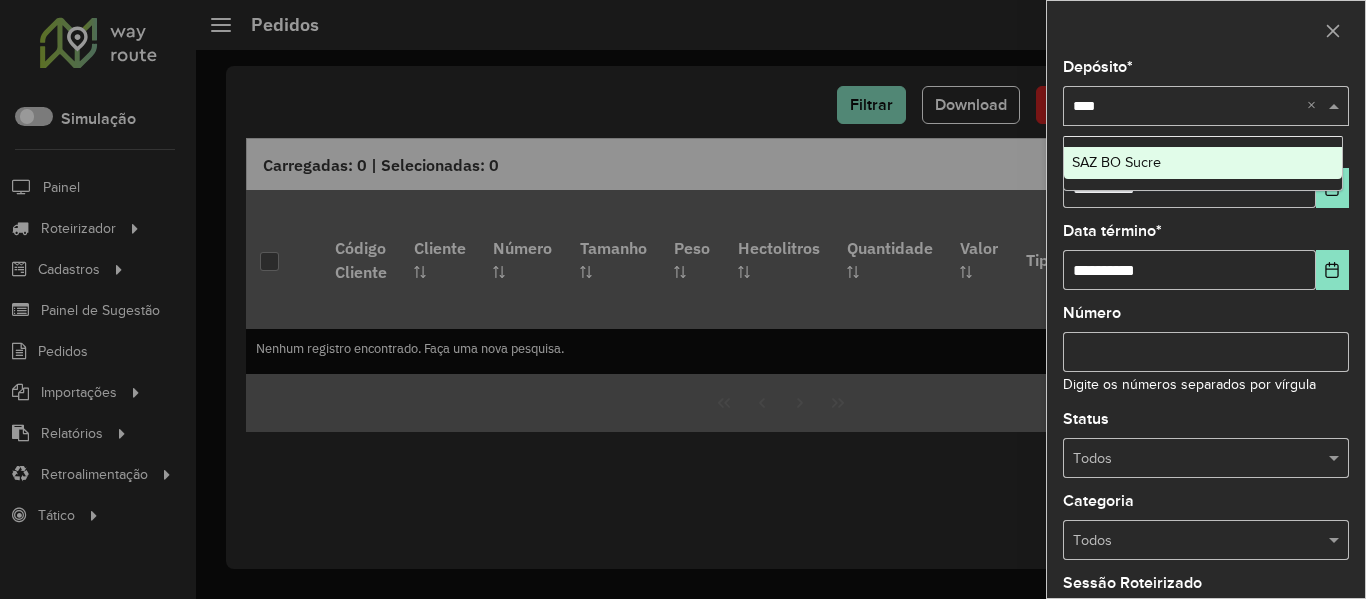 type on "*****" 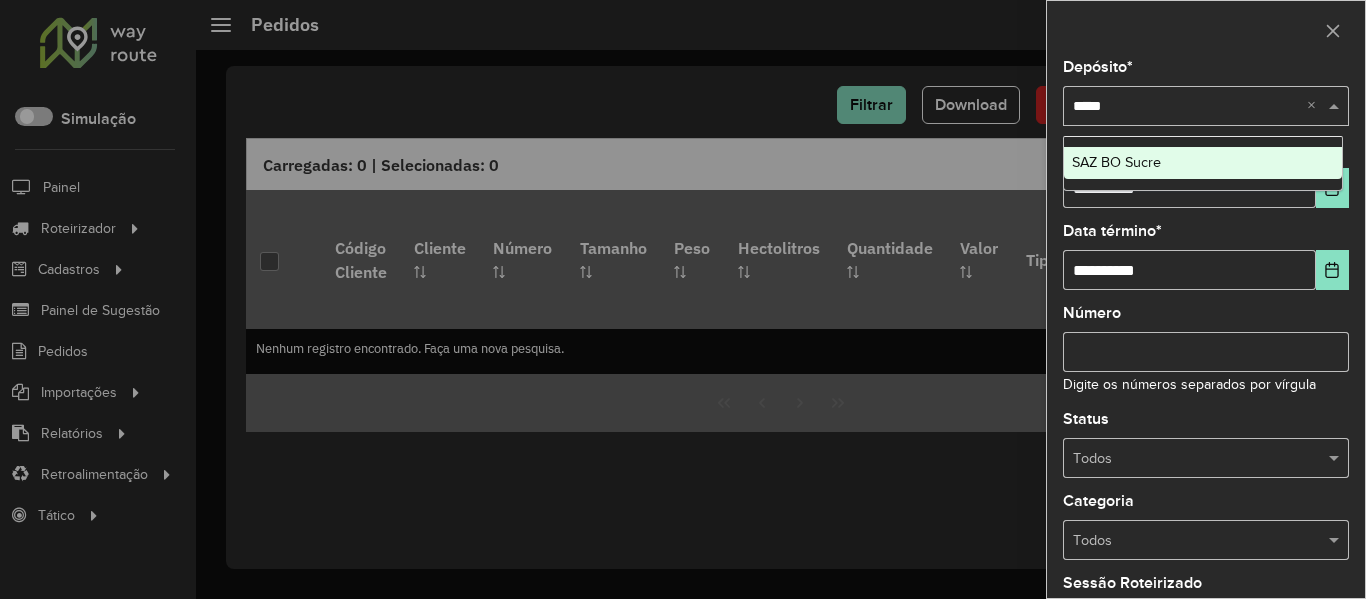 type 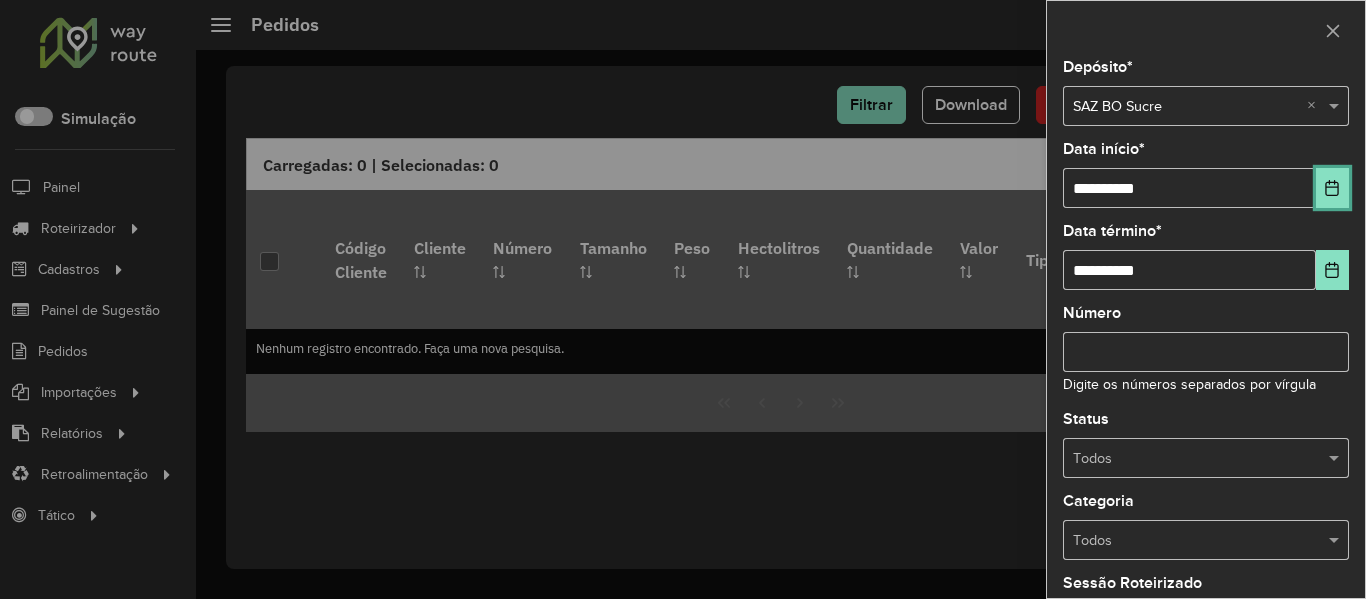 click 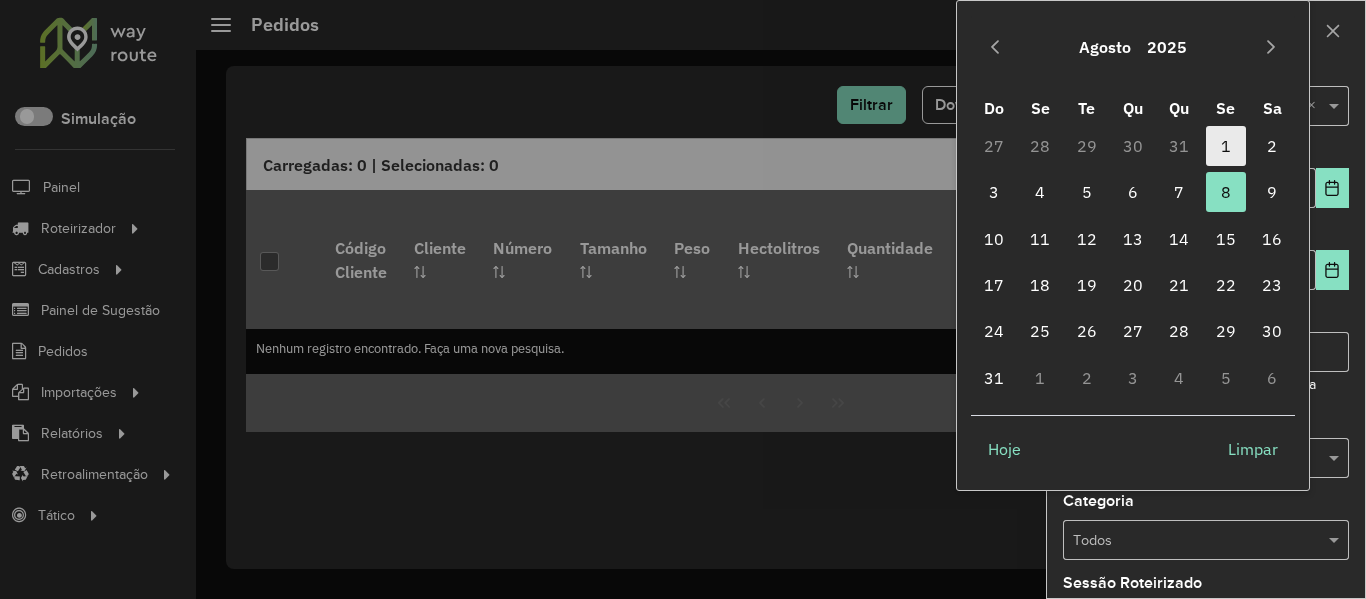 click on "1" at bounding box center [1226, 146] 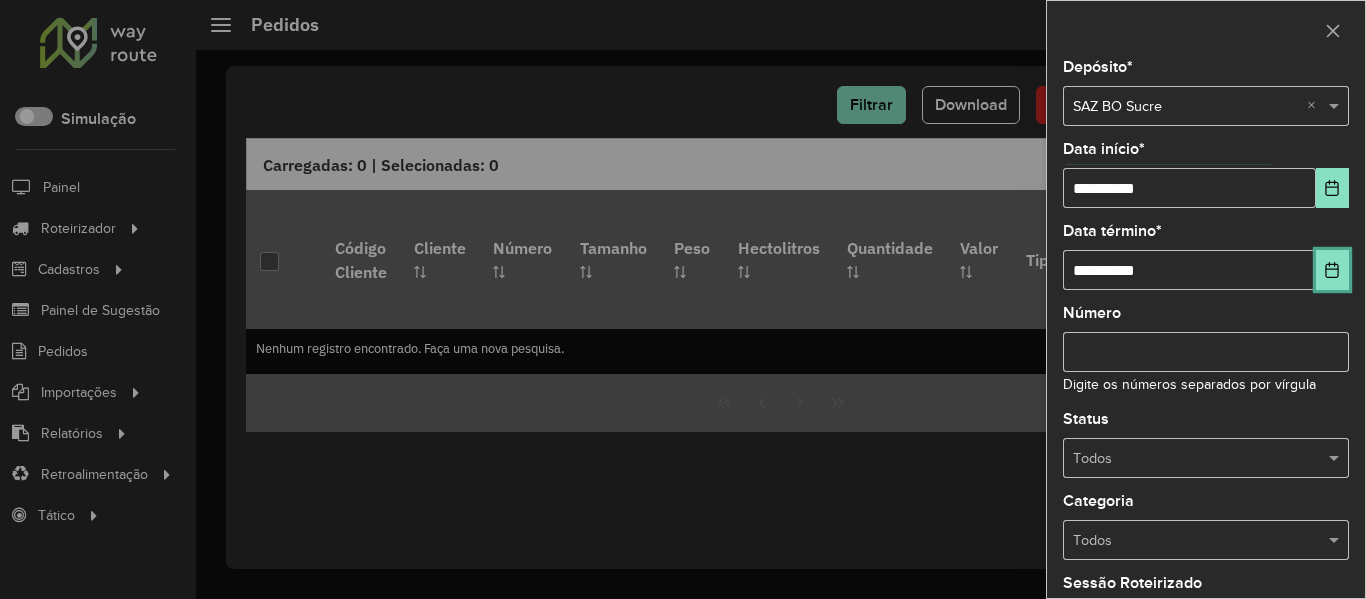 click 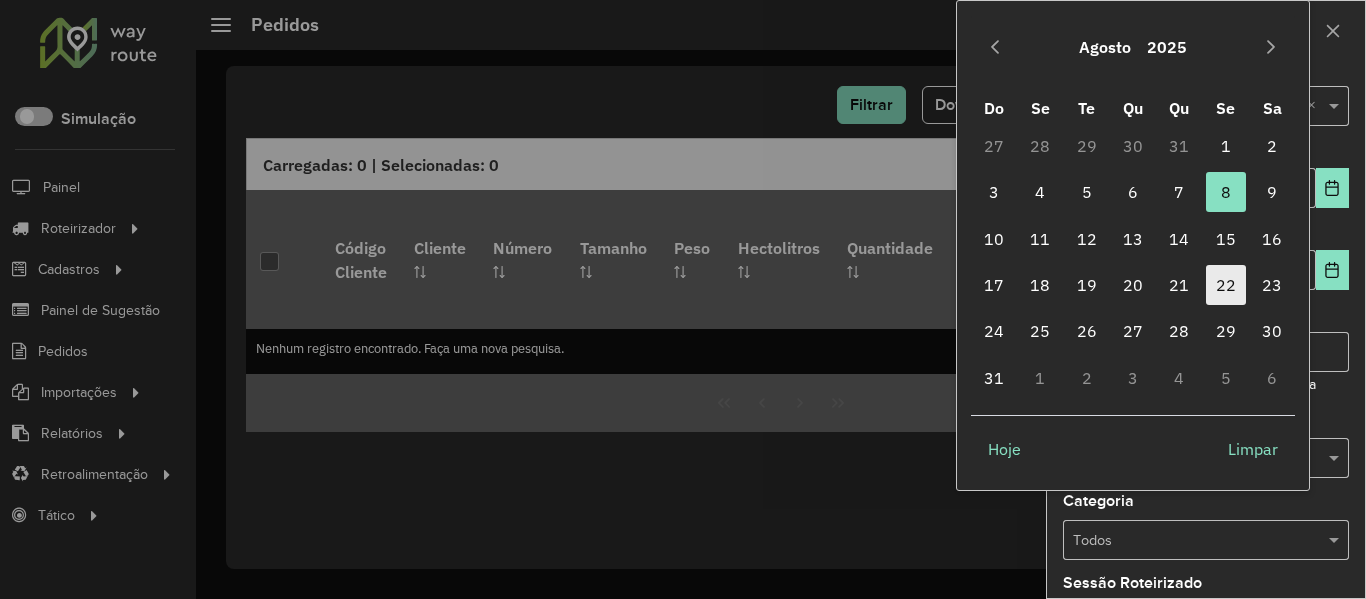 click on "22" at bounding box center [1226, 285] 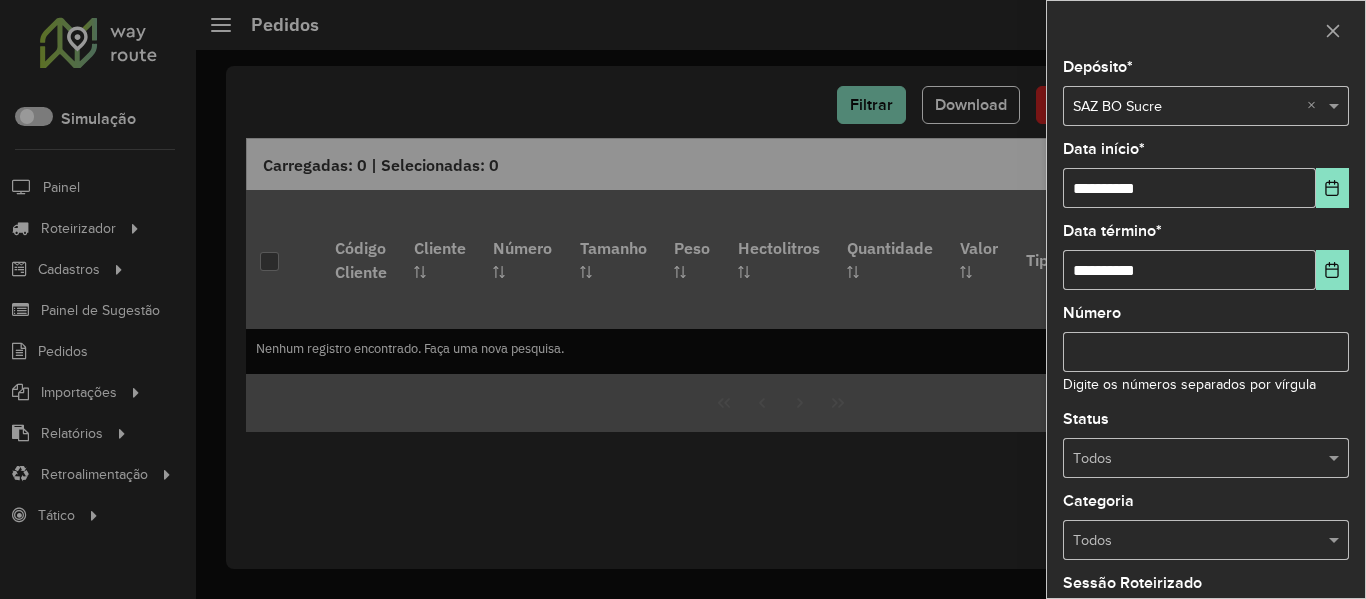 click on "Todos" at bounding box center [1206, 458] 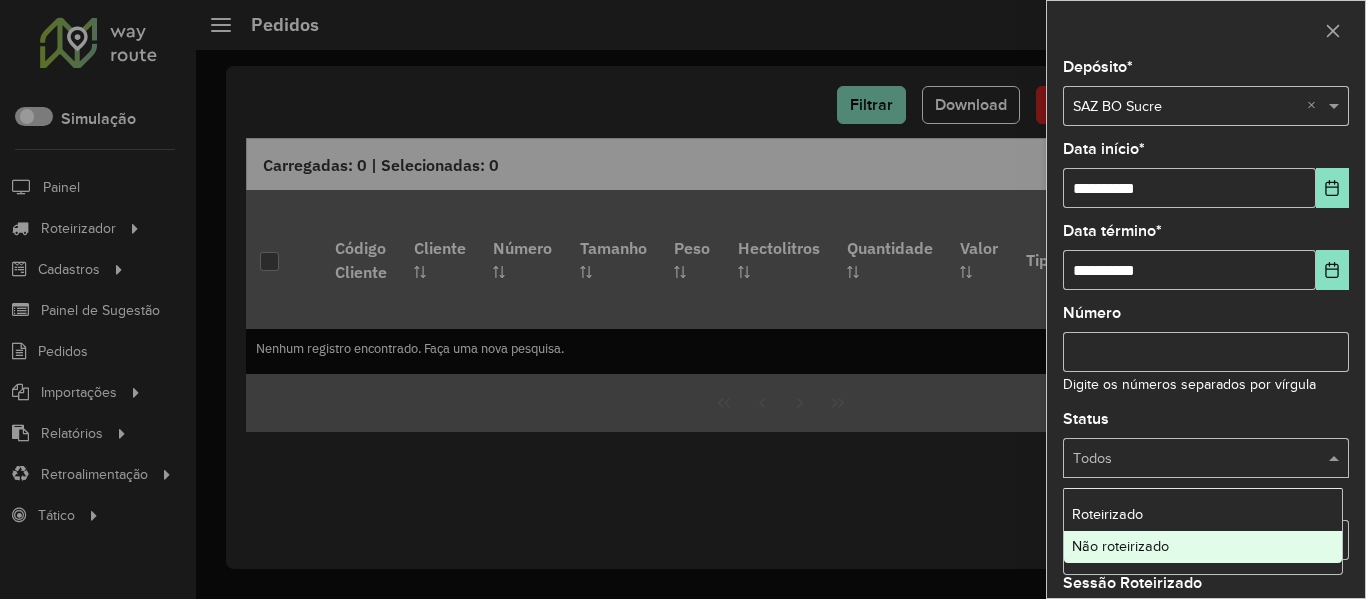 click on "Não roteirizado" at bounding box center [1120, 546] 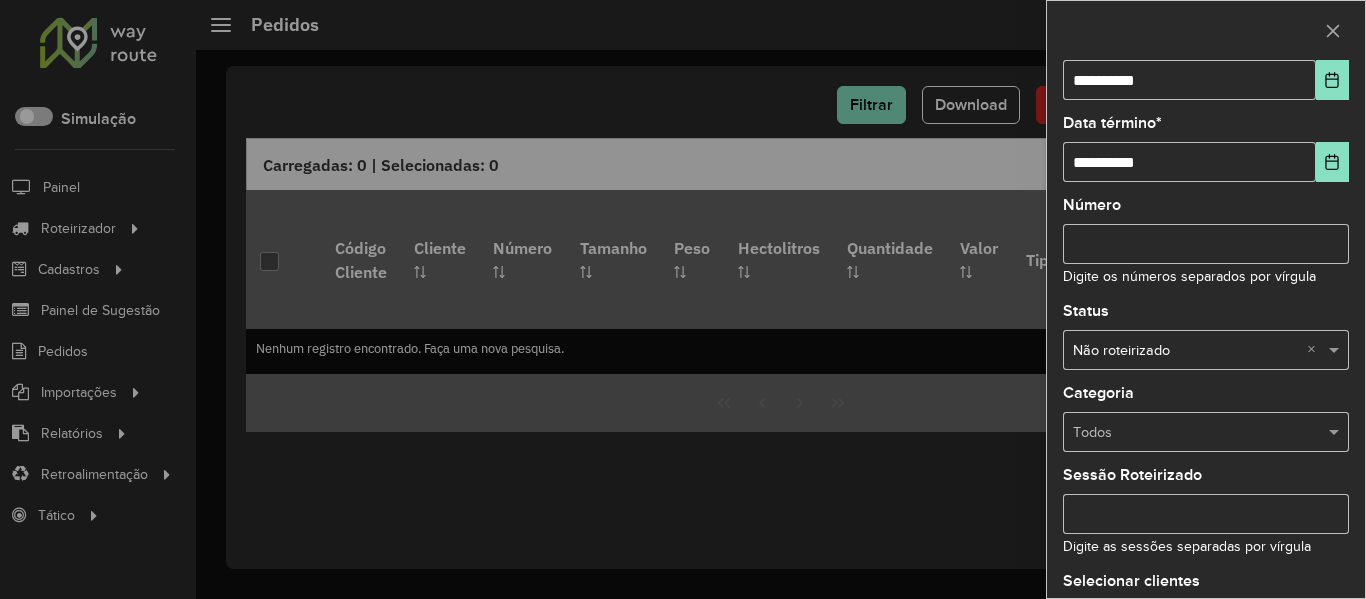 scroll, scrollTop: 243, scrollLeft: 0, axis: vertical 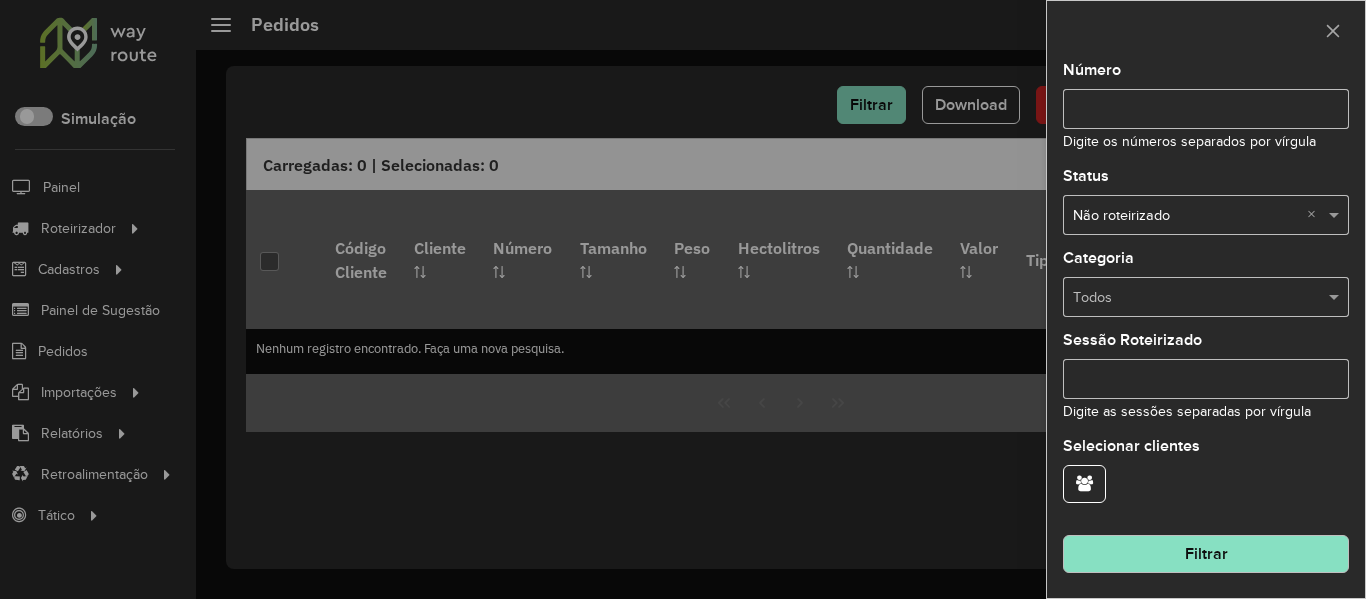 click on "Filtrar" 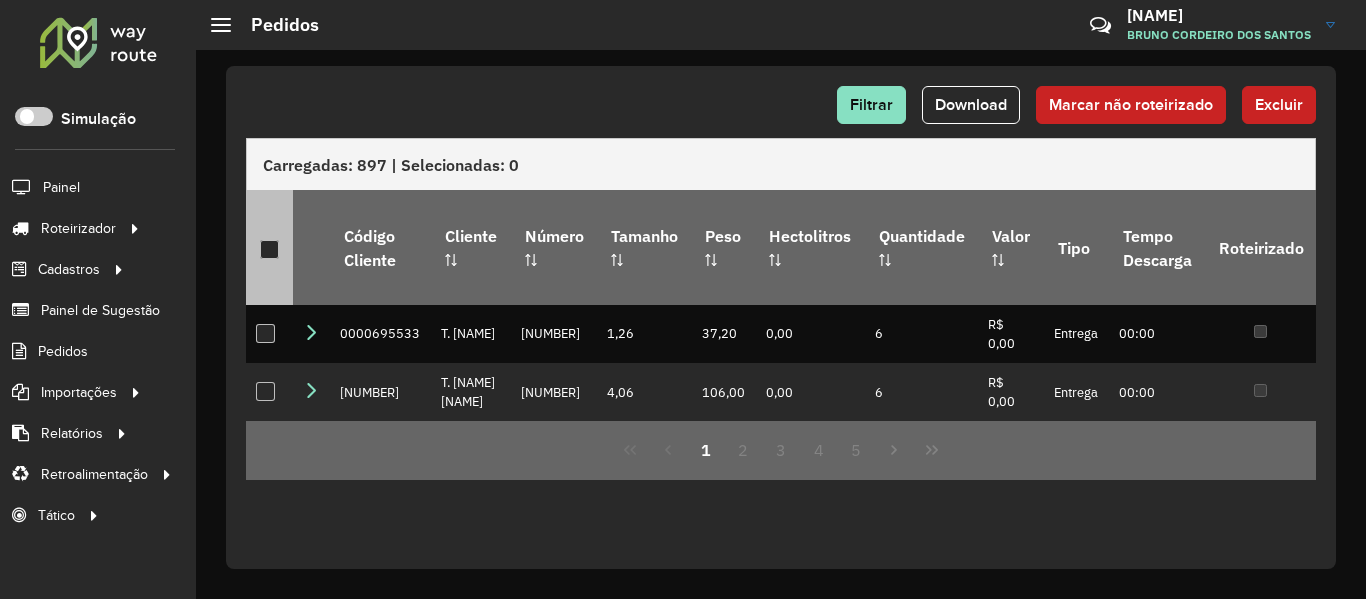 click at bounding box center [269, 249] 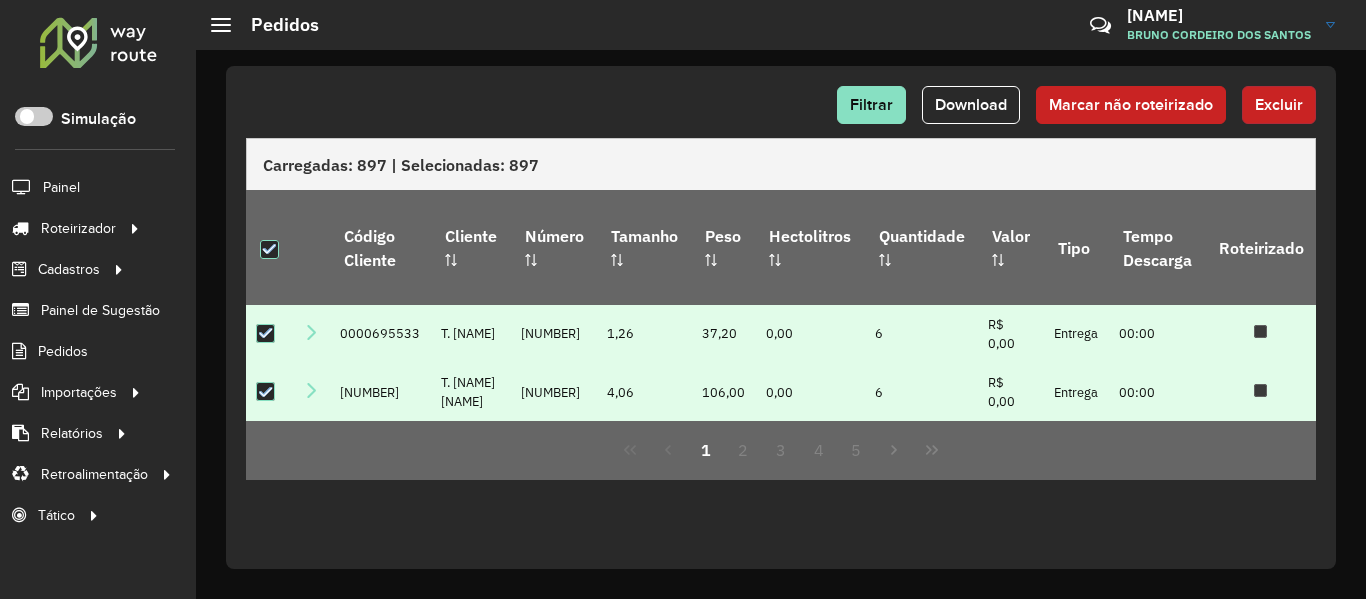 click on "Excluir" 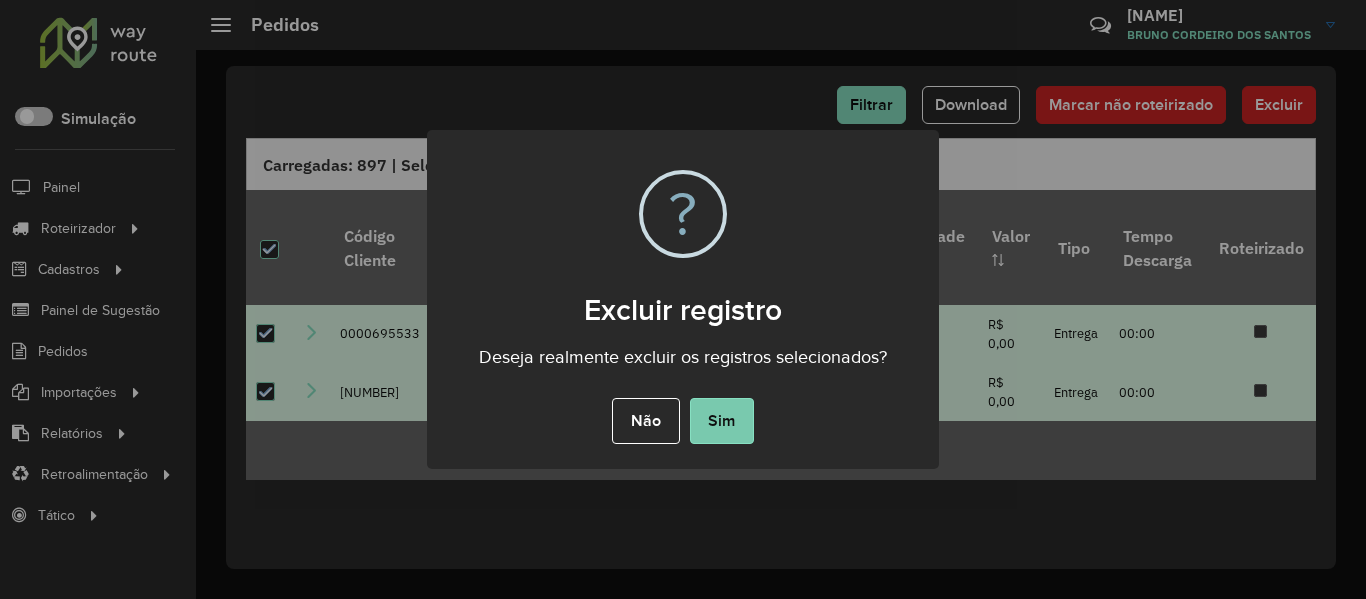 click on "Sim" at bounding box center (722, 421) 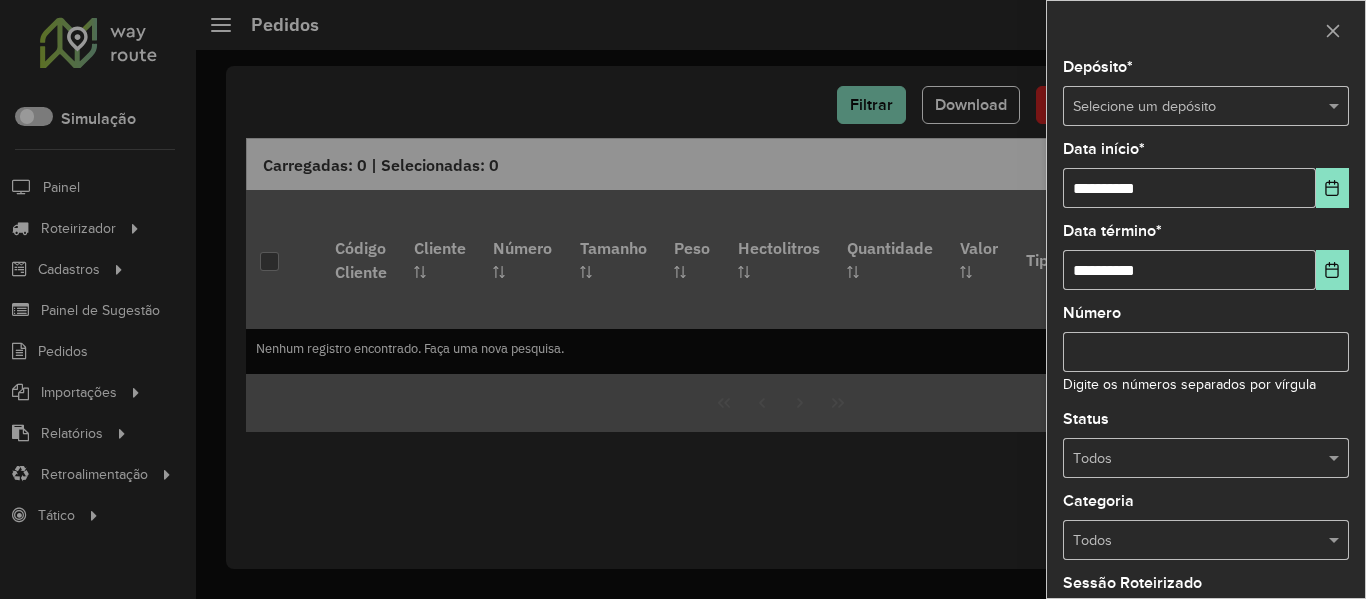 scroll, scrollTop: 0, scrollLeft: 0, axis: both 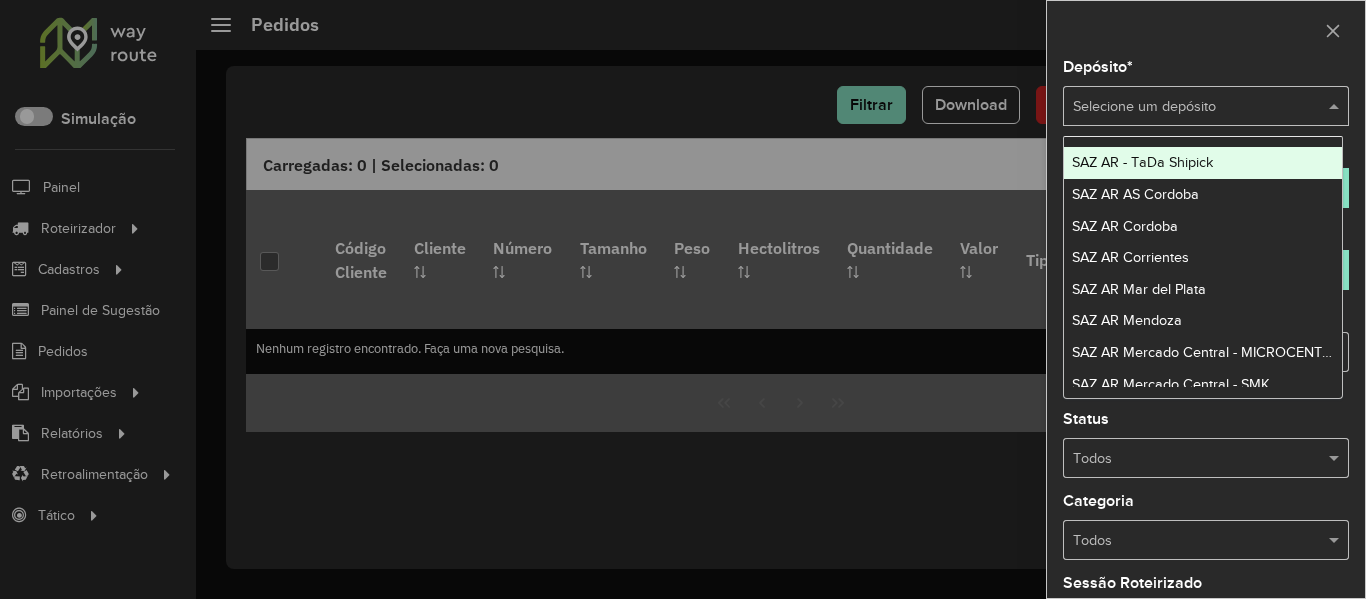click on "Selecione um depósito" at bounding box center (1206, 106) 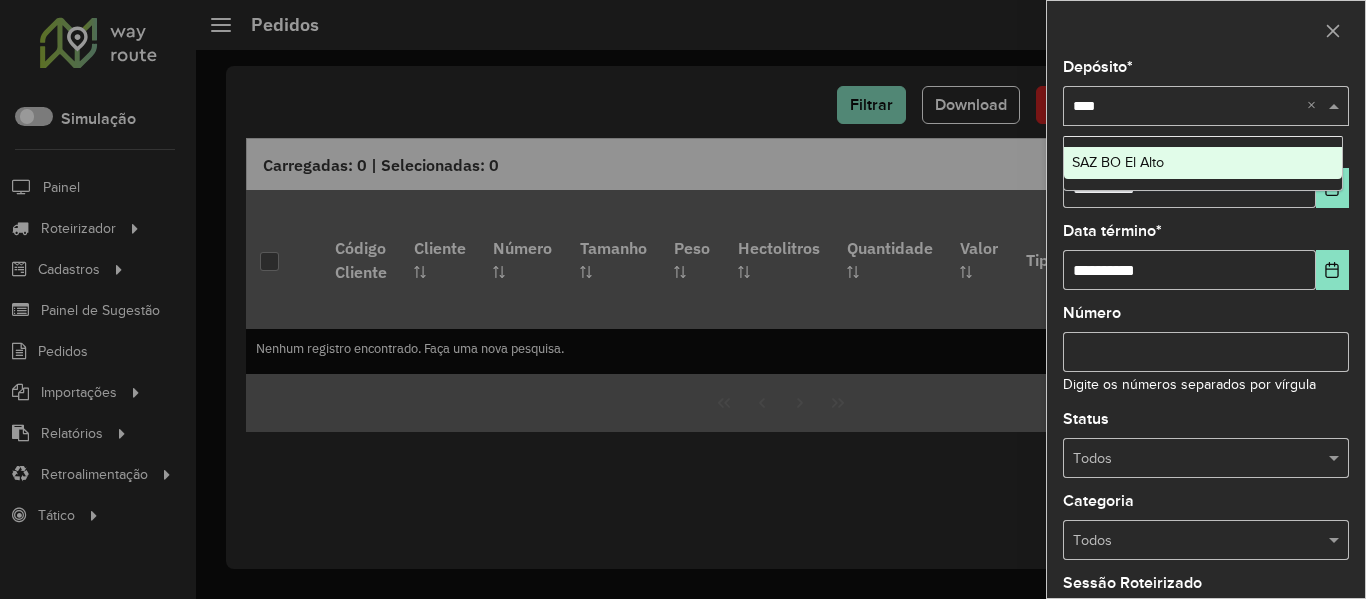 type on "*****" 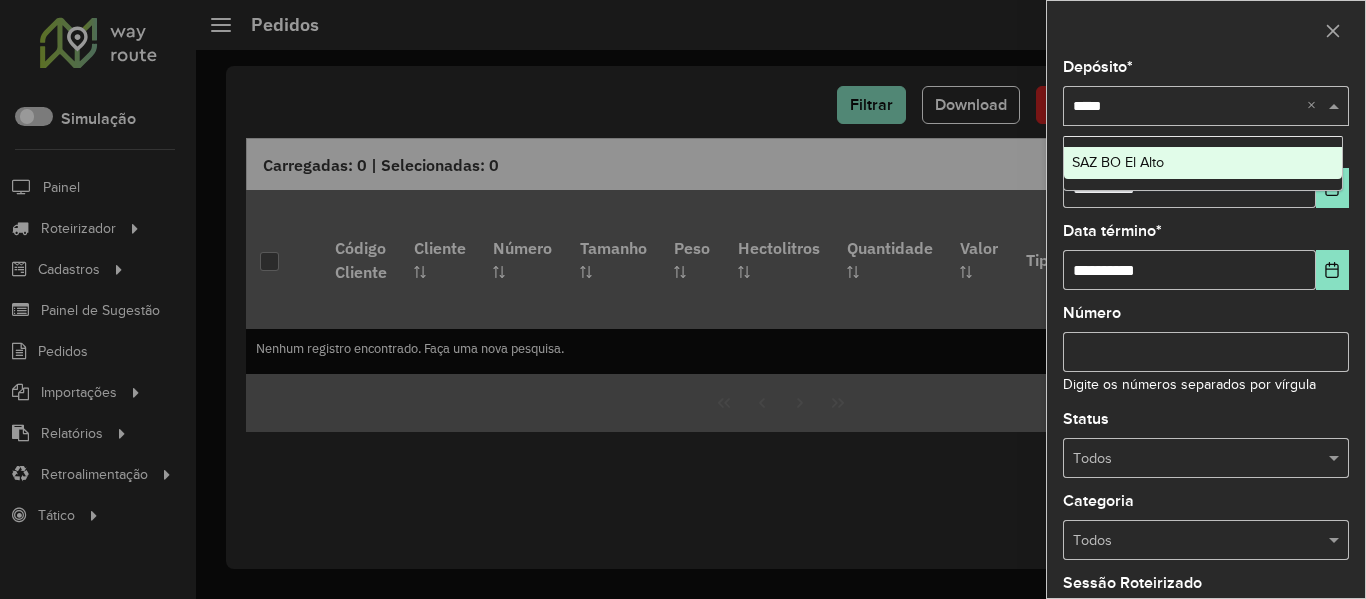 type 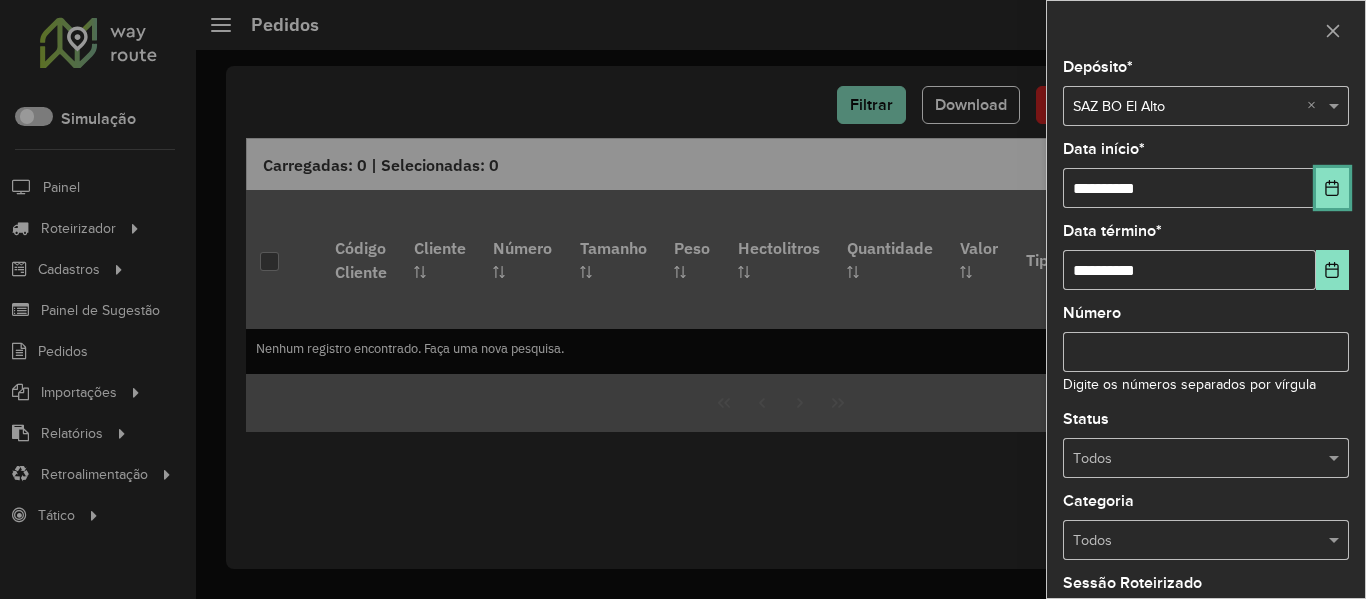 click 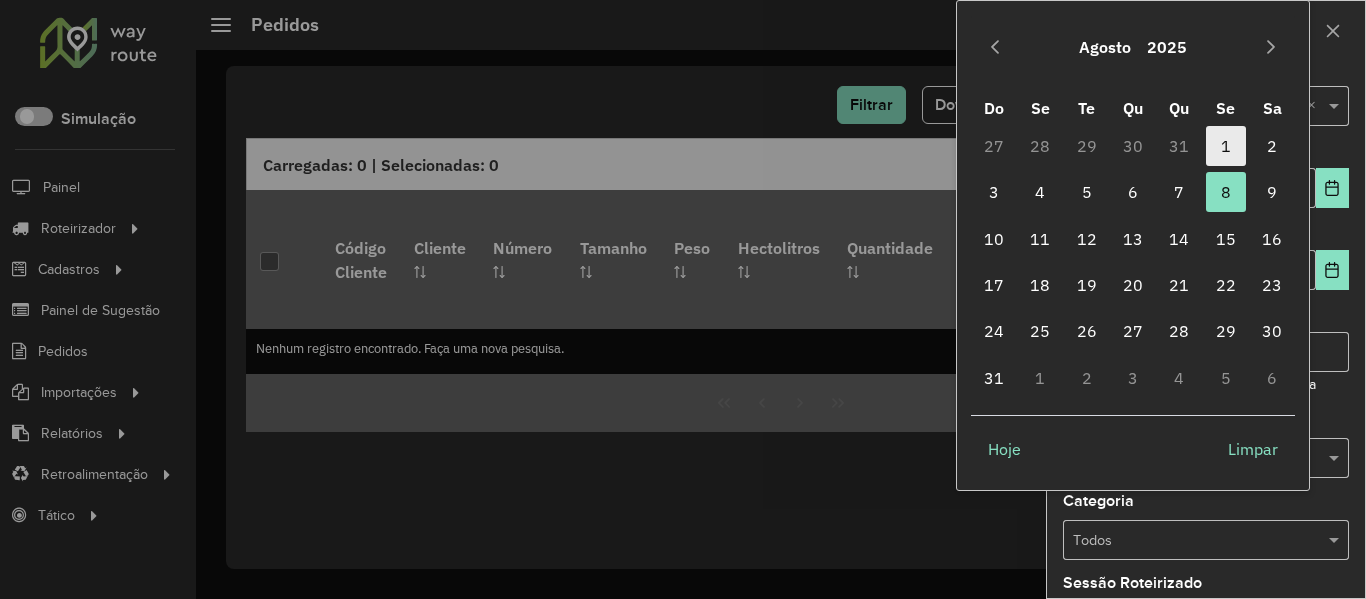 click on "1" at bounding box center (1226, 146) 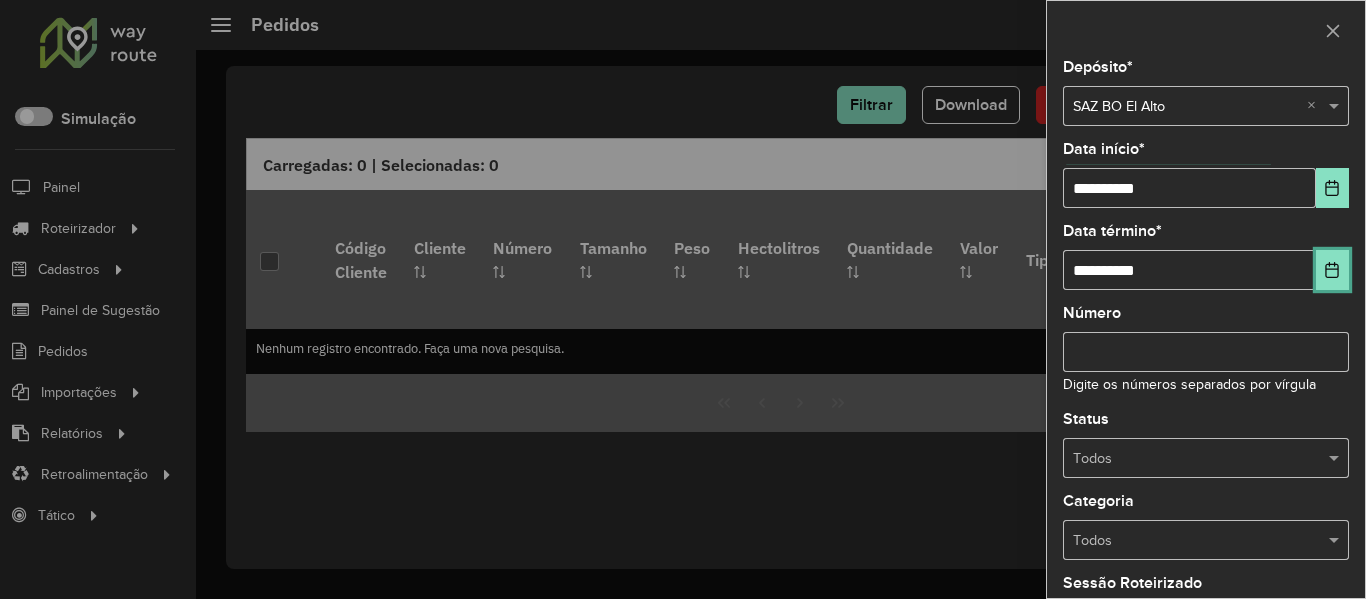 click at bounding box center (1332, 270) 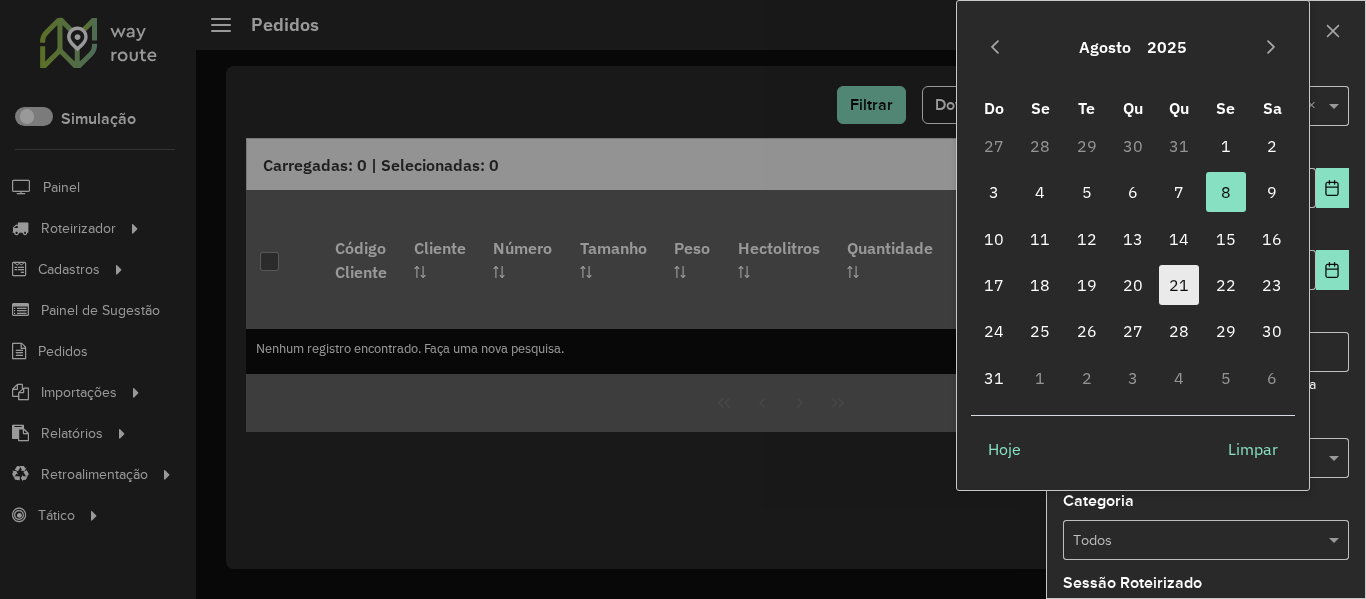 click on "21" at bounding box center (1179, 285) 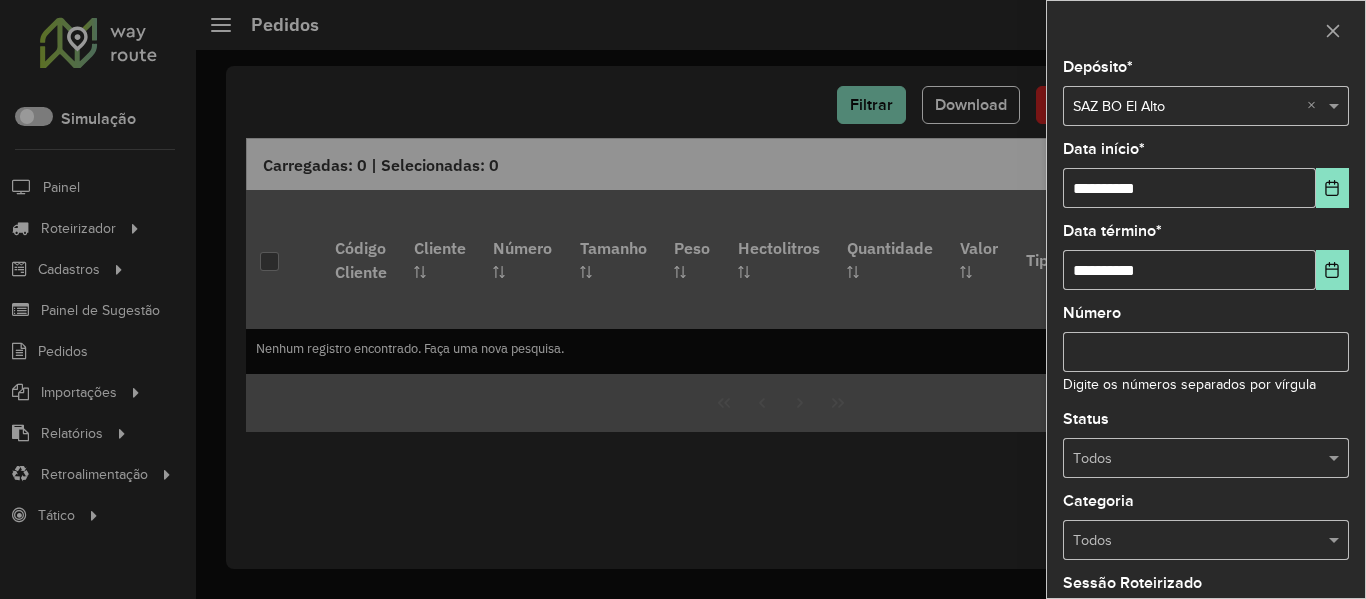 click on "Digite os números separados por vírgula" 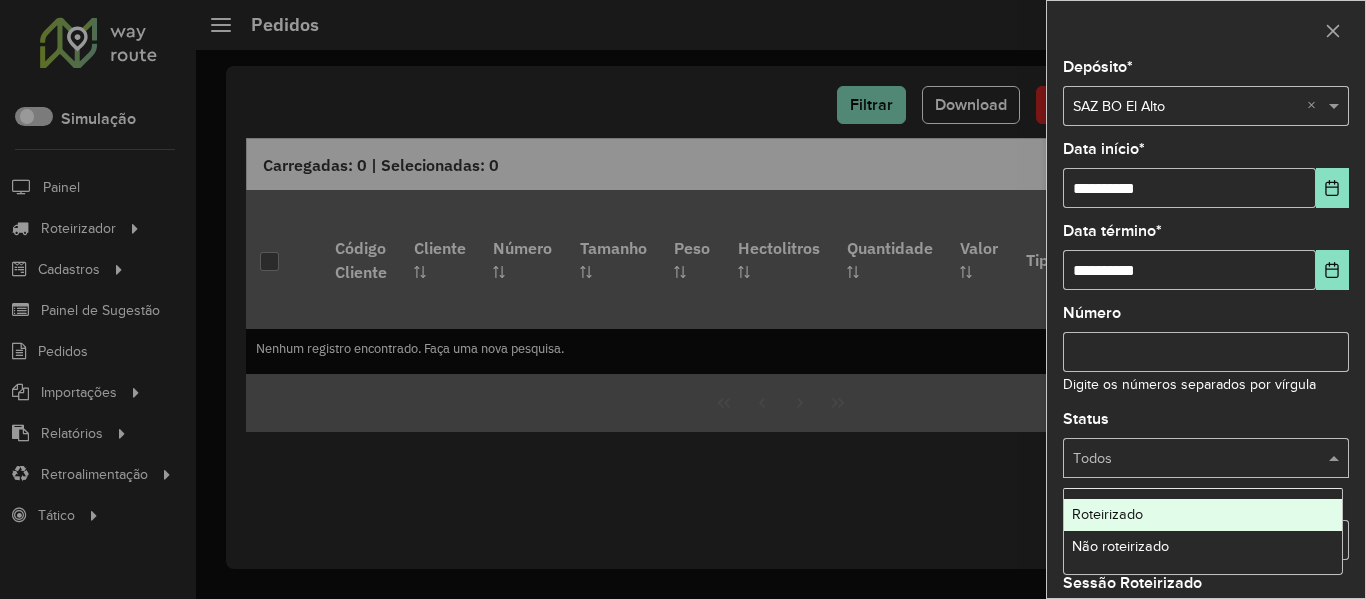 click at bounding box center (1186, 459) 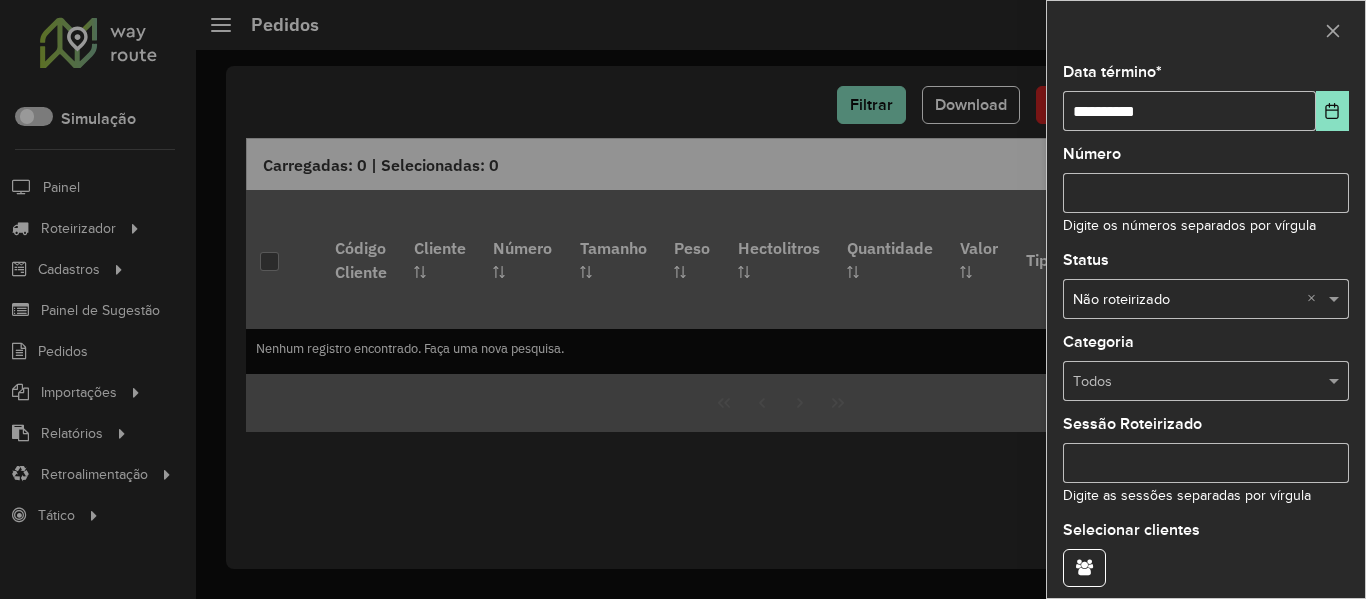 scroll, scrollTop: 243, scrollLeft: 0, axis: vertical 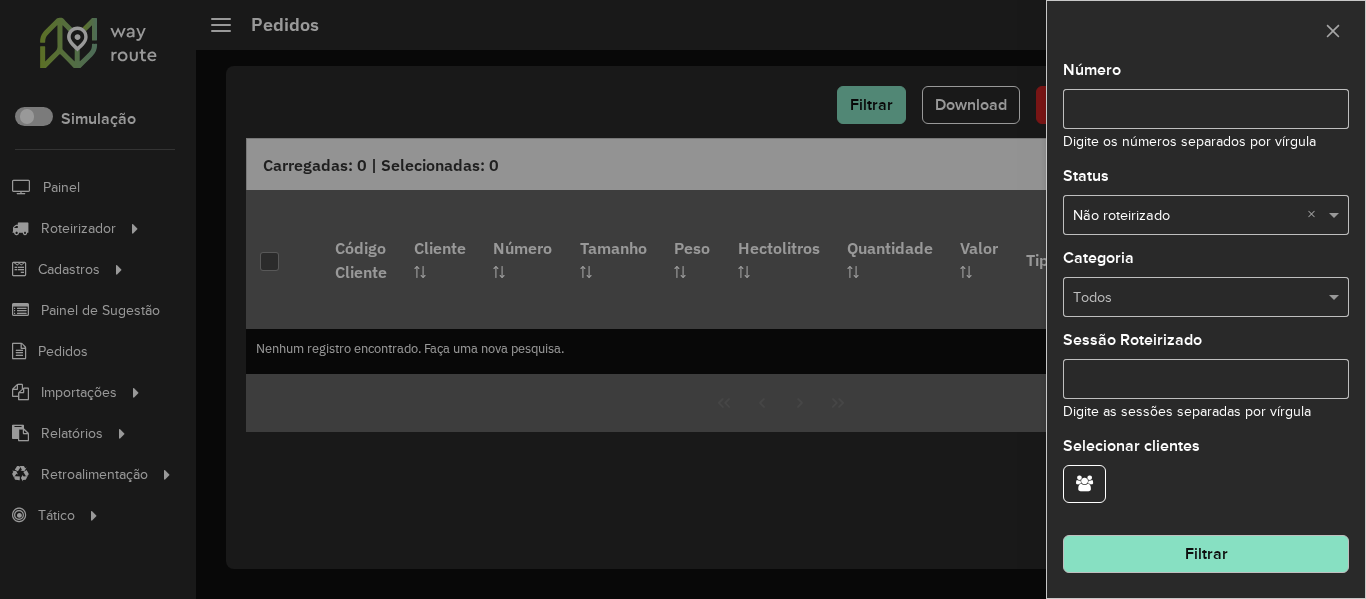 click on "Filtrar" 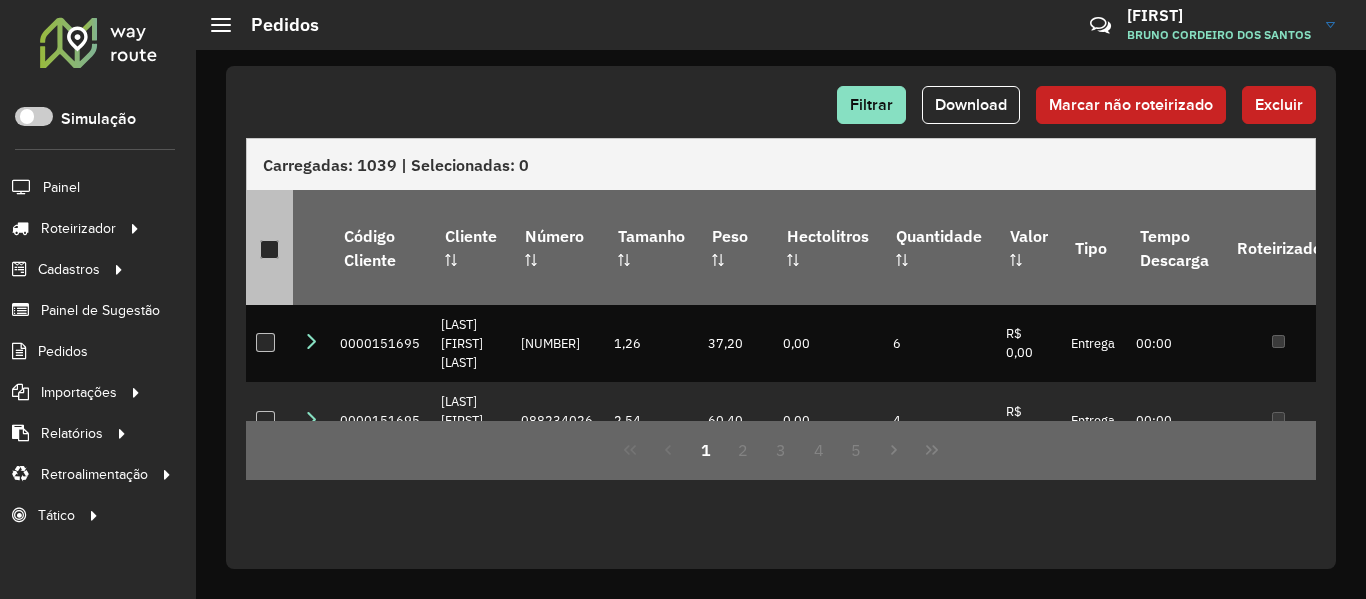 click at bounding box center (269, 249) 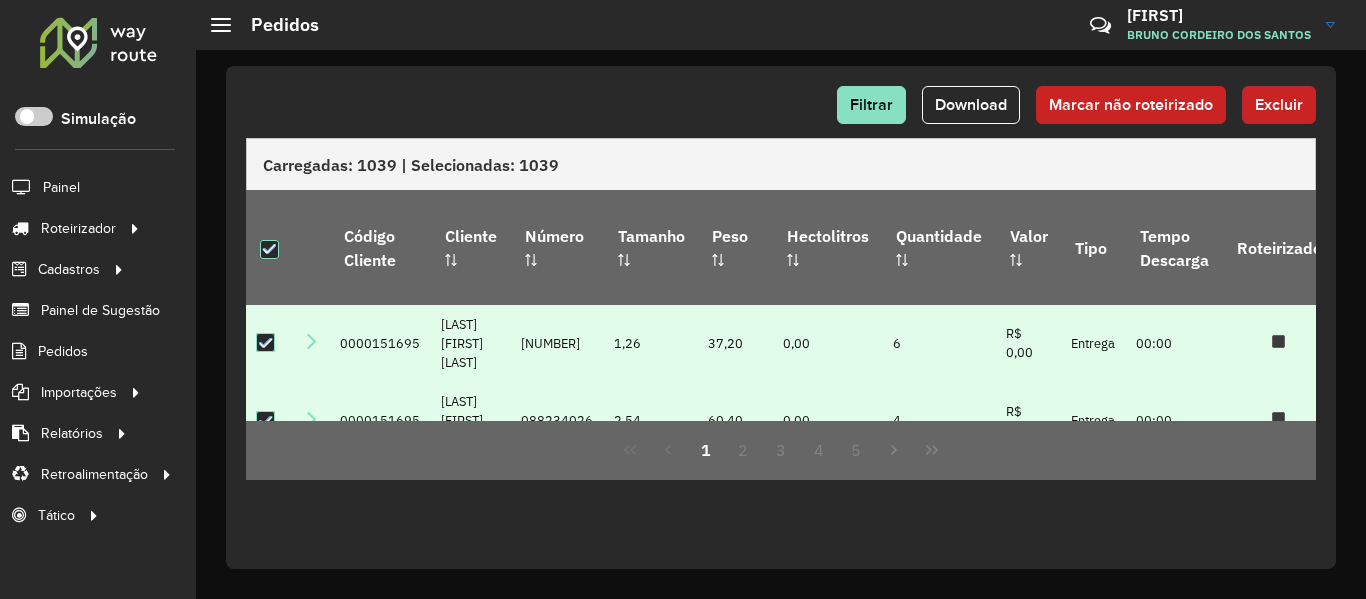 click on "Excluir" 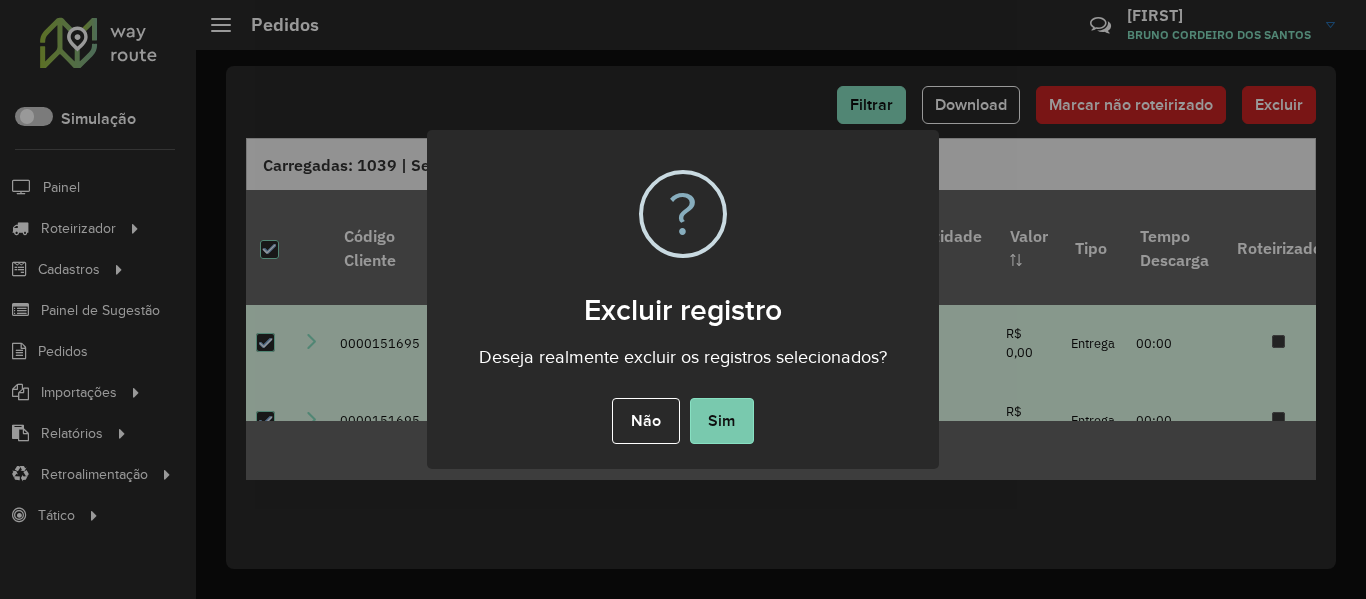 click on "Sim" at bounding box center [722, 421] 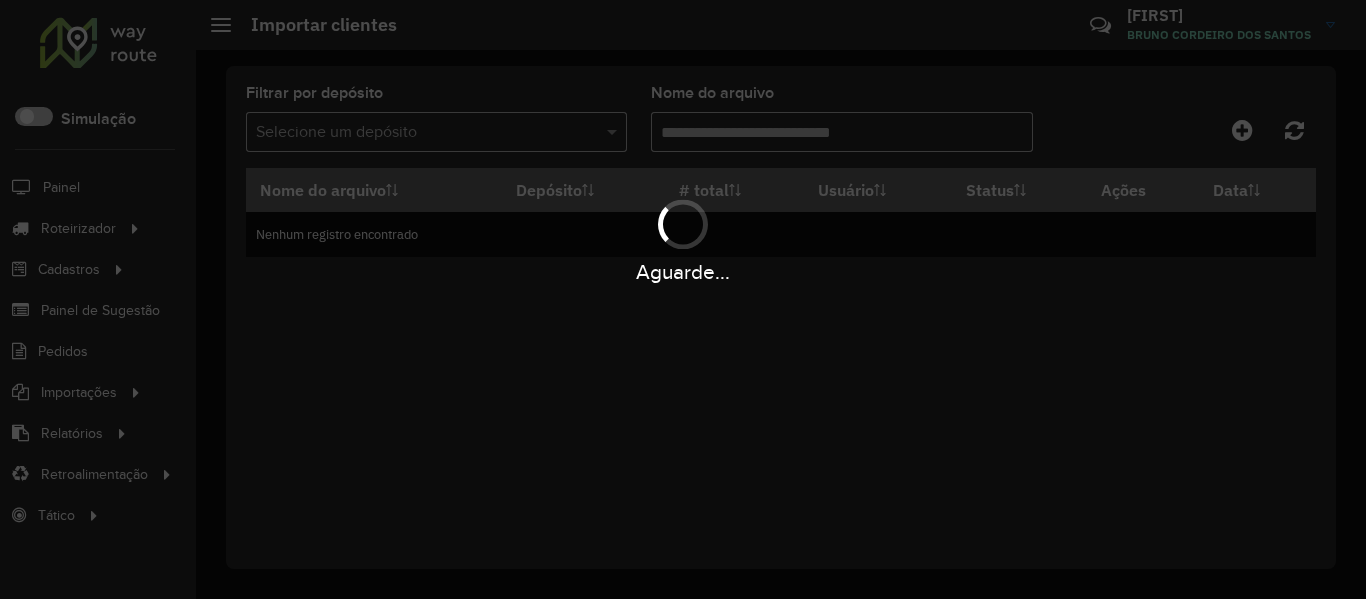 scroll, scrollTop: 0, scrollLeft: 0, axis: both 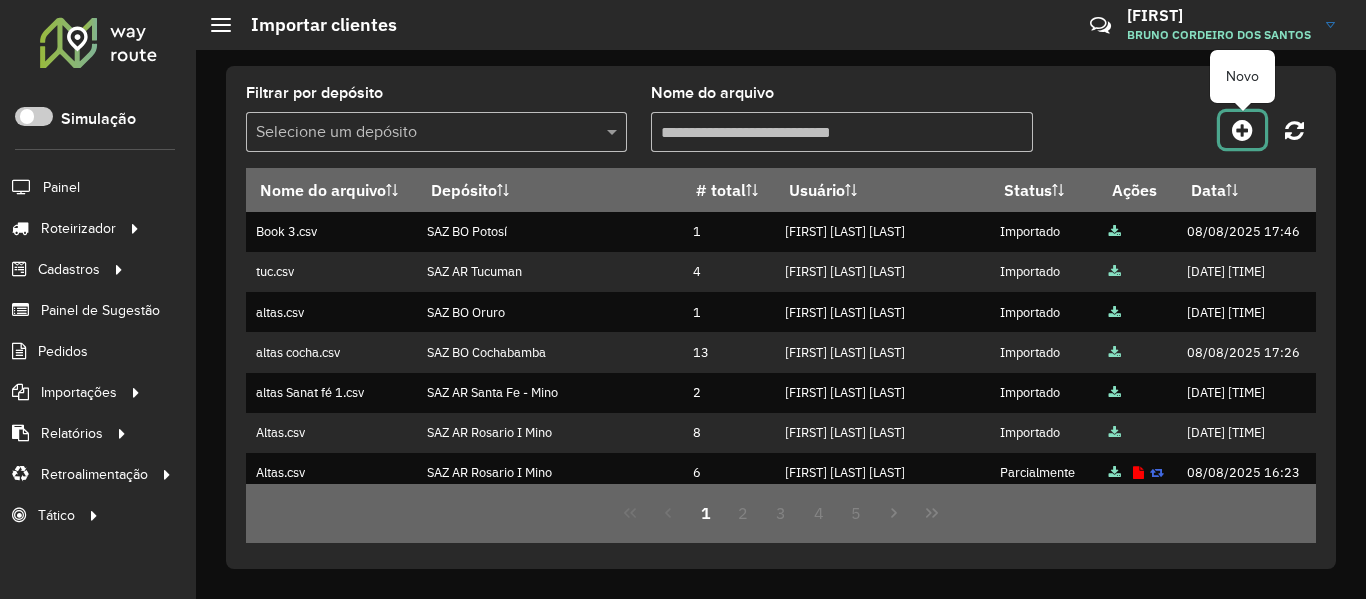 click 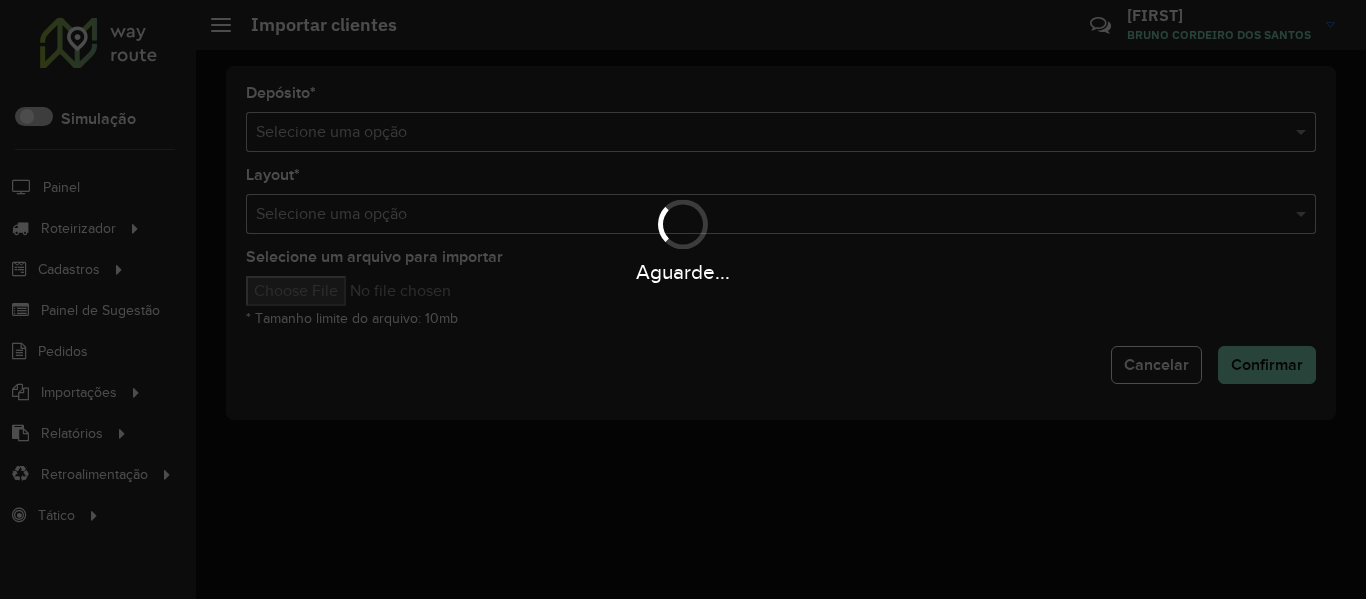 click on "Aguarde..." at bounding box center [683, 299] 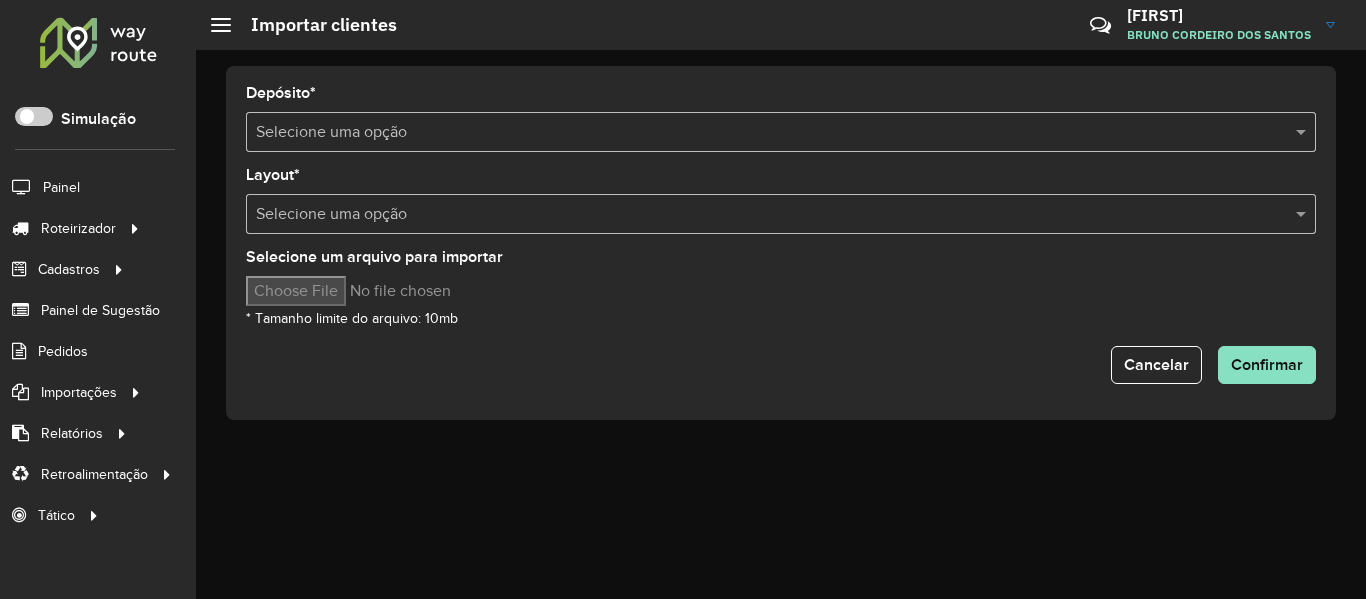 click at bounding box center (761, 133) 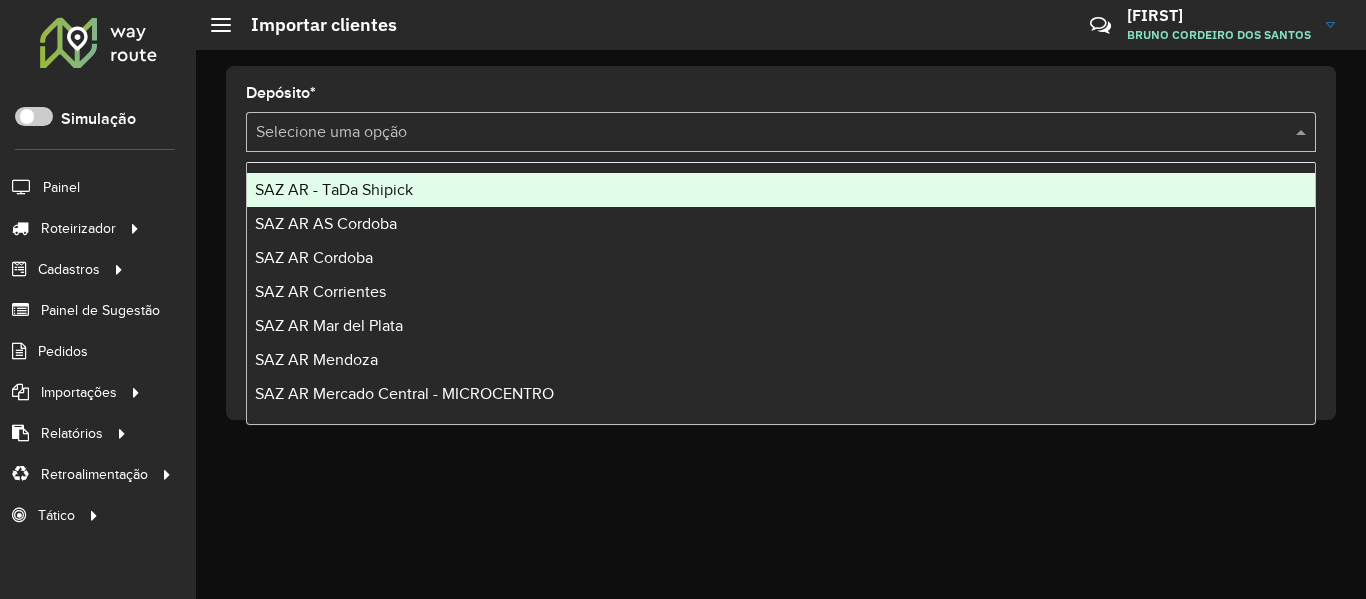 click at bounding box center (761, 133) 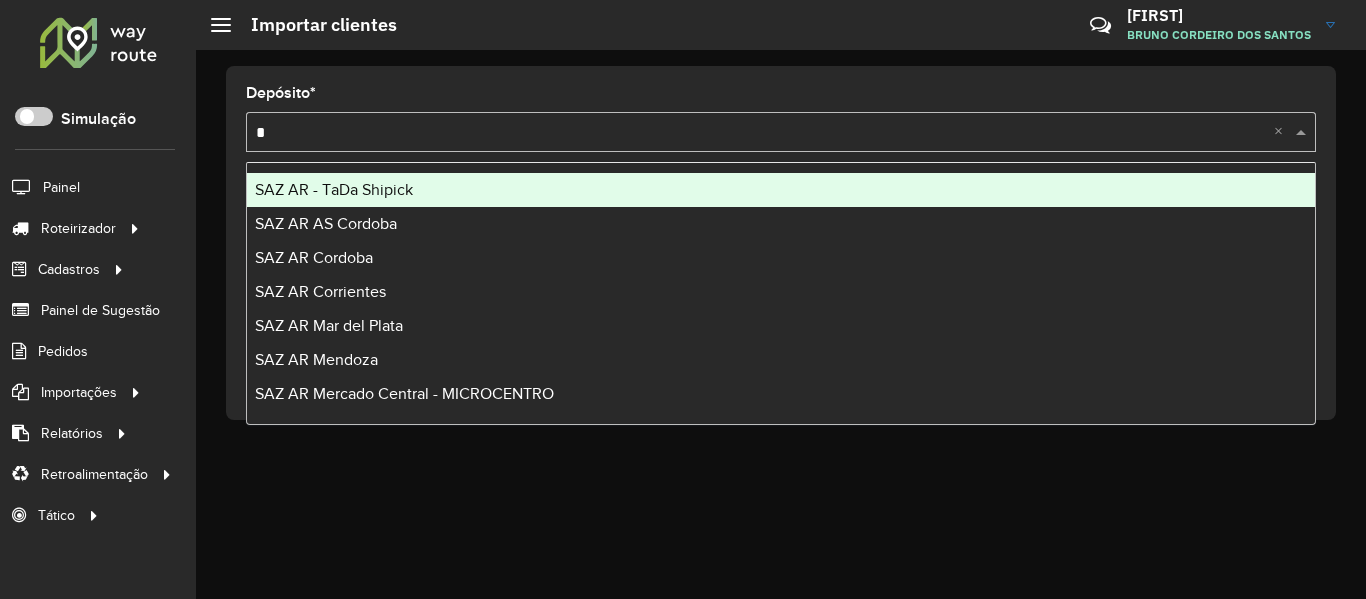 type on "**" 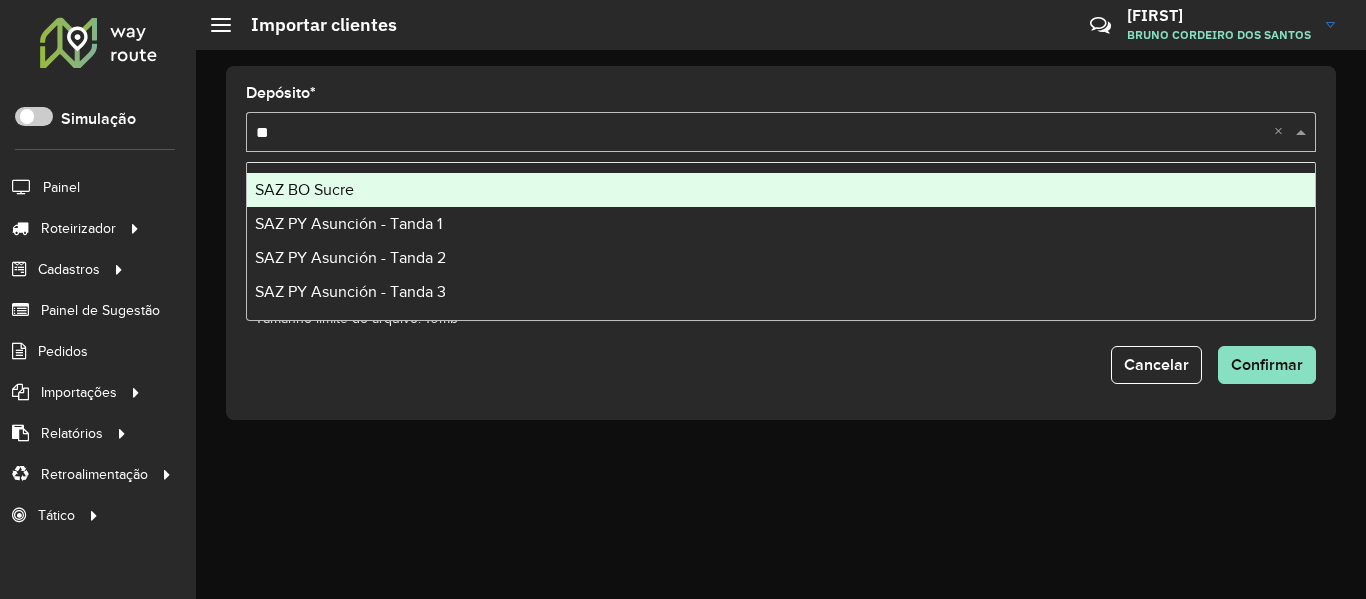 click on "SAZ BO Sucre" at bounding box center [781, 190] 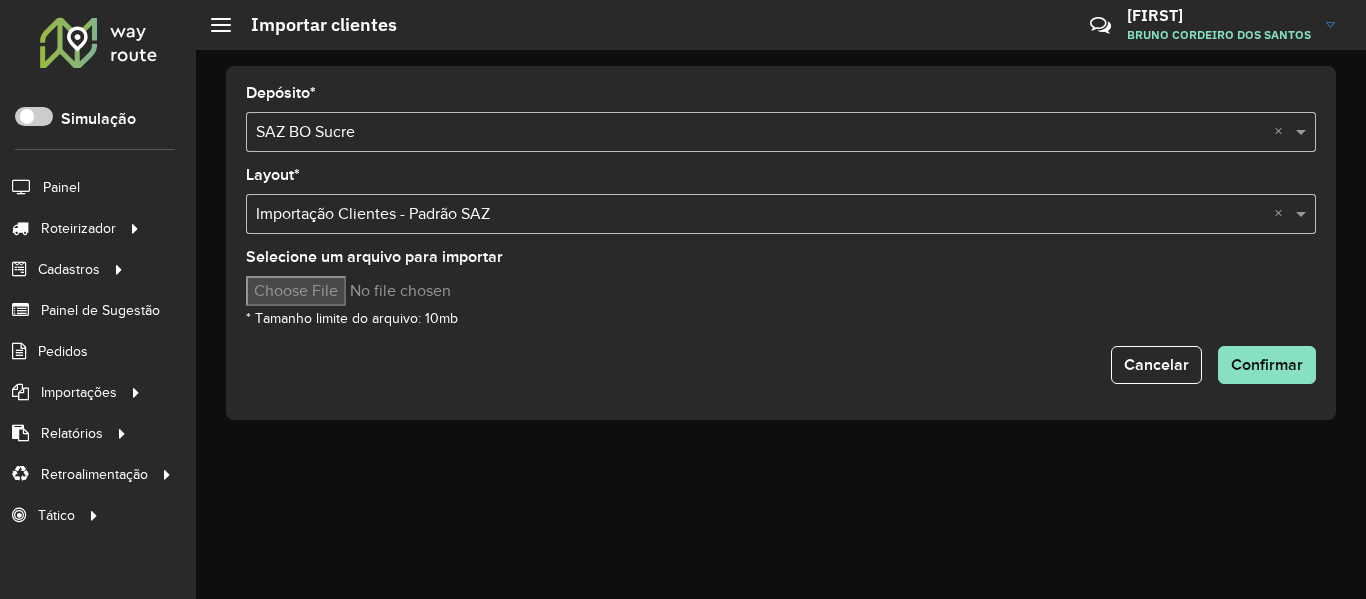 click on "Selecione um arquivo para importar" at bounding box center (416, 291) 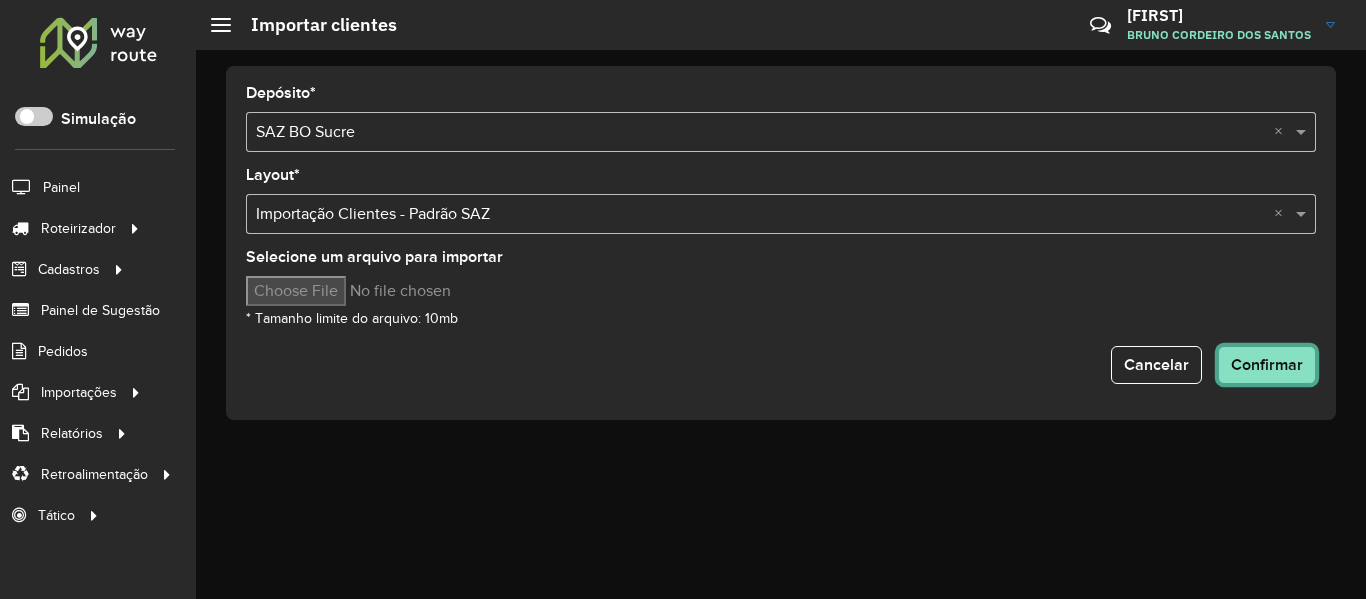 click on "Confirmar" 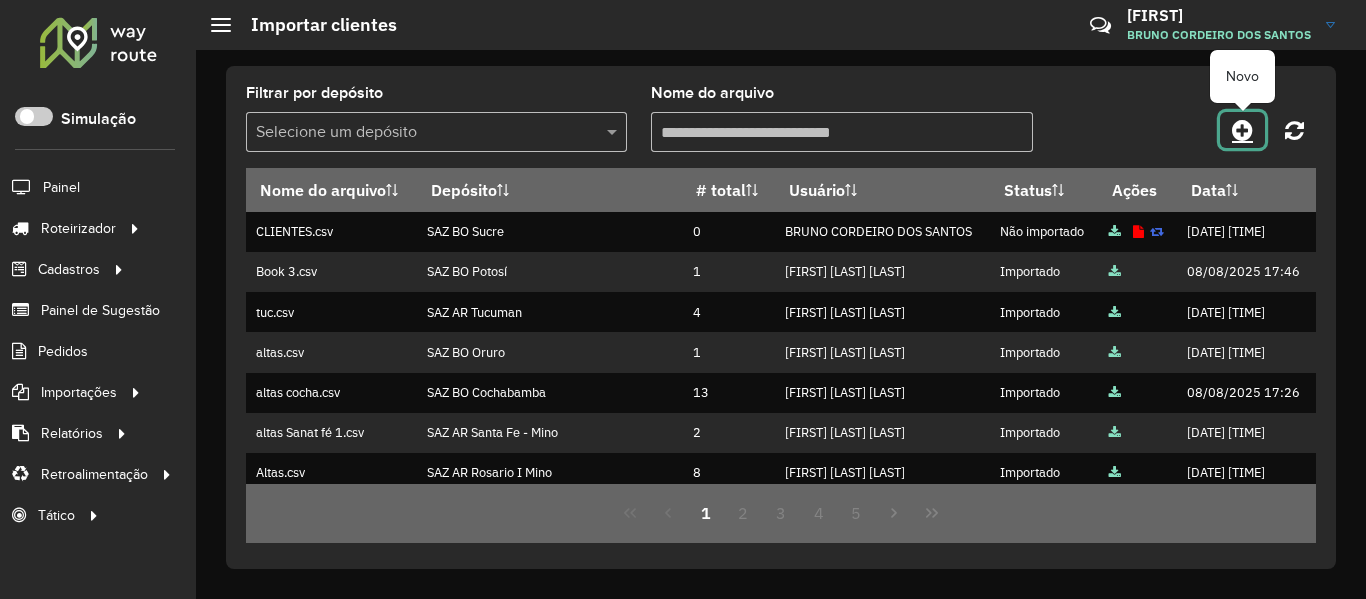 click 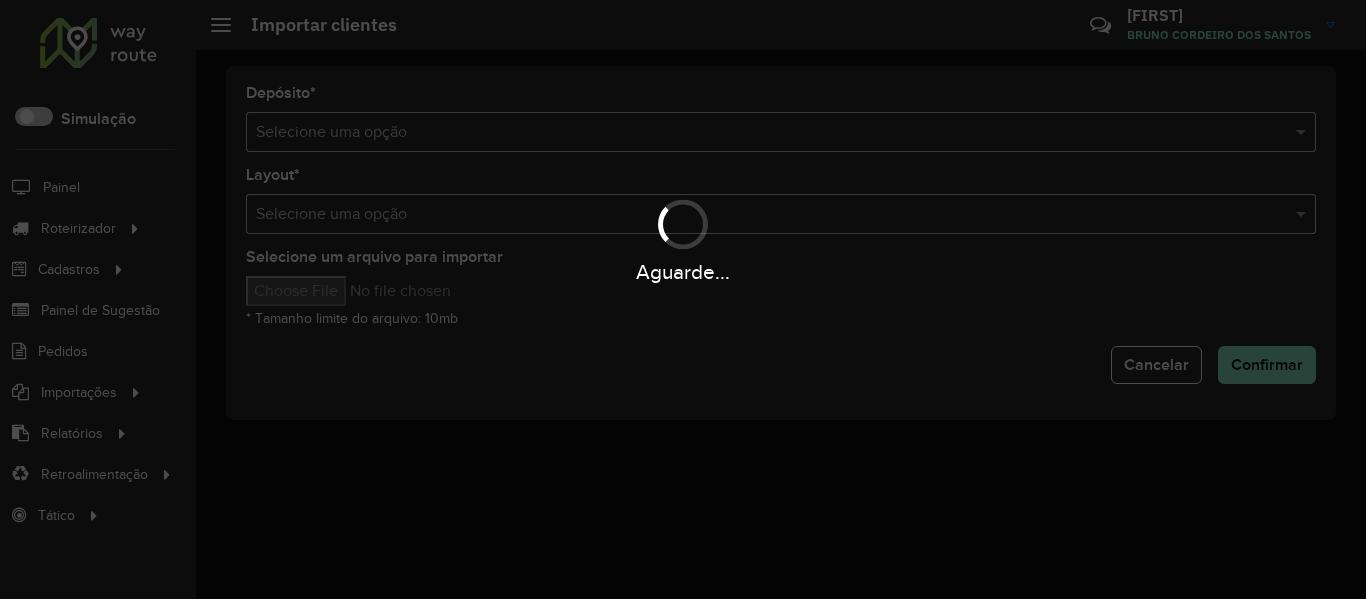 click on "Aguarde..." at bounding box center (683, 299) 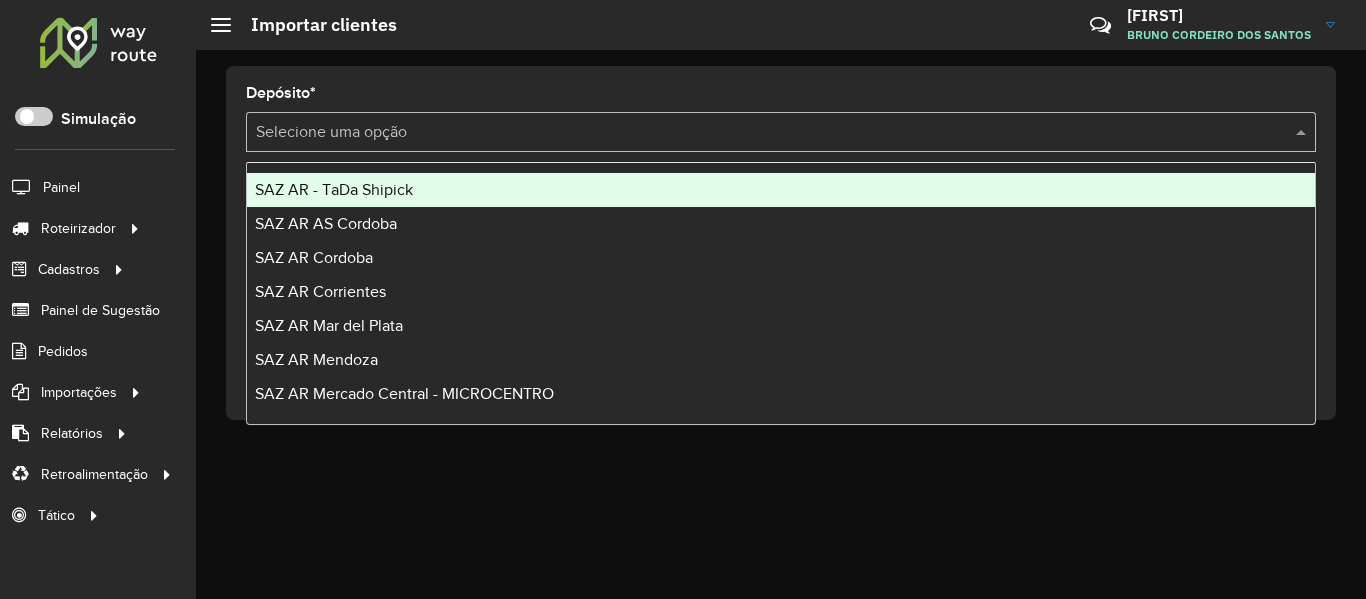 click at bounding box center (761, 133) 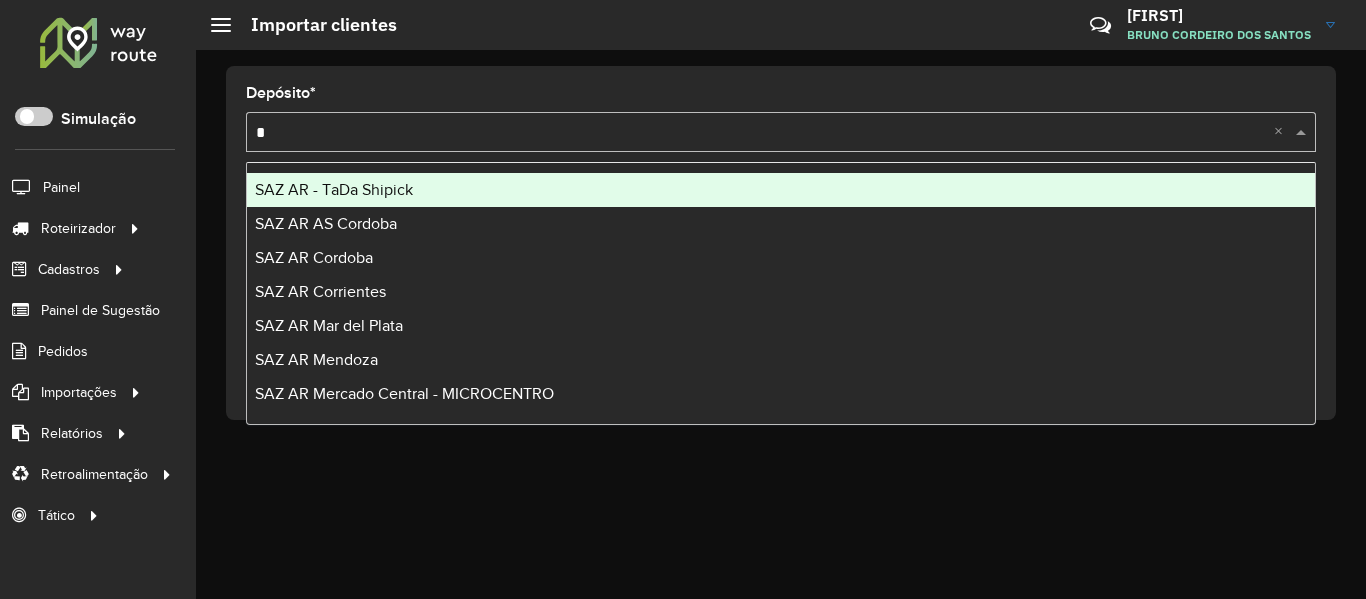 type on "**" 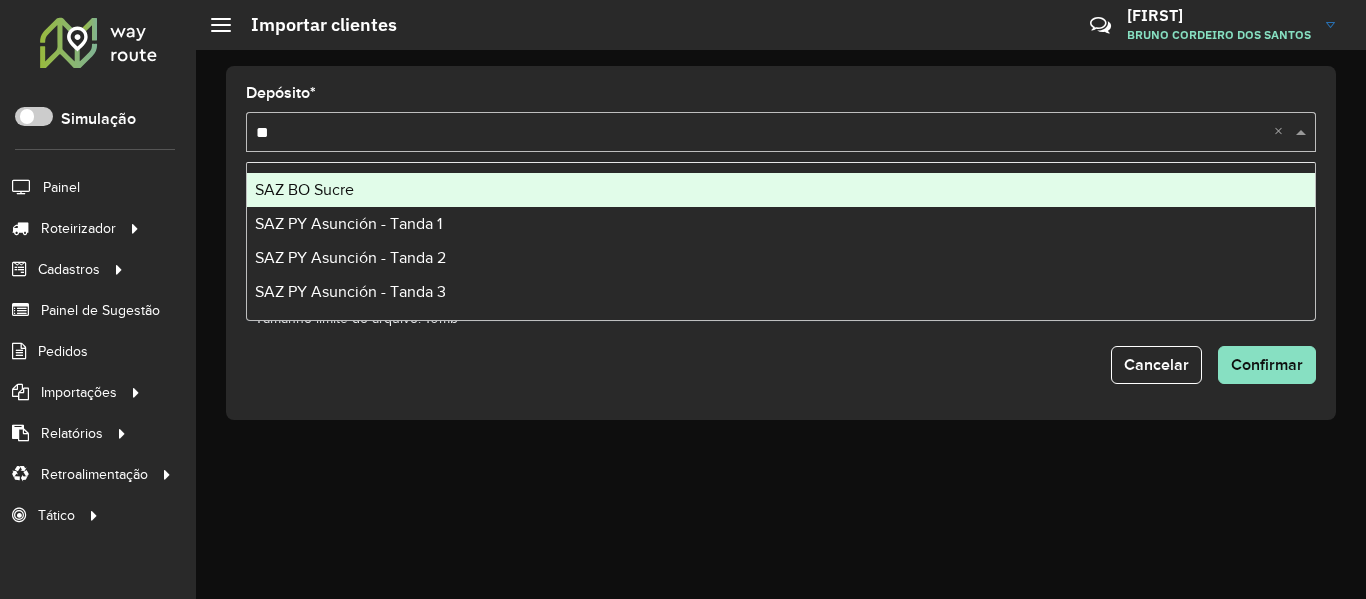 click on "SAZ BO Sucre" at bounding box center (304, 189) 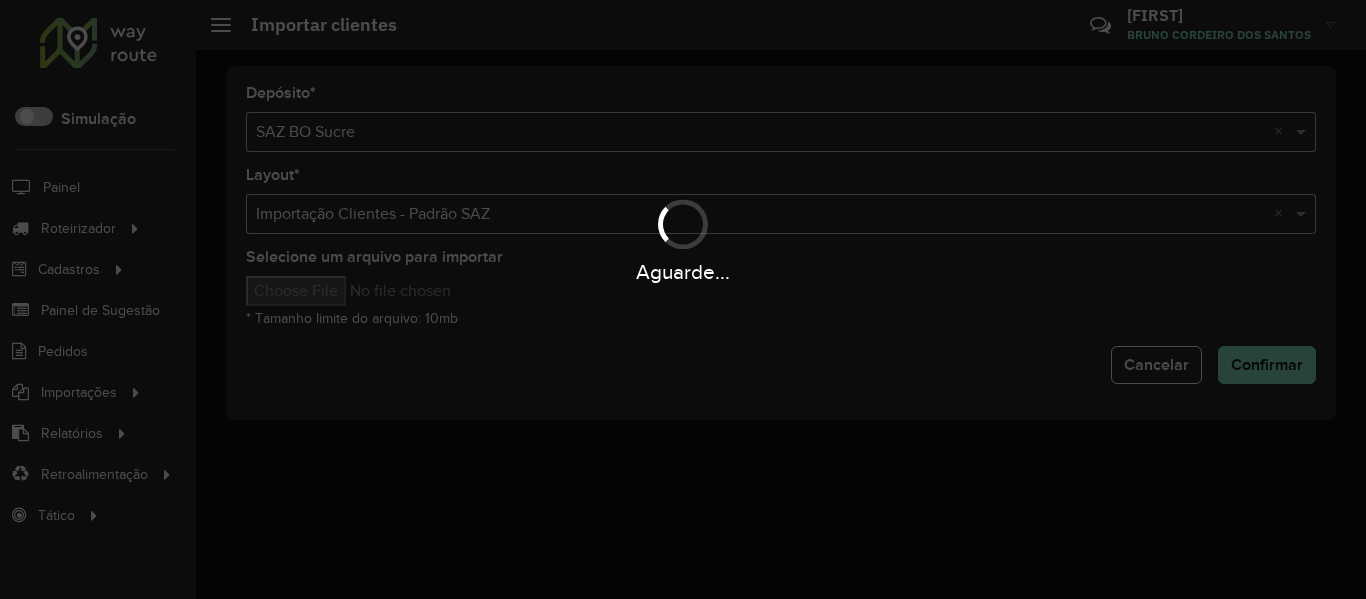 click on "Aguarde..." at bounding box center [683, 271] 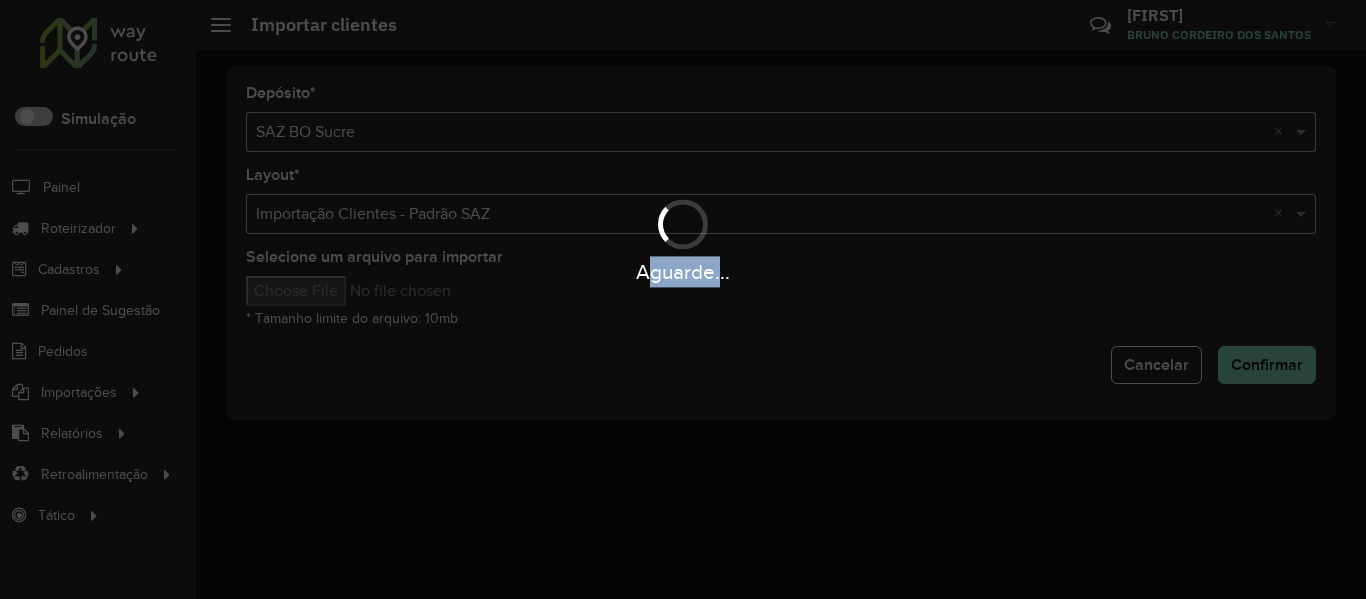 click on "Aguarde...  Pop-up bloqueado!  Seu navegador bloqueou automáticamente a abertura de uma nova janela.   Acesse as configurações e adicione o endereço do sistema a lista de permissão.   Fechar  Roteirizador AmbevTech Simulação Painel Roteirizador Entregas Cadastros Checkpoint Cliente Condição de pagamento Consulta de setores Depósito Disponibilidade de veículos Fator tipo de produto Grupo Rota Fator Tipo Produto Grupo de Depósito Grupo de rotas exclusiva Grupo de setores Jornada Layout integração Modelo Motorista Multi Depósito Painel de sugestão Parada Pedágio Ponto de apoio Ponto de apoio FAD Prioridade pedido Produto Rodízio de placa Rota exclusiva FAD Rótulo Setor Tempo de parada de refeição Tipo de cliente Tipo de veículo Transportadora Usuário Veículo Painel de Sugestão Pedidos Importações Clientes Fator tipo produto Grade de atendimento Janela de atendimento Localização Pedidos Tempo de espera Veículos Relatórios Ações da sessão Clientes Clientes fora malha Romaneio * *" at bounding box center (683, 299) 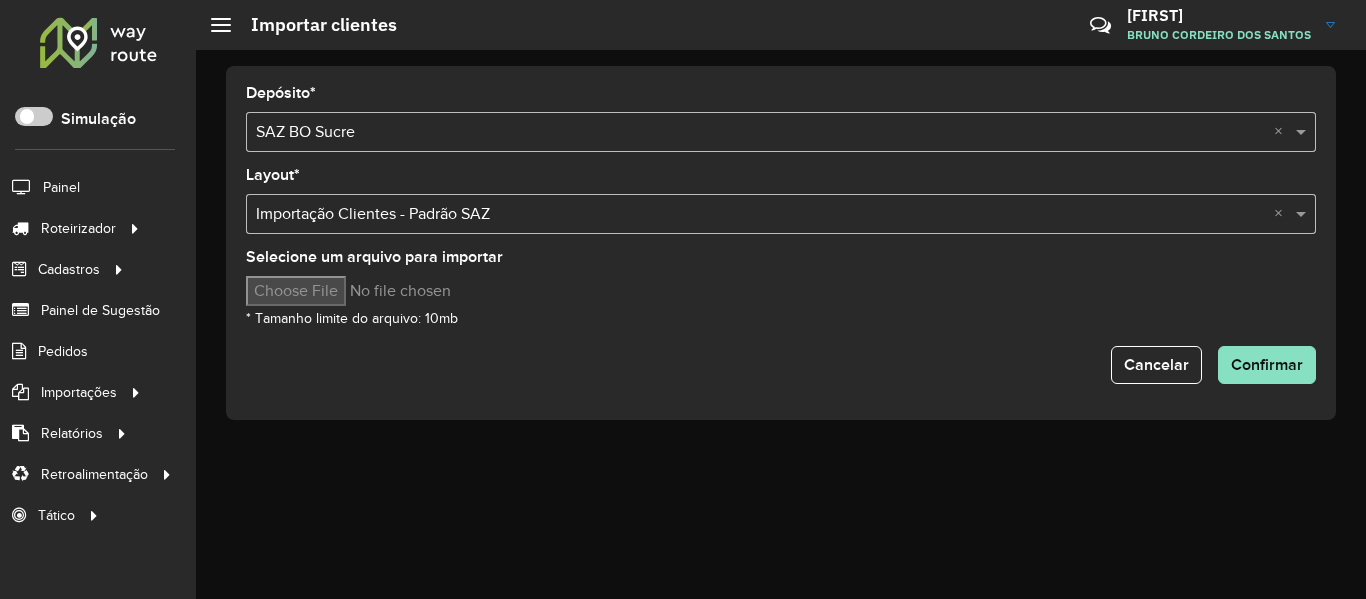 click on "Selecione um arquivo para importar" at bounding box center [416, 291] 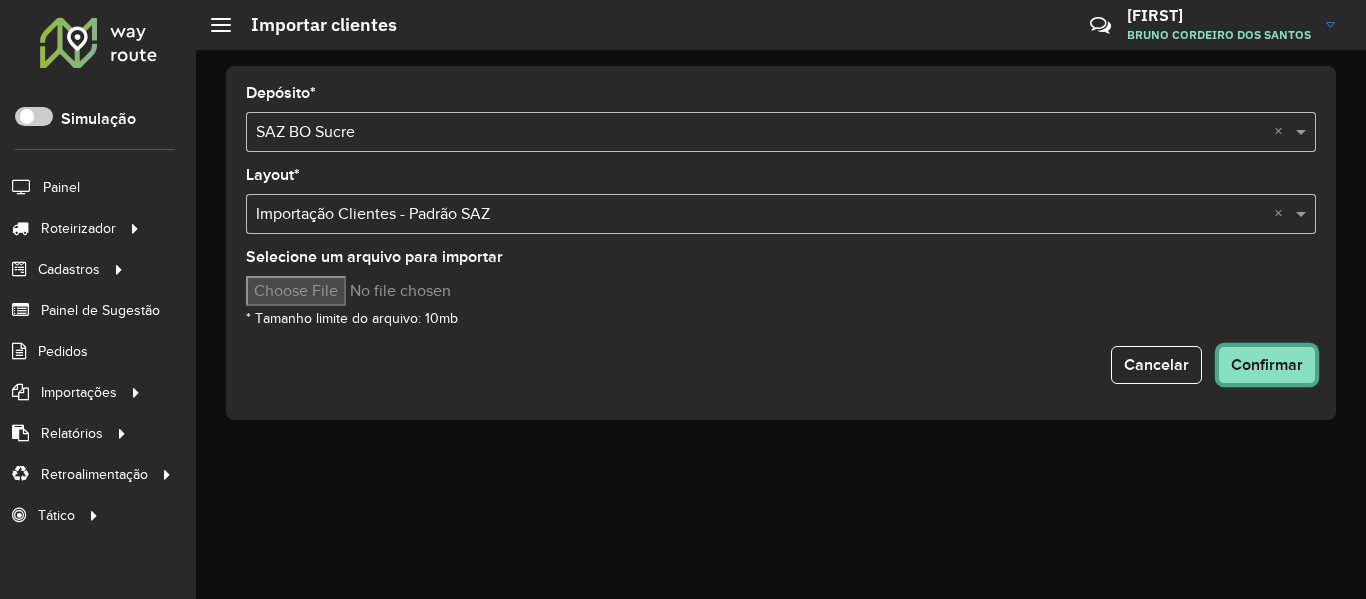 click on "Confirmar" 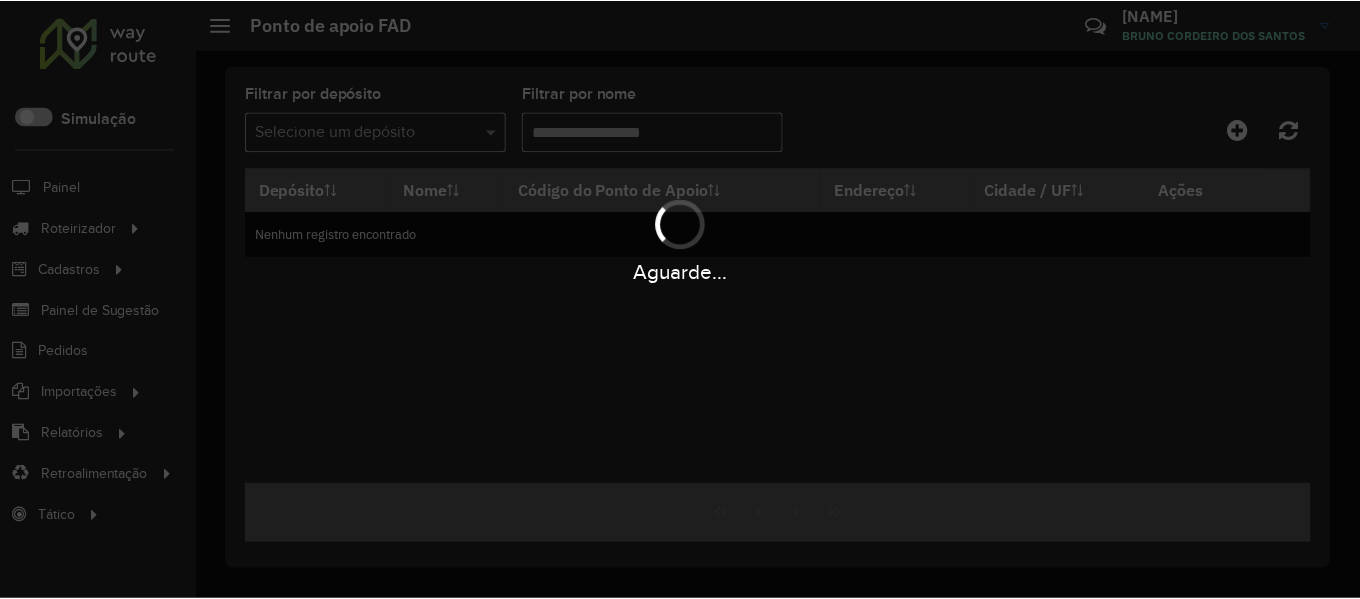 scroll, scrollTop: 0, scrollLeft: 0, axis: both 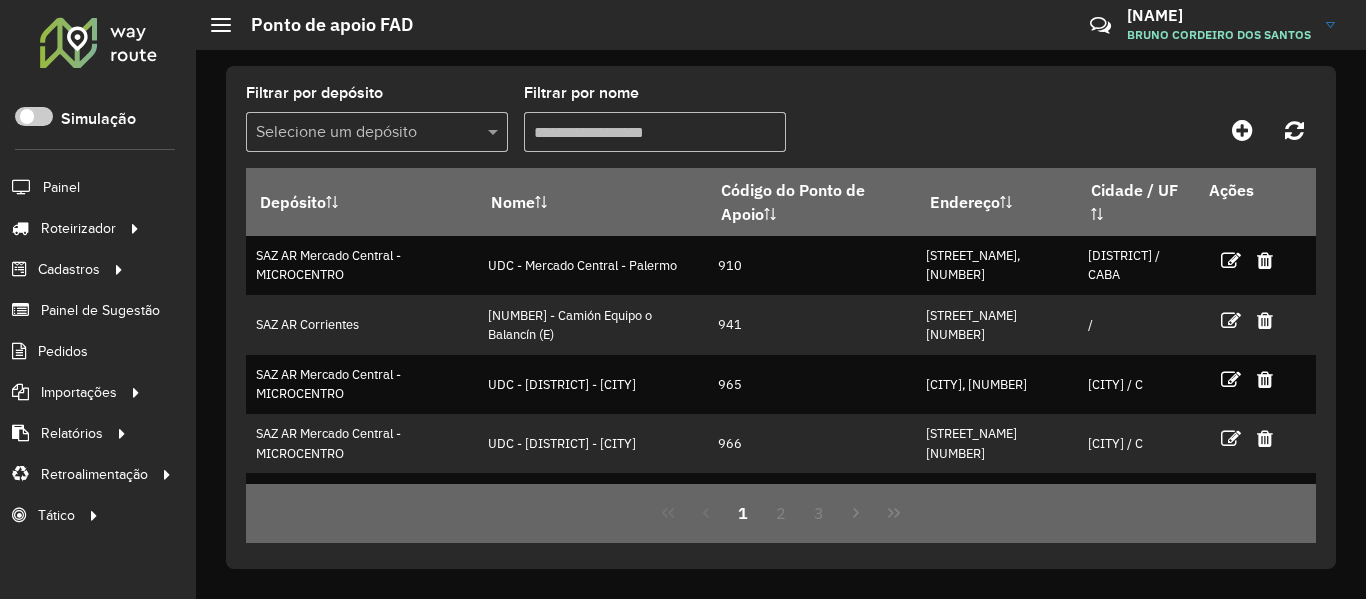click on "Selecione um depósito" at bounding box center (377, 132) 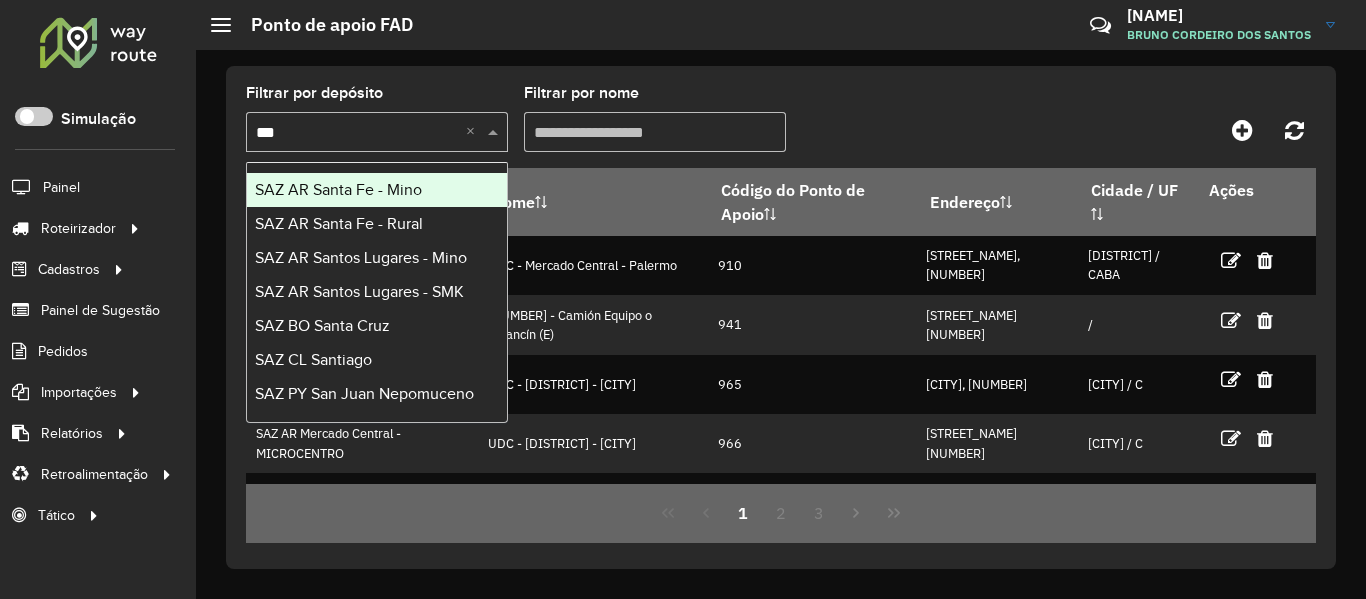 type on "****" 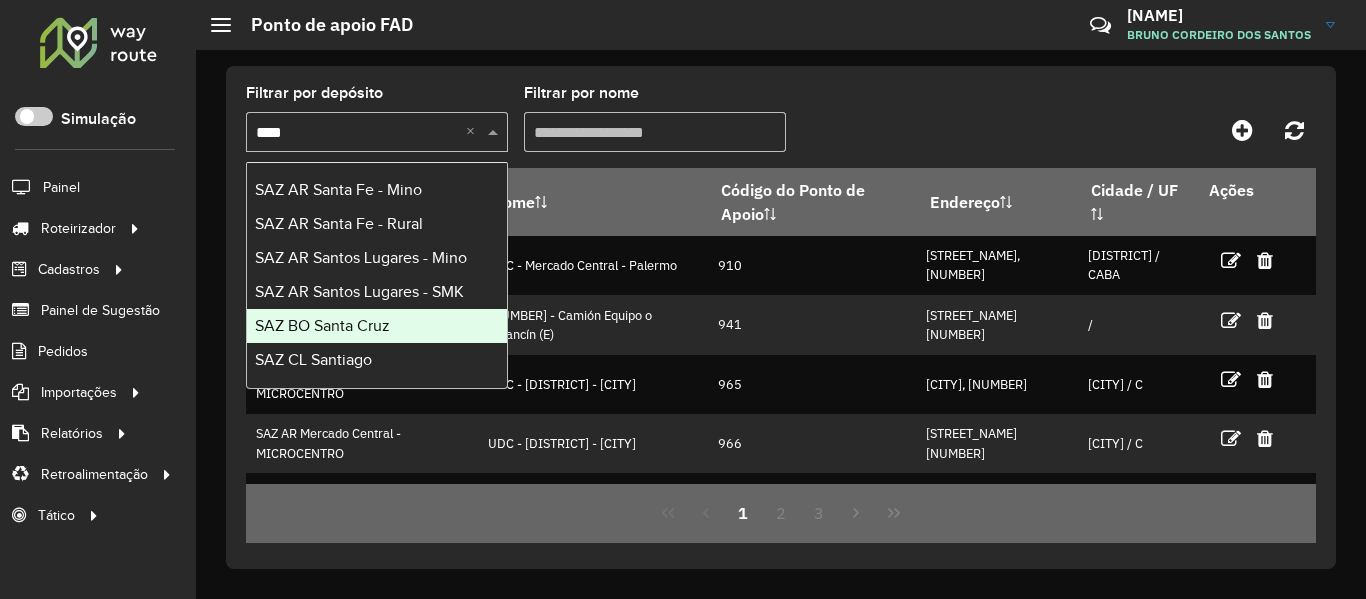 click on "SAZ BO Santa Cruz" at bounding box center [377, 326] 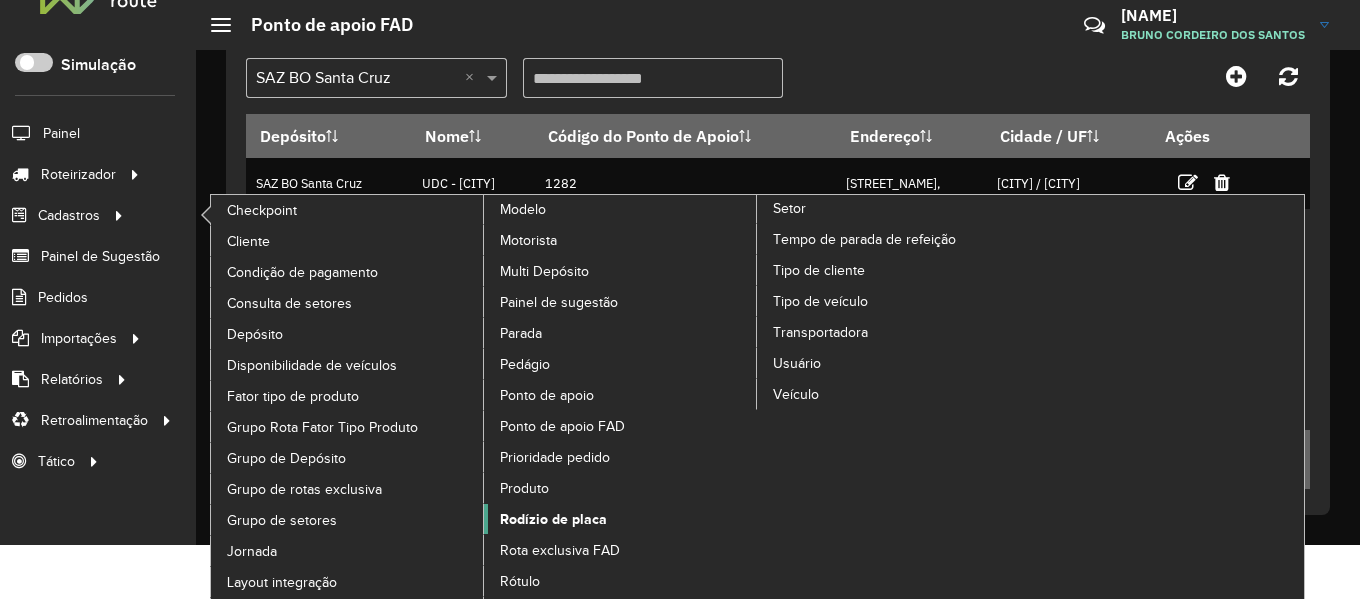 scroll, scrollTop: 55, scrollLeft: 0, axis: vertical 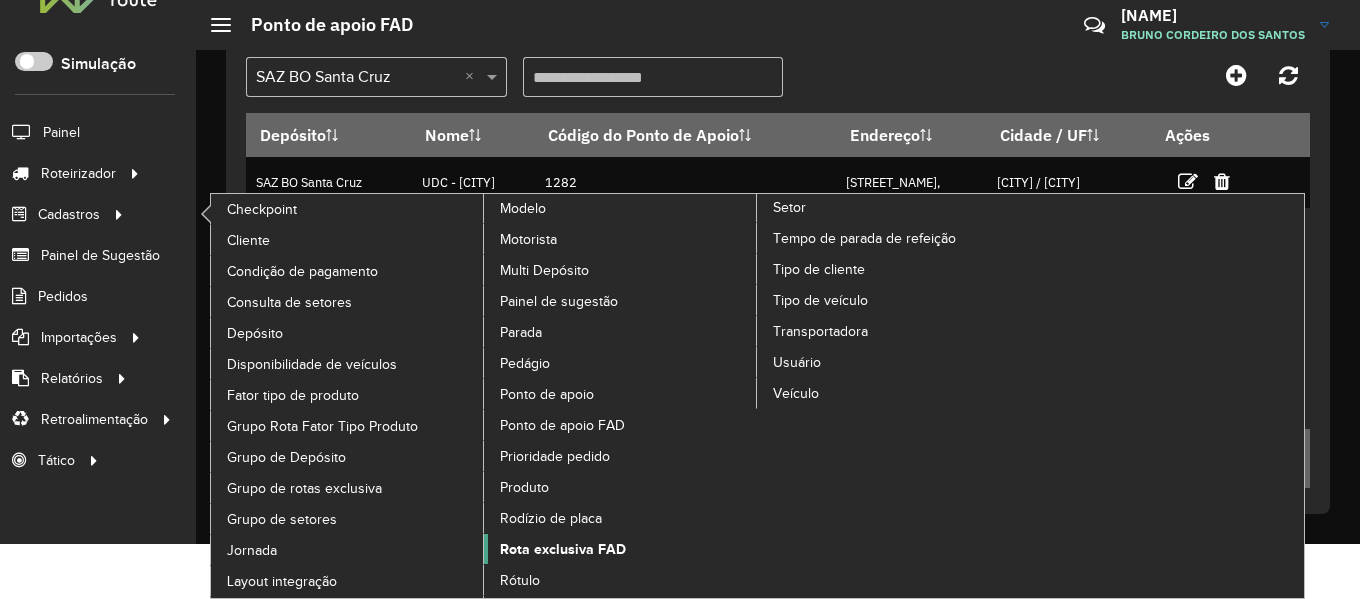 click on "Rota exclusiva FAD" 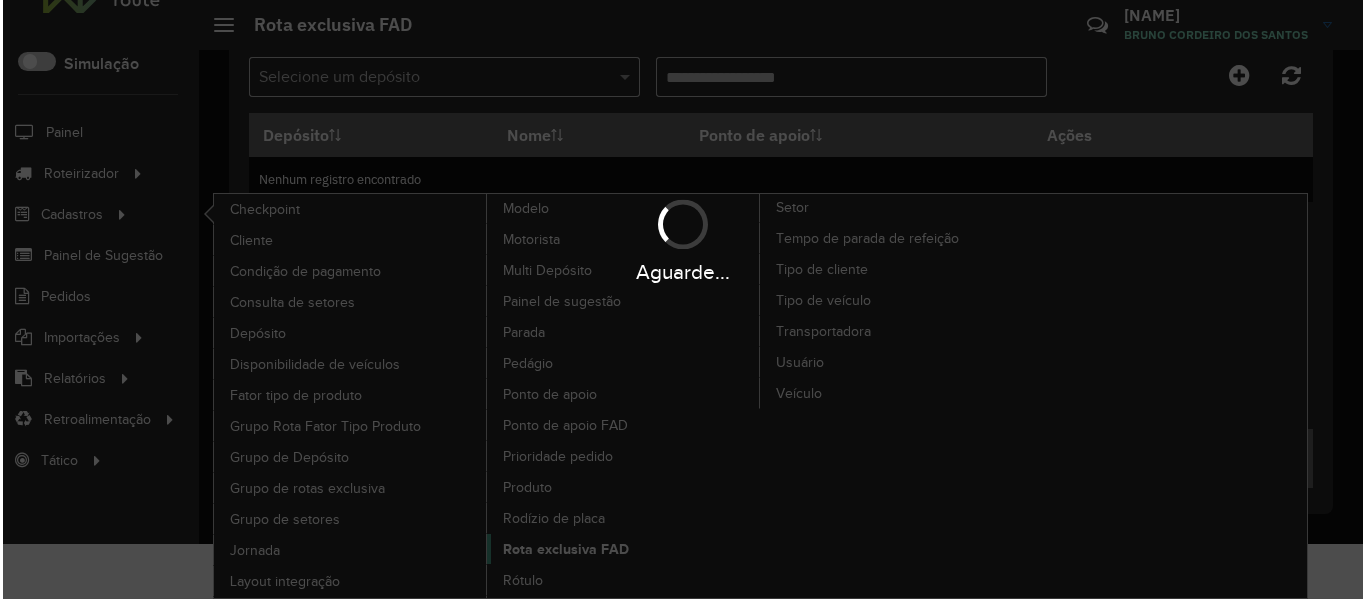 scroll, scrollTop: 0, scrollLeft: 0, axis: both 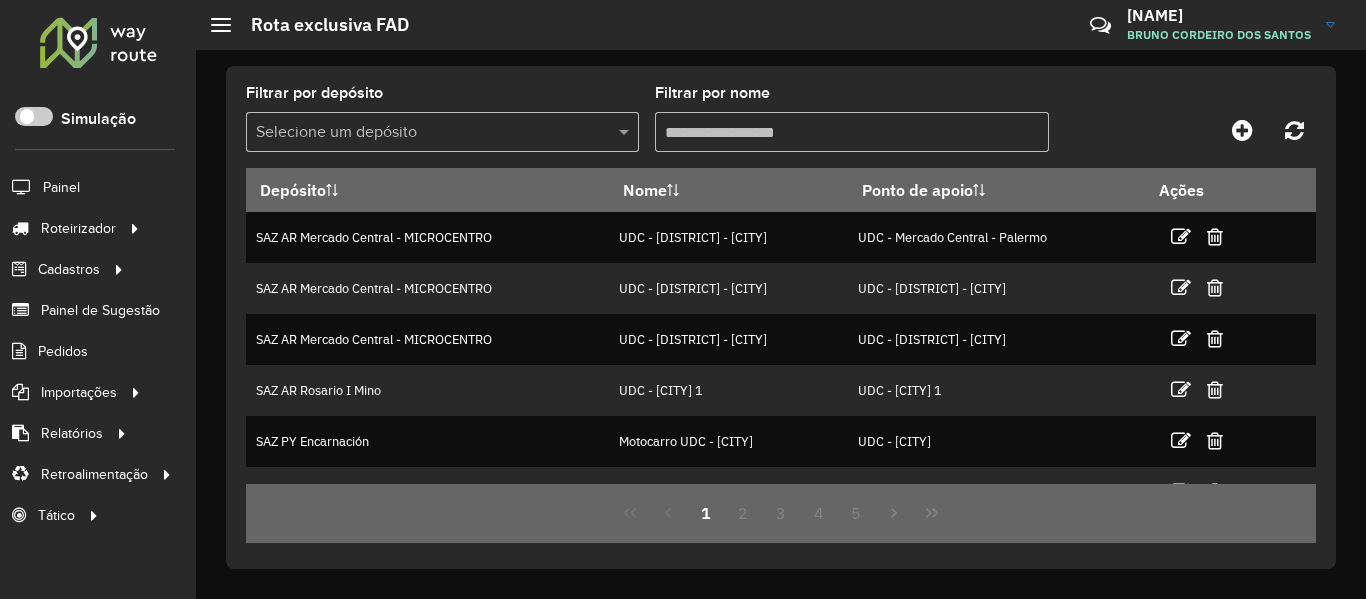 click at bounding box center (422, 133) 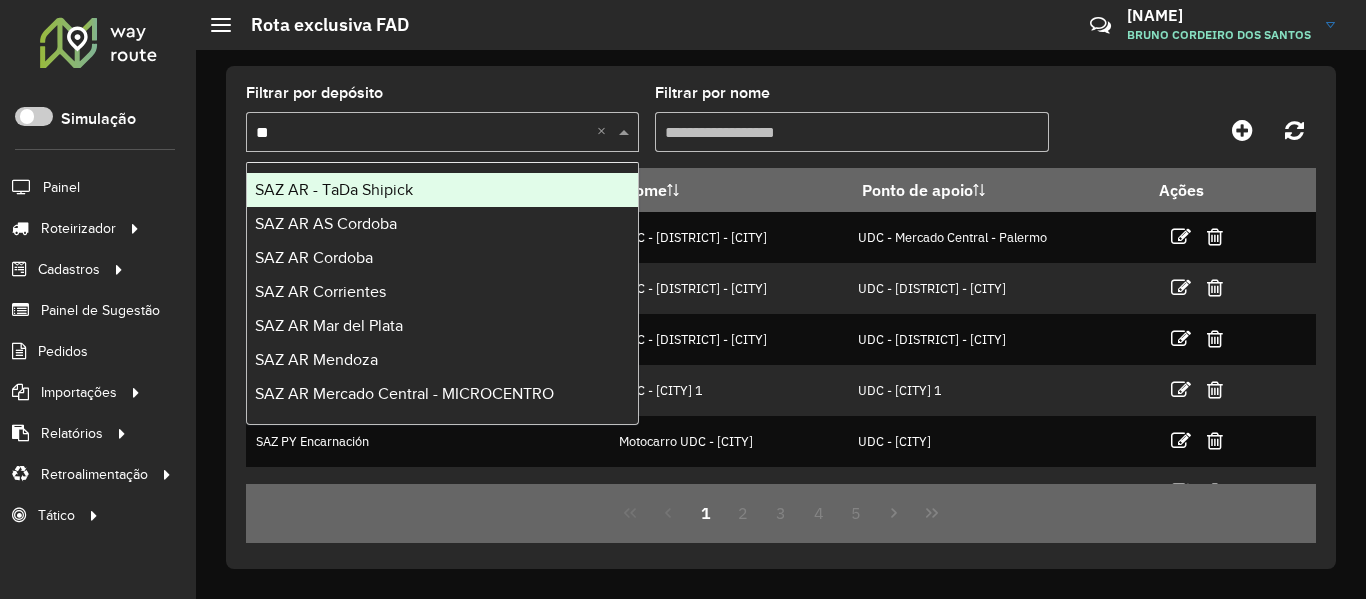 click on "**" at bounding box center (422, 133) 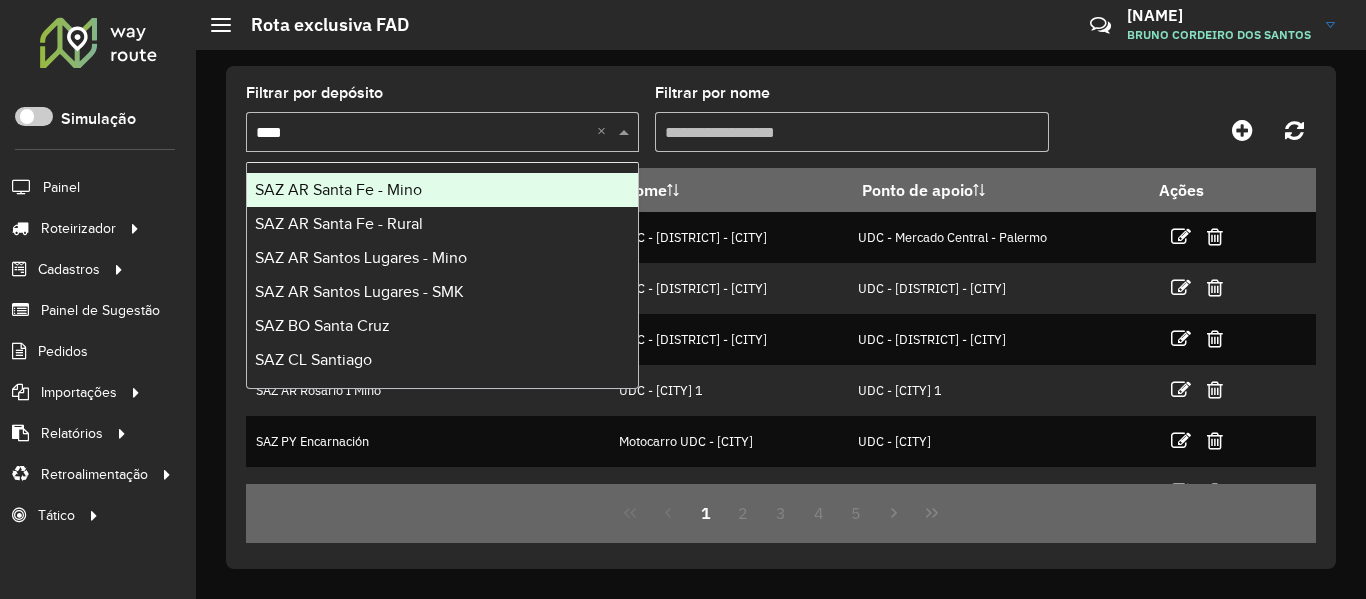 type on "*****" 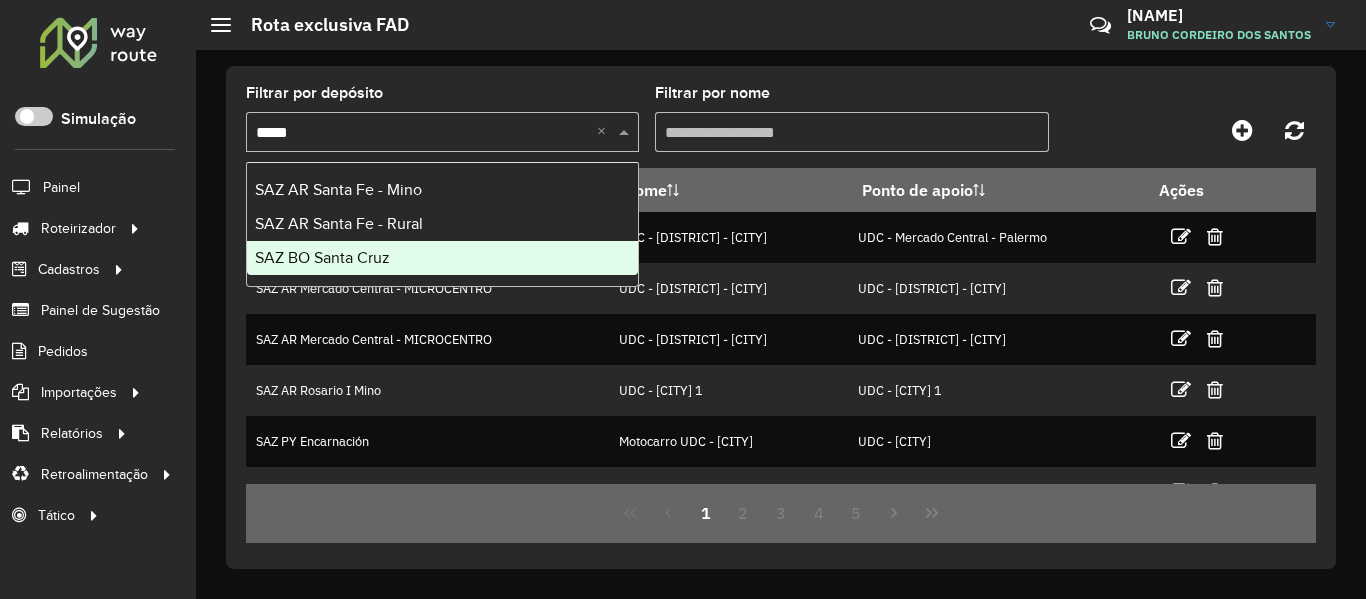 click on "SAZ BO Santa Cruz" at bounding box center [442, 258] 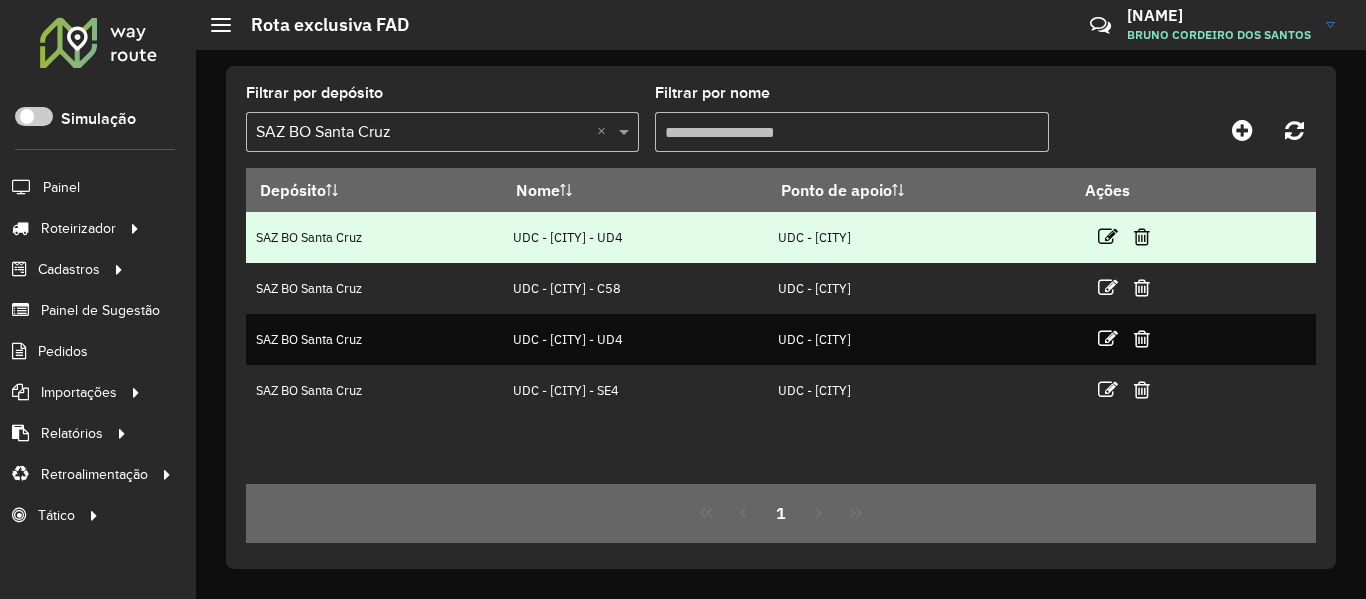 click at bounding box center (1108, 236) 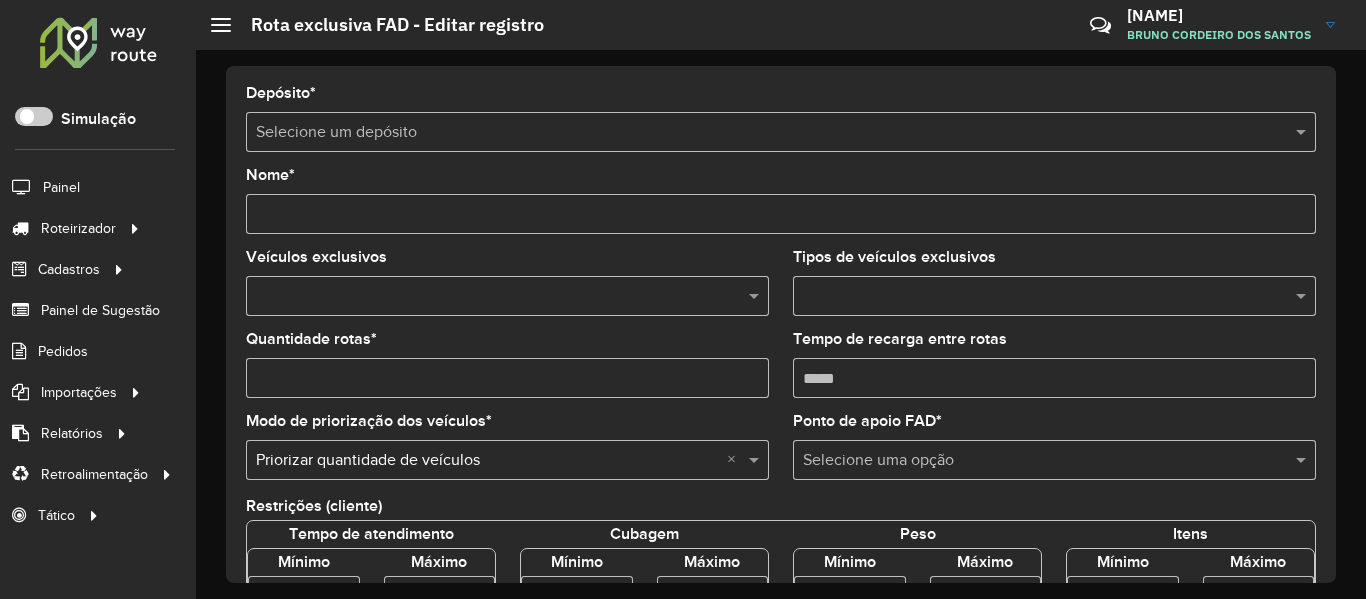 type on "**********" 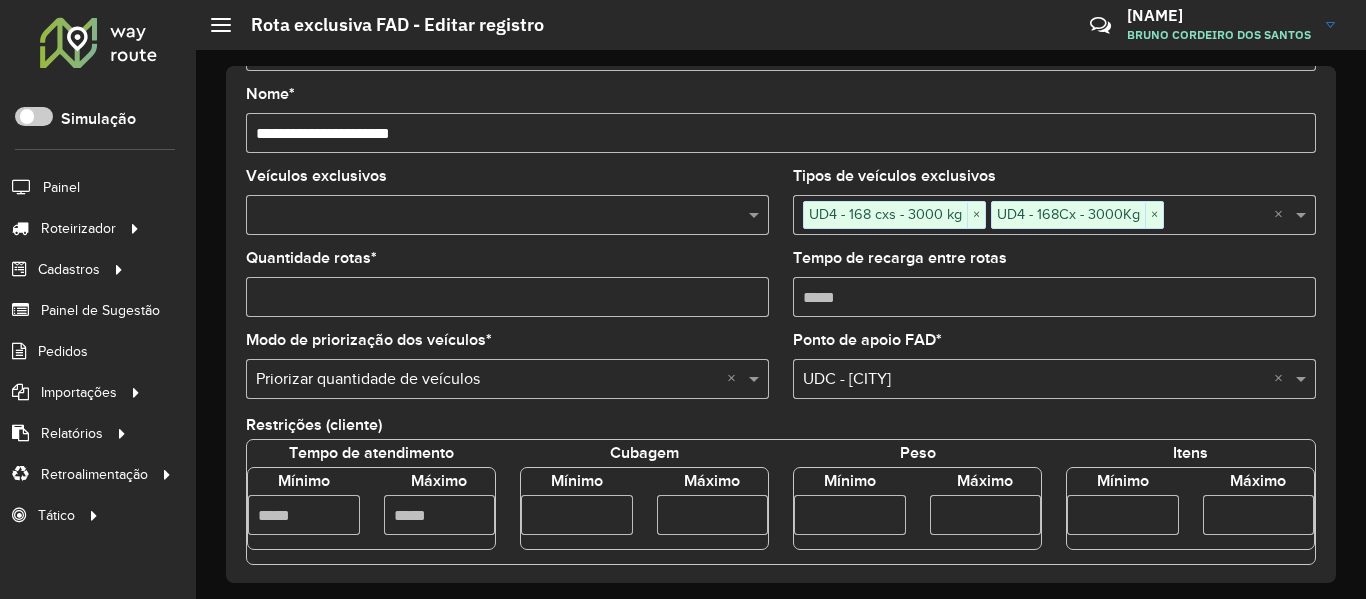 scroll, scrollTop: 0, scrollLeft: 0, axis: both 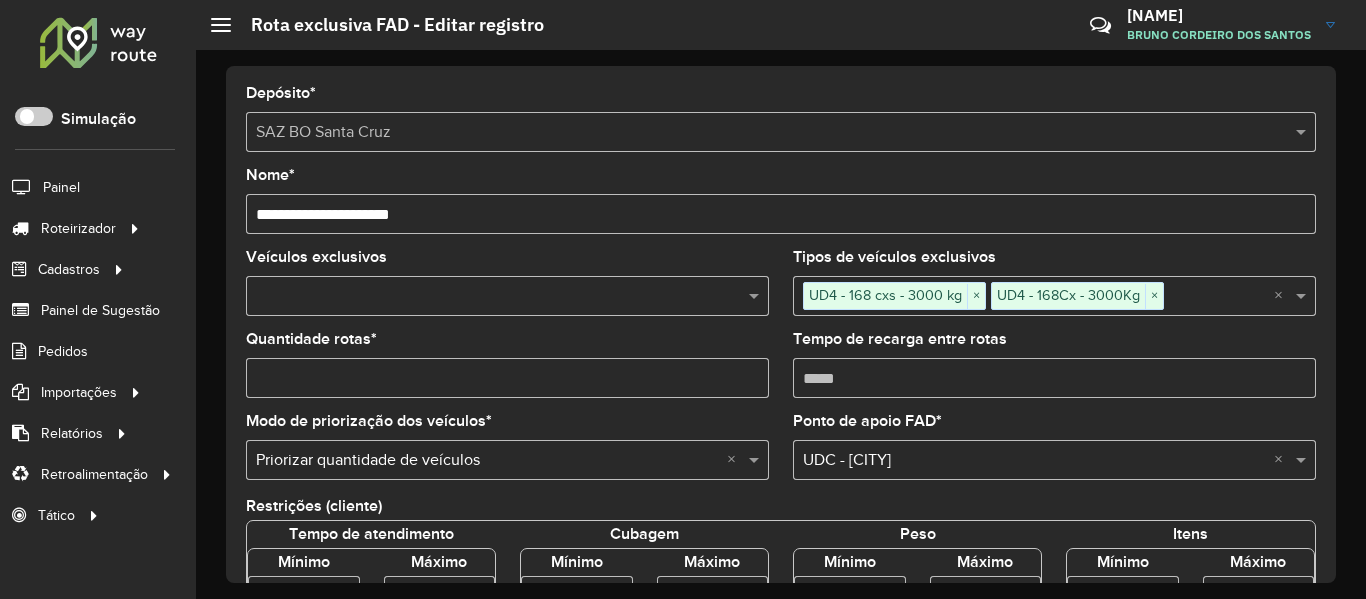 click on "**********" at bounding box center [781, 214] 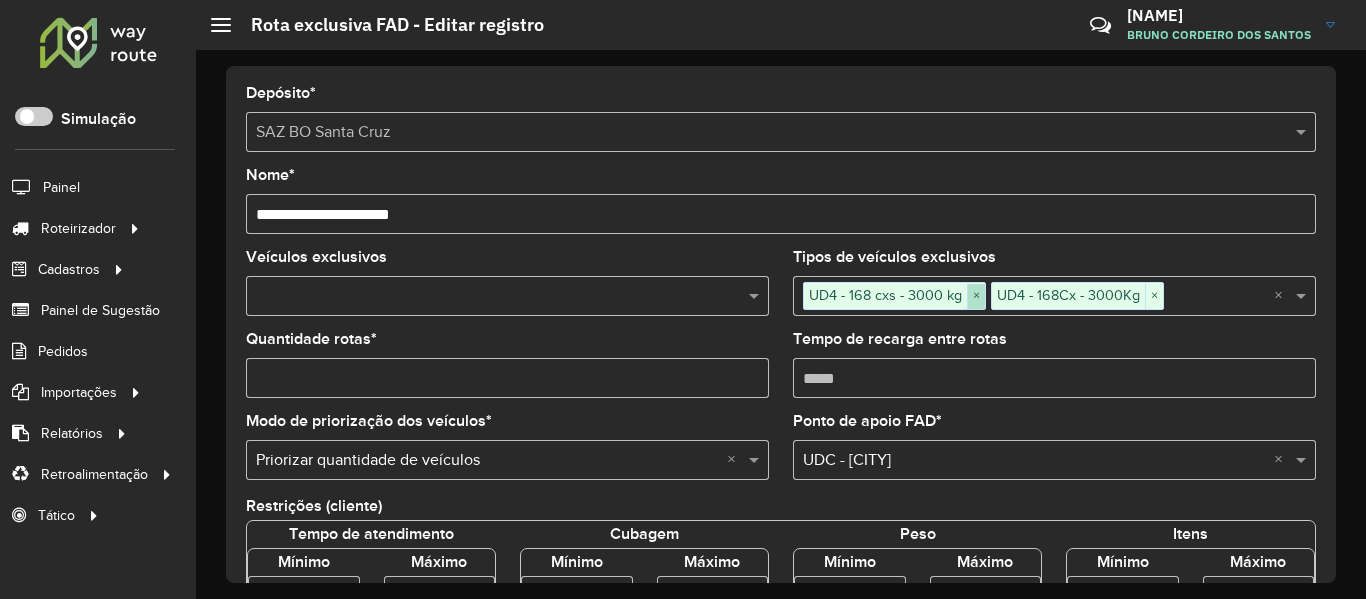 click on "×" at bounding box center (976, 296) 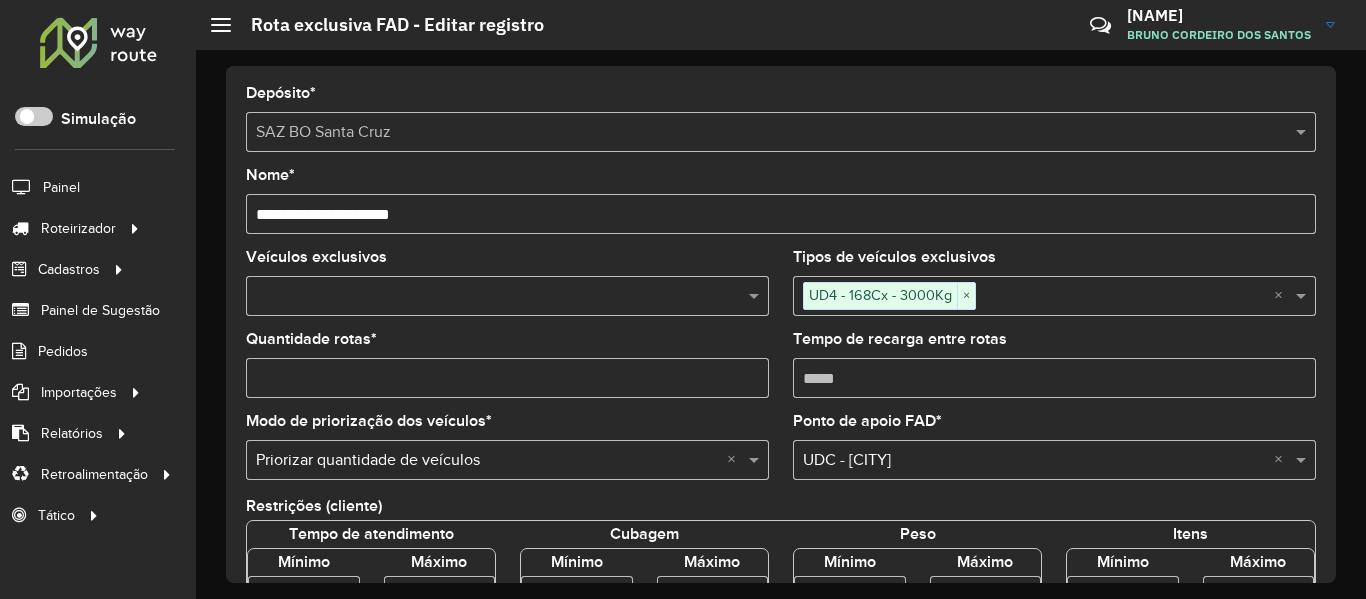 click on "×" at bounding box center (966, 296) 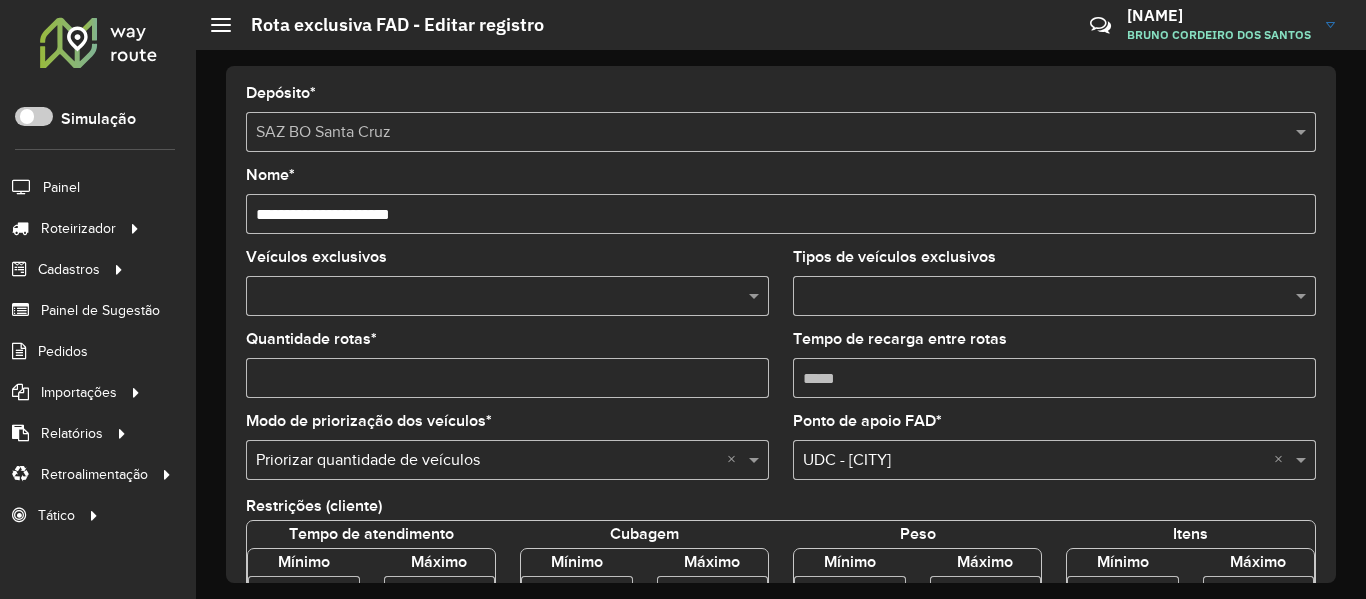 click at bounding box center [1044, 297] 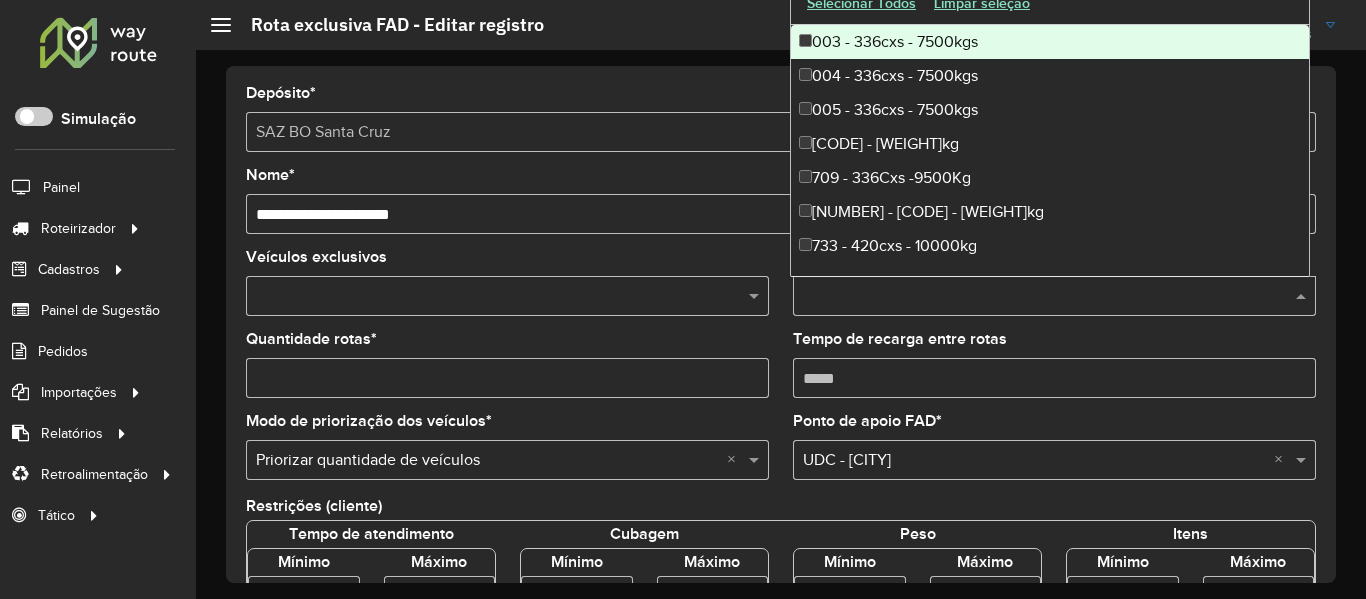 click at bounding box center [1044, 297] 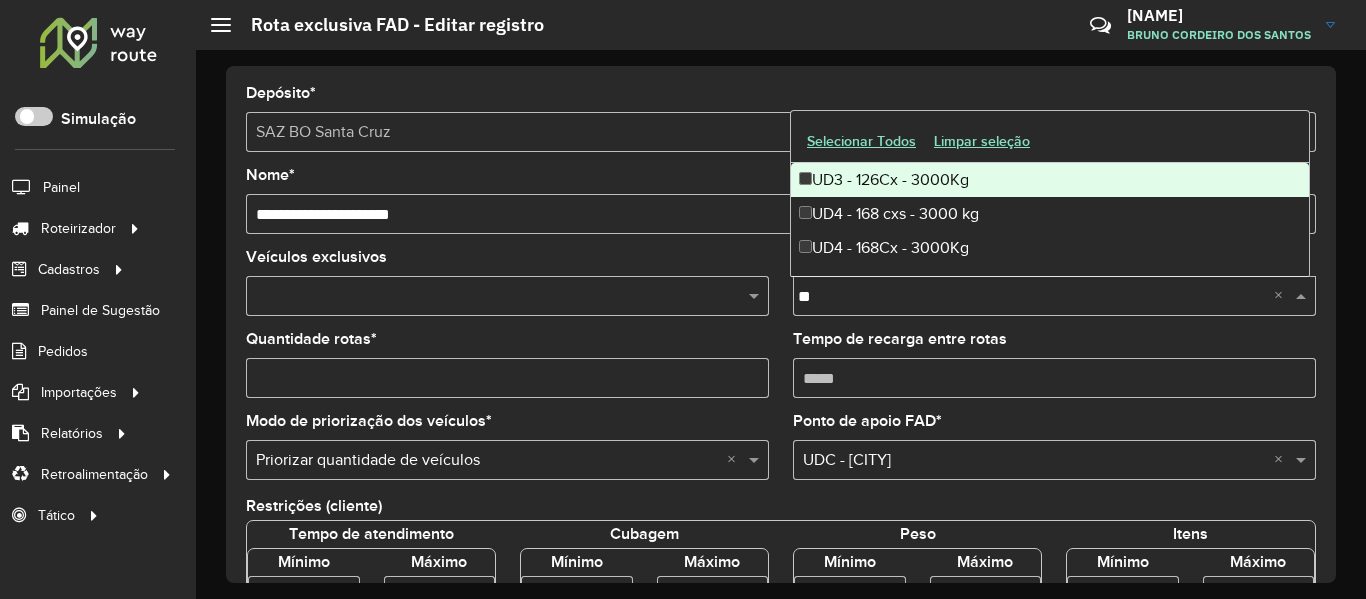 type on "**" 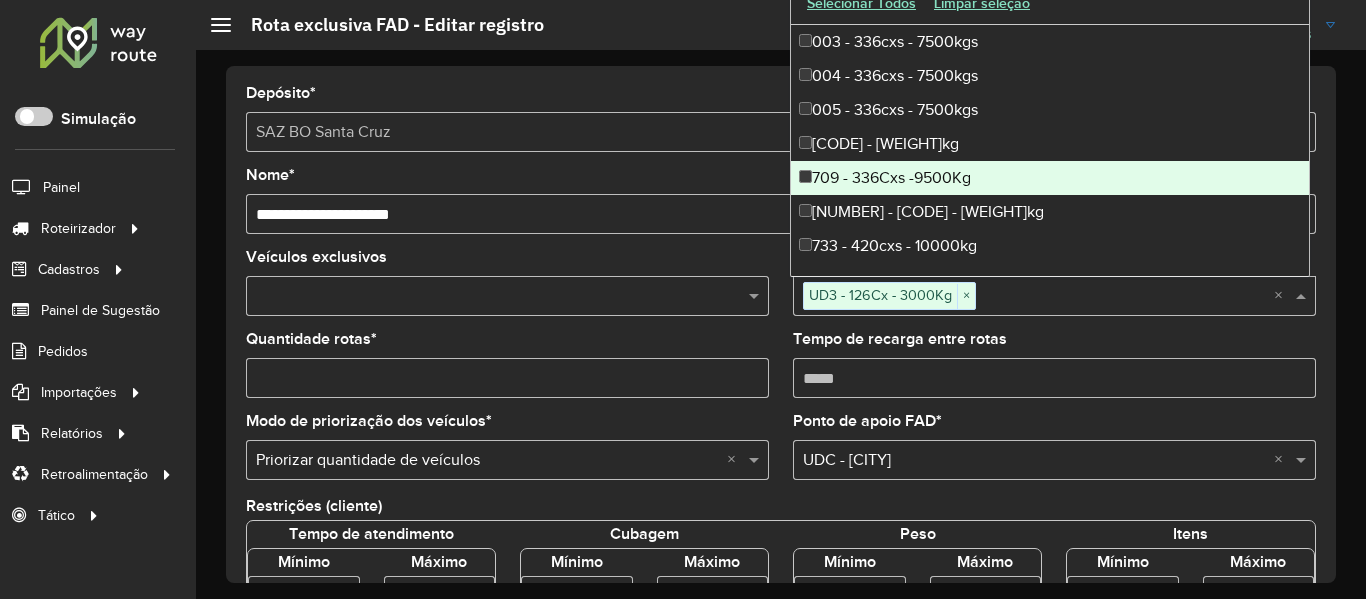 click on "**********" 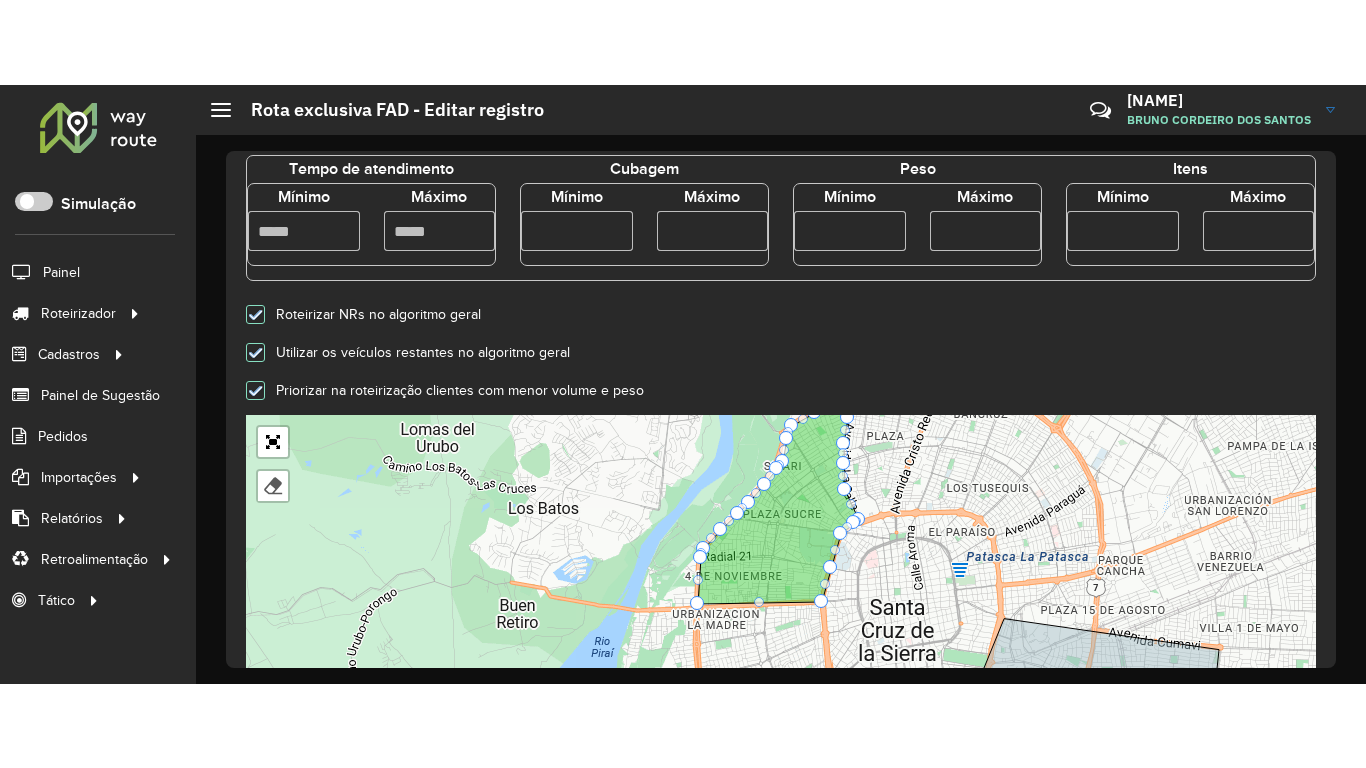 scroll, scrollTop: 600, scrollLeft: 0, axis: vertical 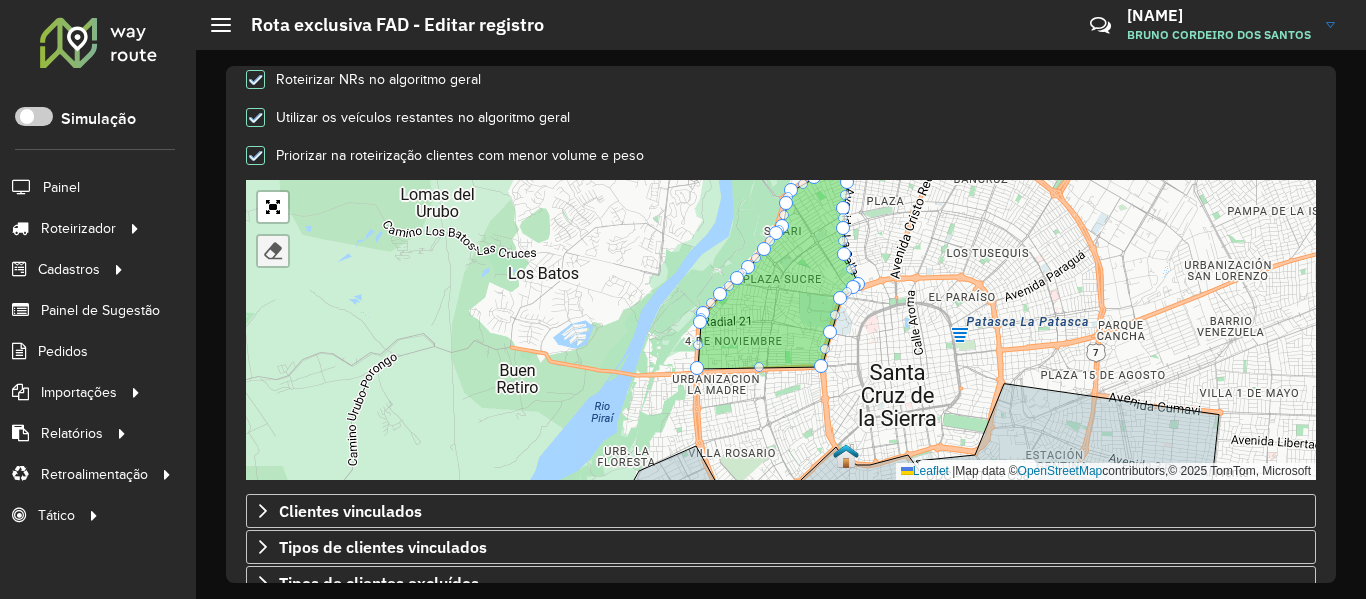 click 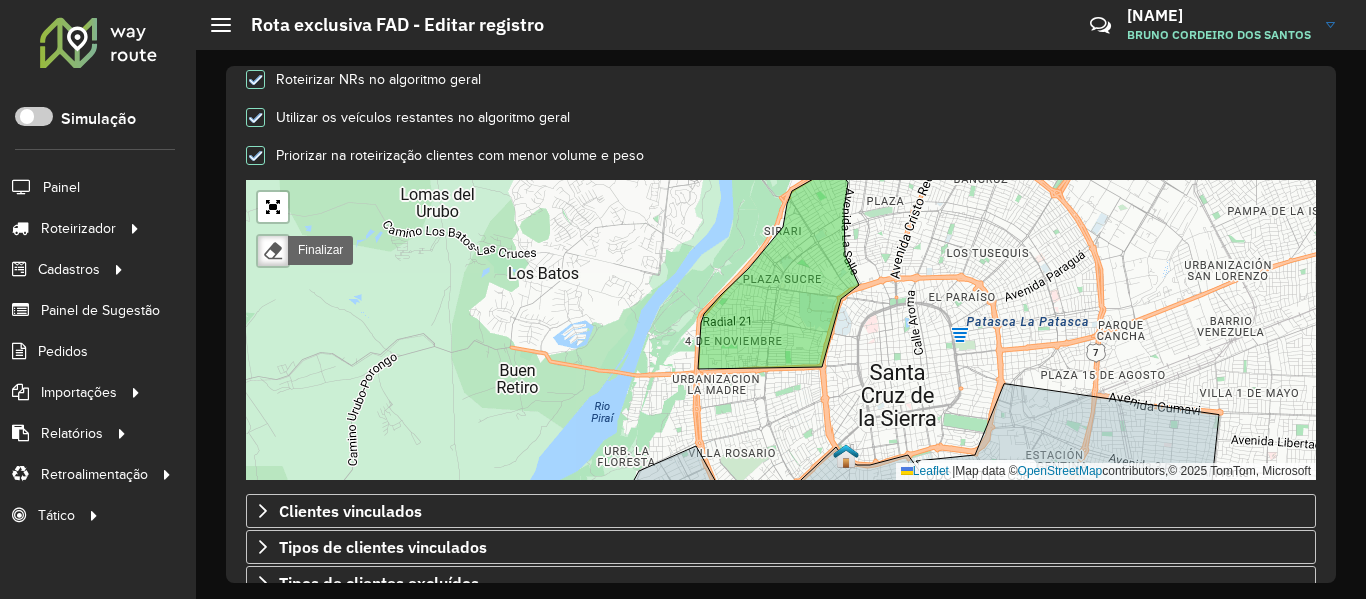 click 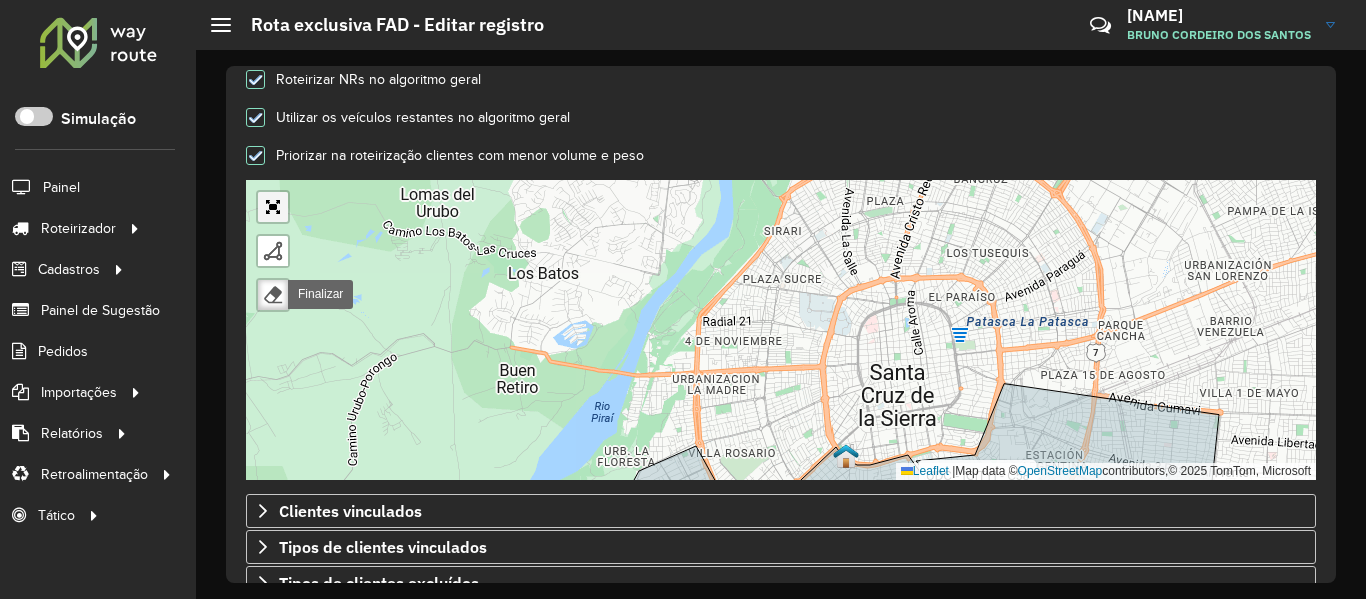 click 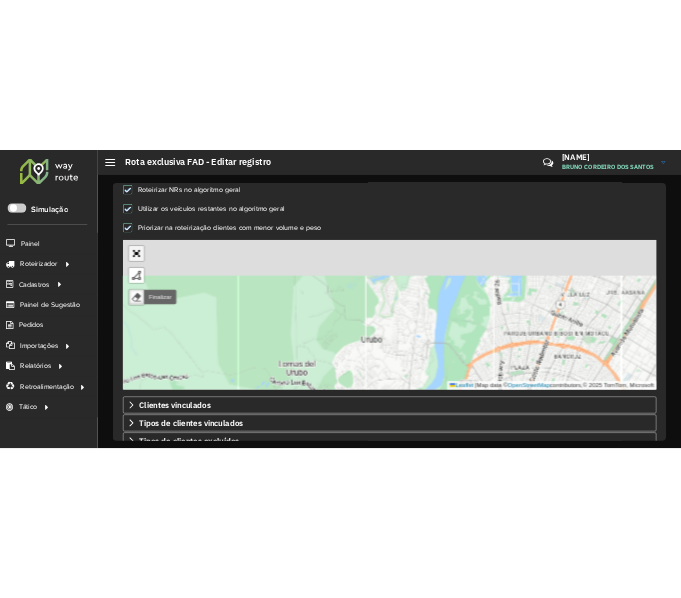 scroll, scrollTop: 296, scrollLeft: 0, axis: vertical 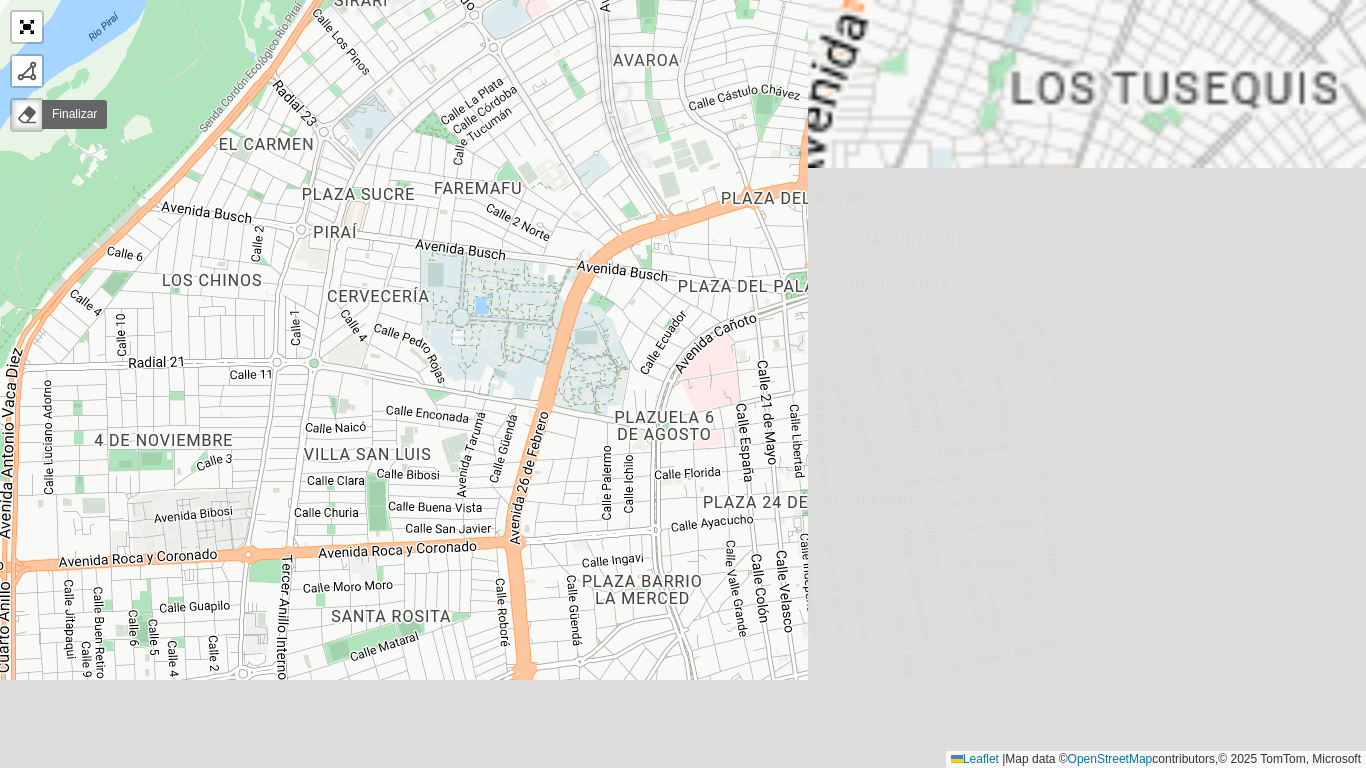 drag, startPoint x: 966, startPoint y: 524, endPoint x: 399, endPoint y: 394, distance: 581.71216 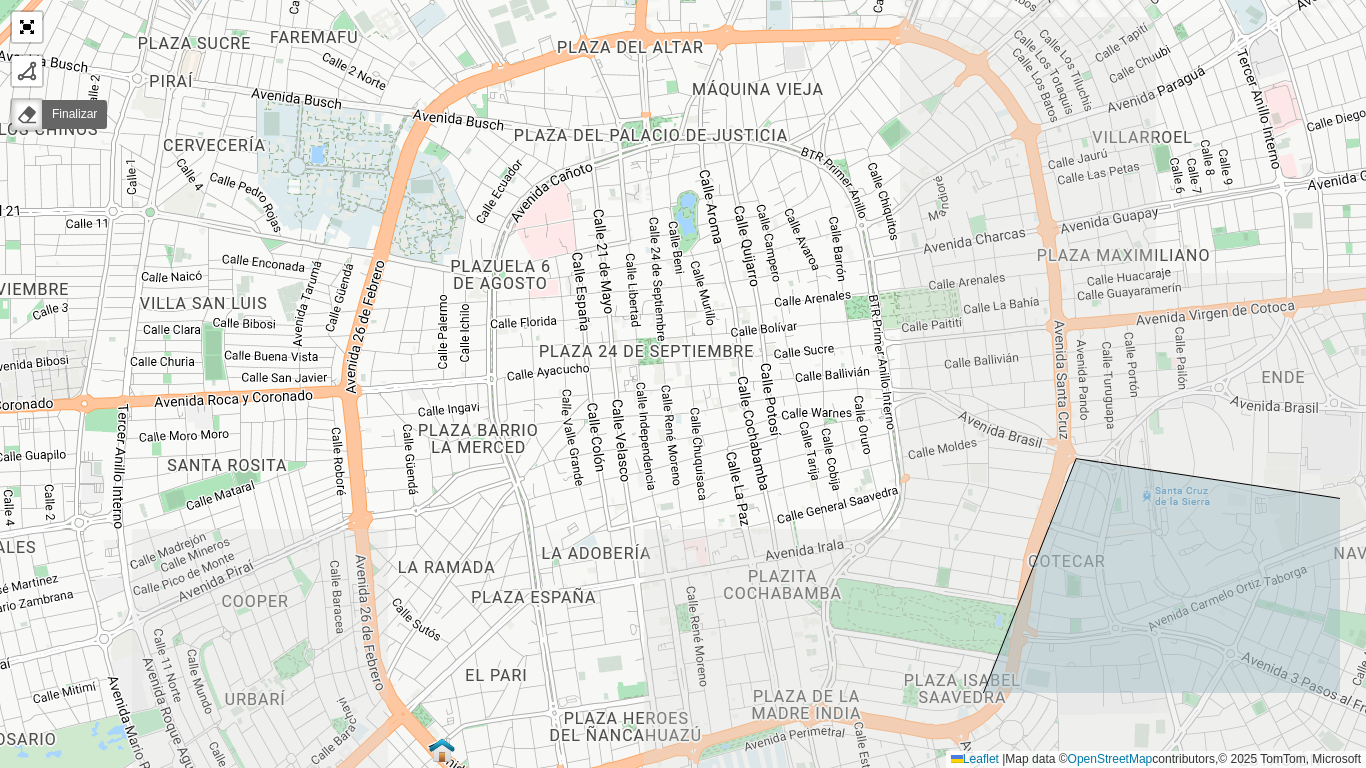 drag, startPoint x: 889, startPoint y: 492, endPoint x: 713, endPoint y: 301, distance: 259.72485 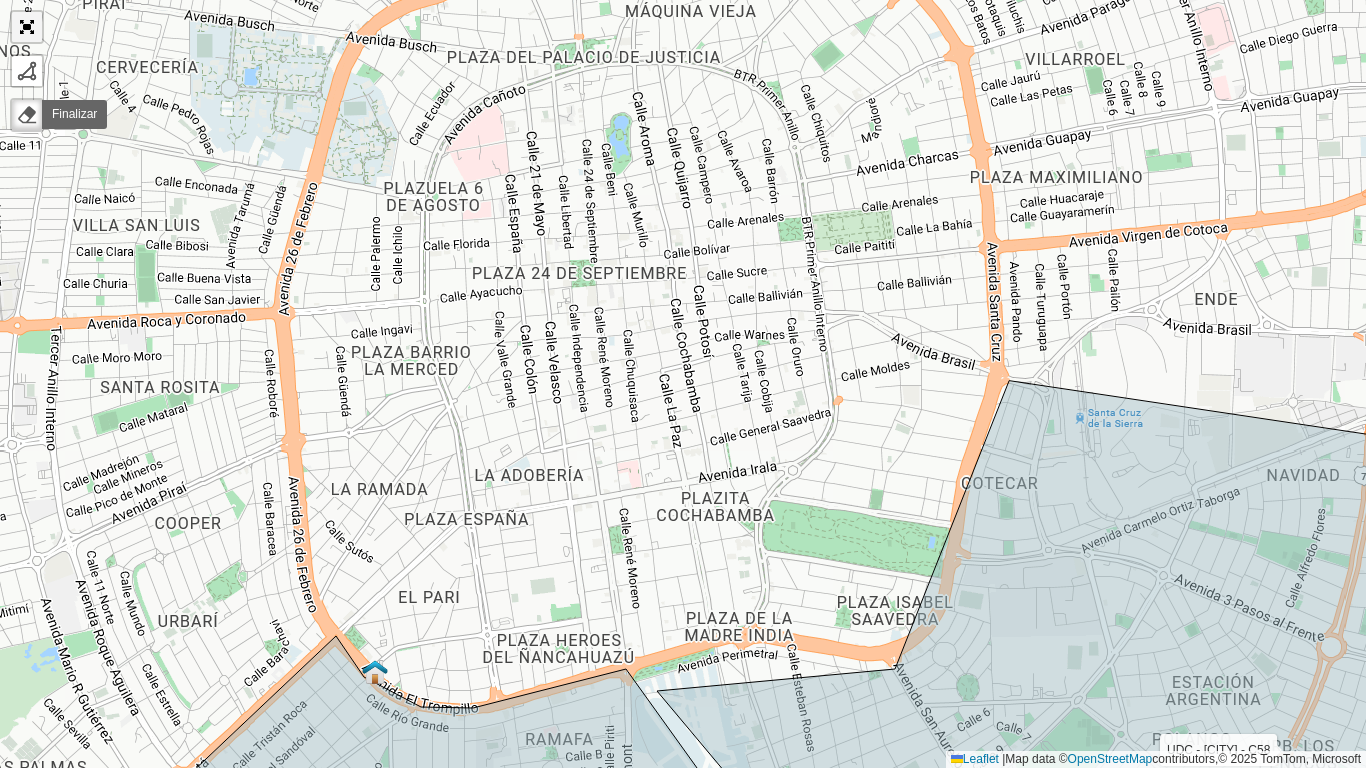 click 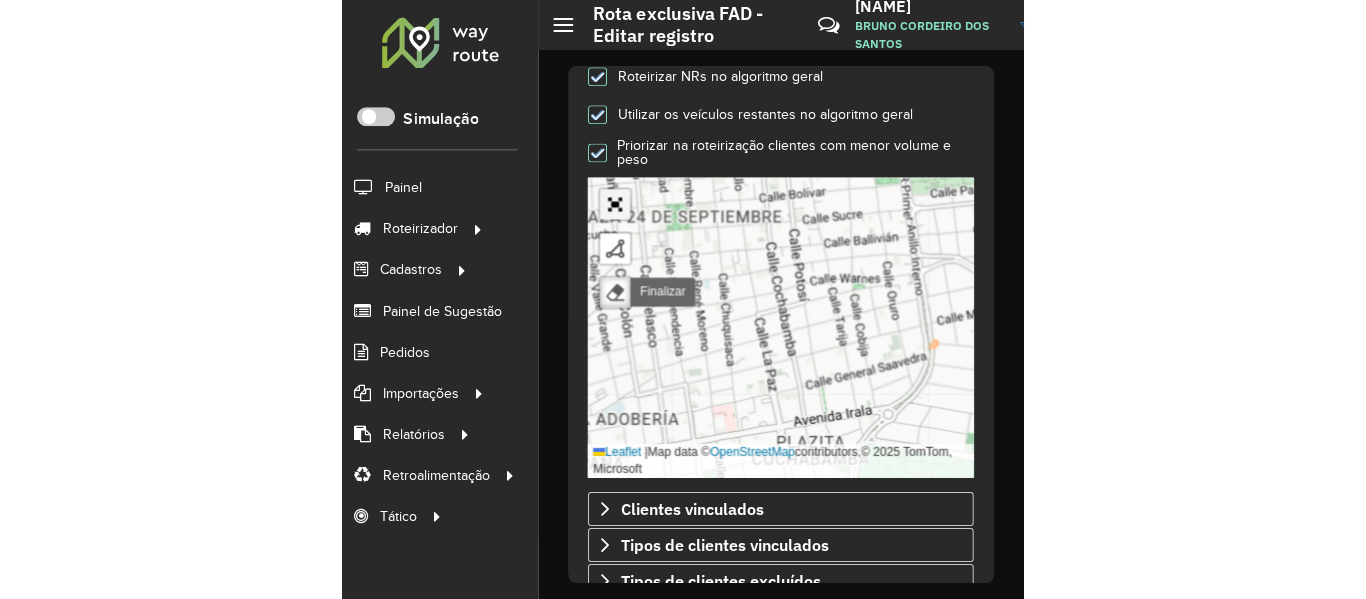 scroll, scrollTop: 896, scrollLeft: 0, axis: vertical 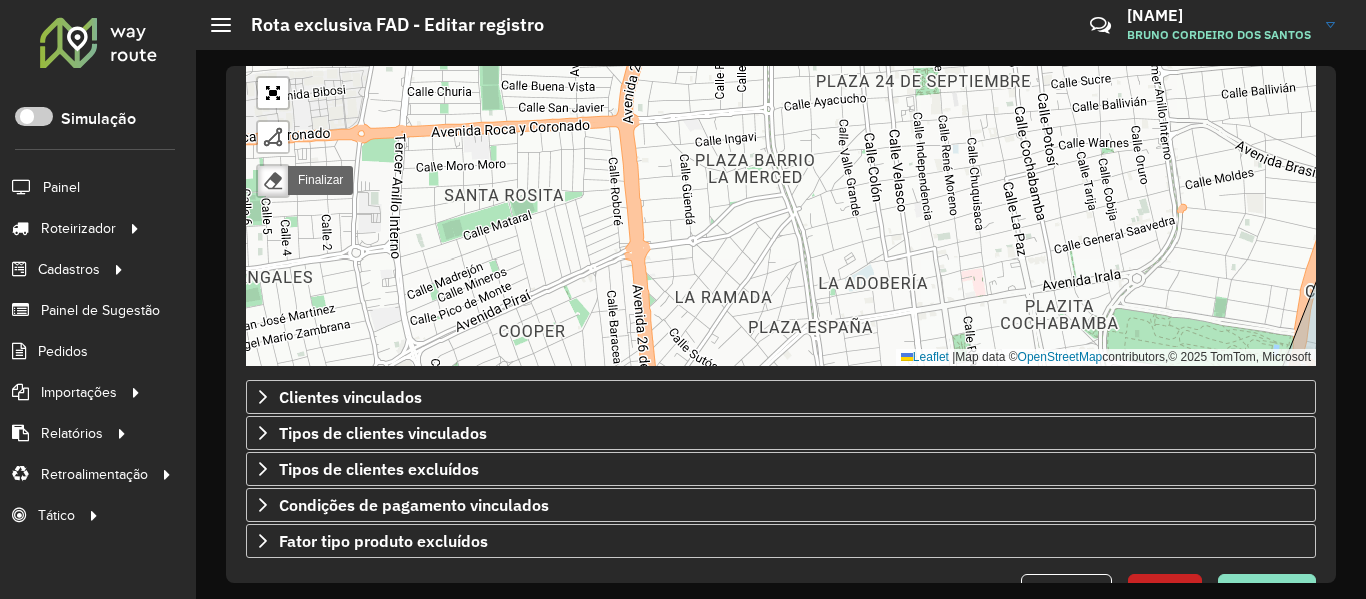 drag, startPoint x: 693, startPoint y: 161, endPoint x: 696, endPoint y: 314, distance: 153.0294 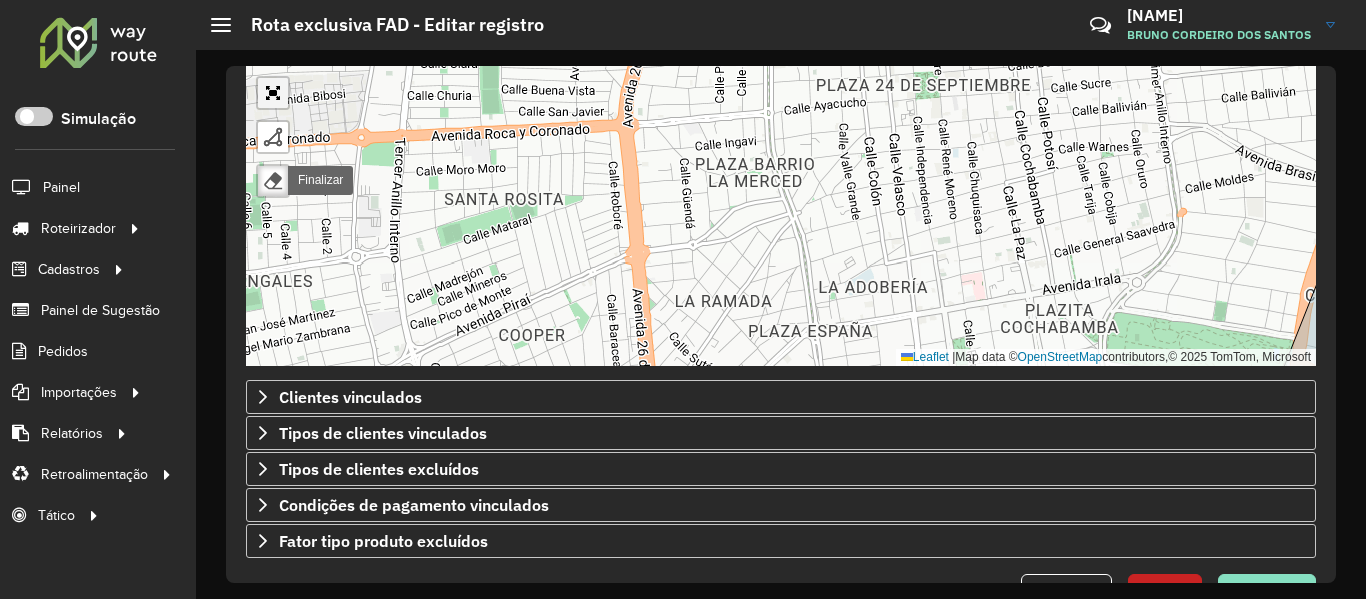 click 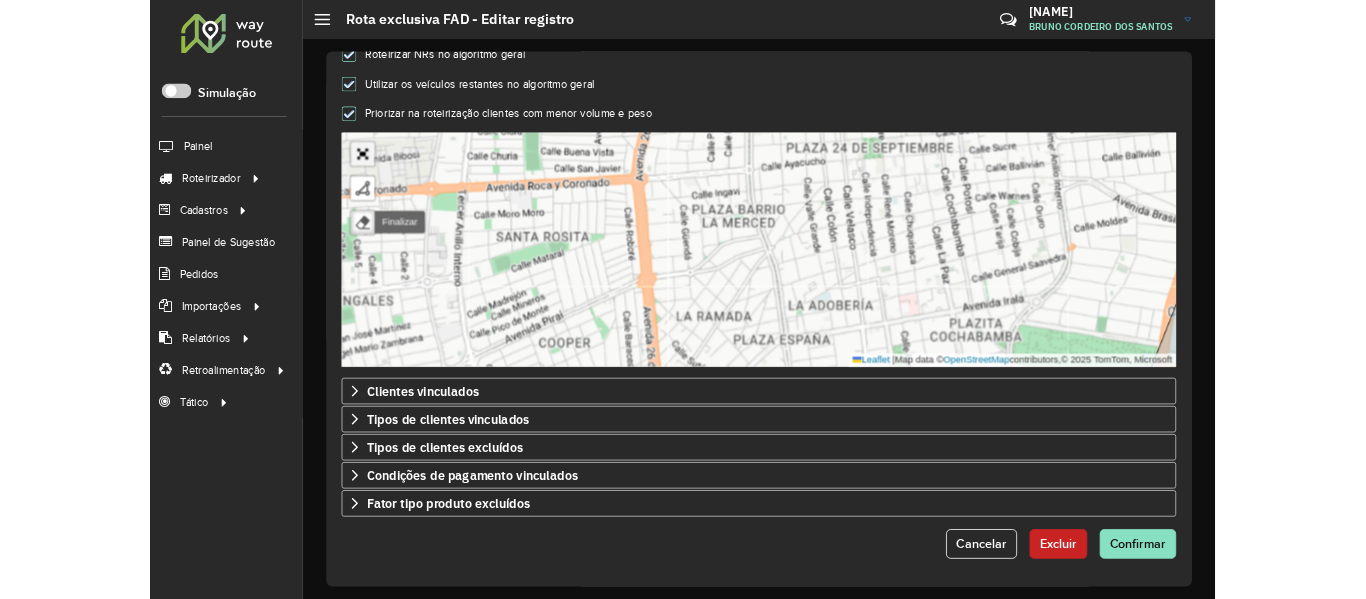 scroll, scrollTop: 296, scrollLeft: 0, axis: vertical 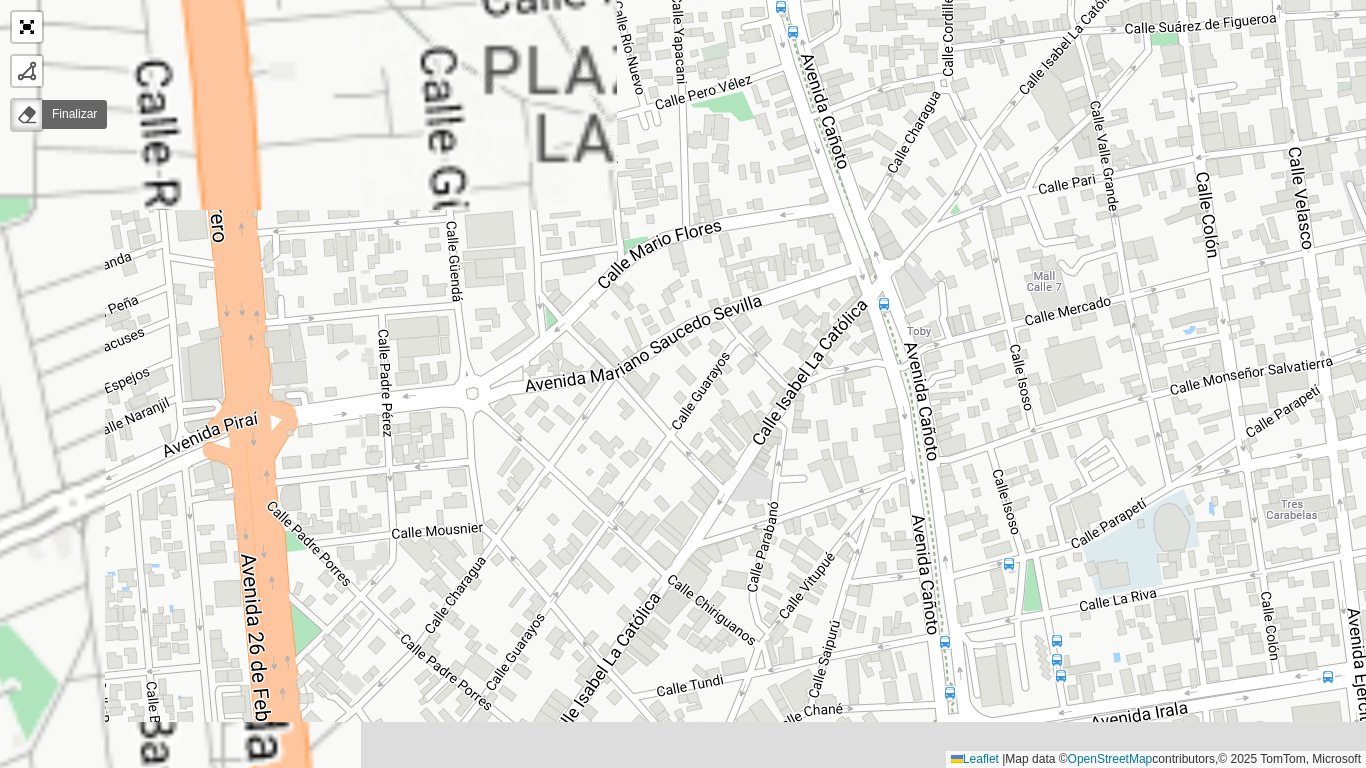 drag, startPoint x: 656, startPoint y: 479, endPoint x: 366, endPoint y: 407, distance: 298.8043 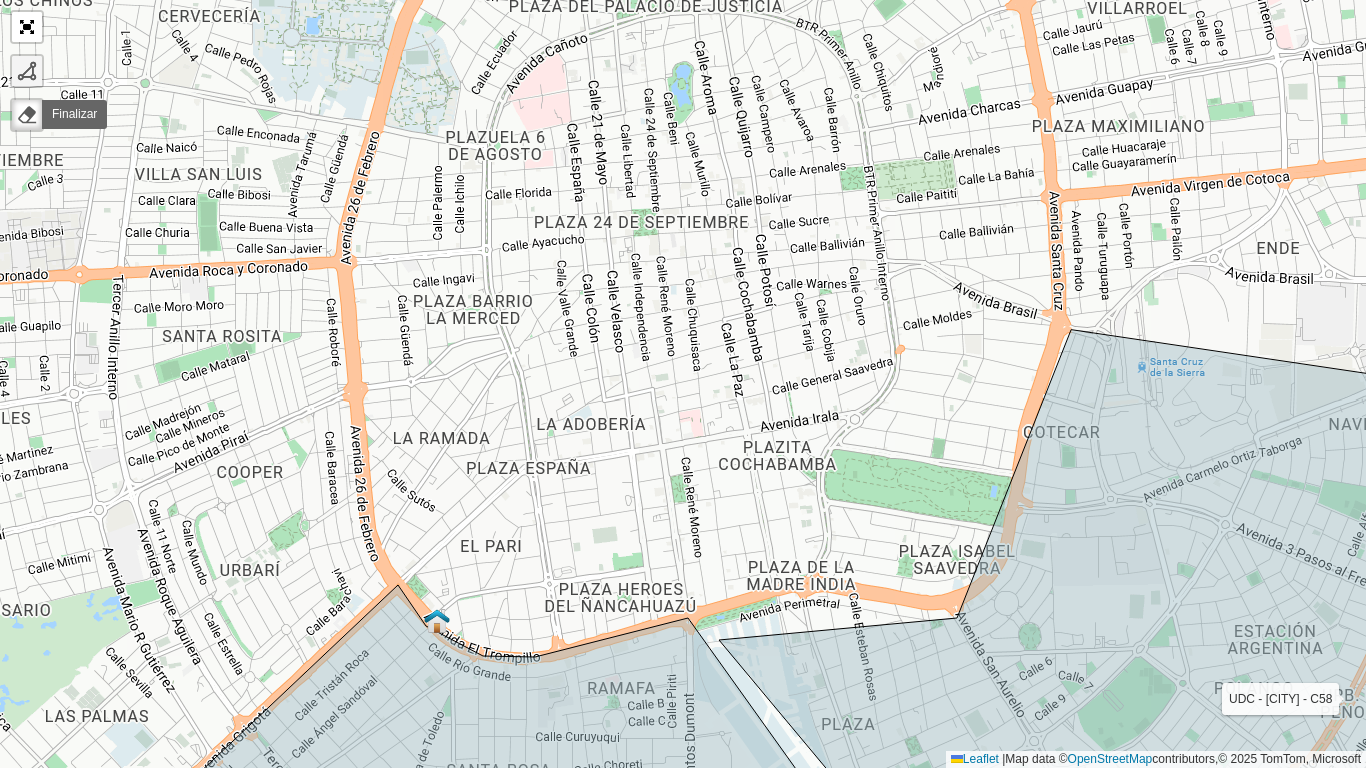click 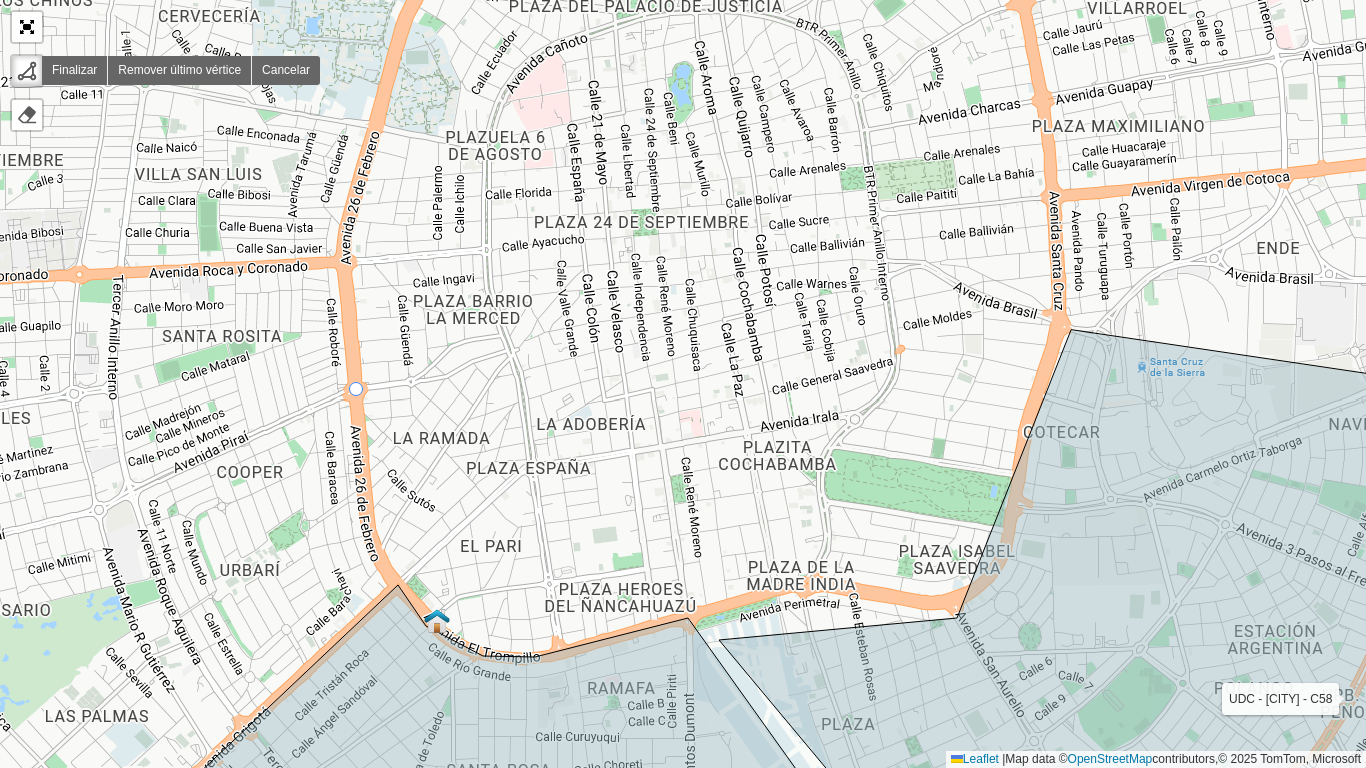 click on "UDC - [CITY] - C58 UDC - [CITY] - UD4 UDC - [CITY] - SE4 Finalizar Remover último vértice Cancelar Finalizar  Leaflet   |  Map data ©  OpenStreetMap  contributors,© 2025 TomTom, Microsoft" 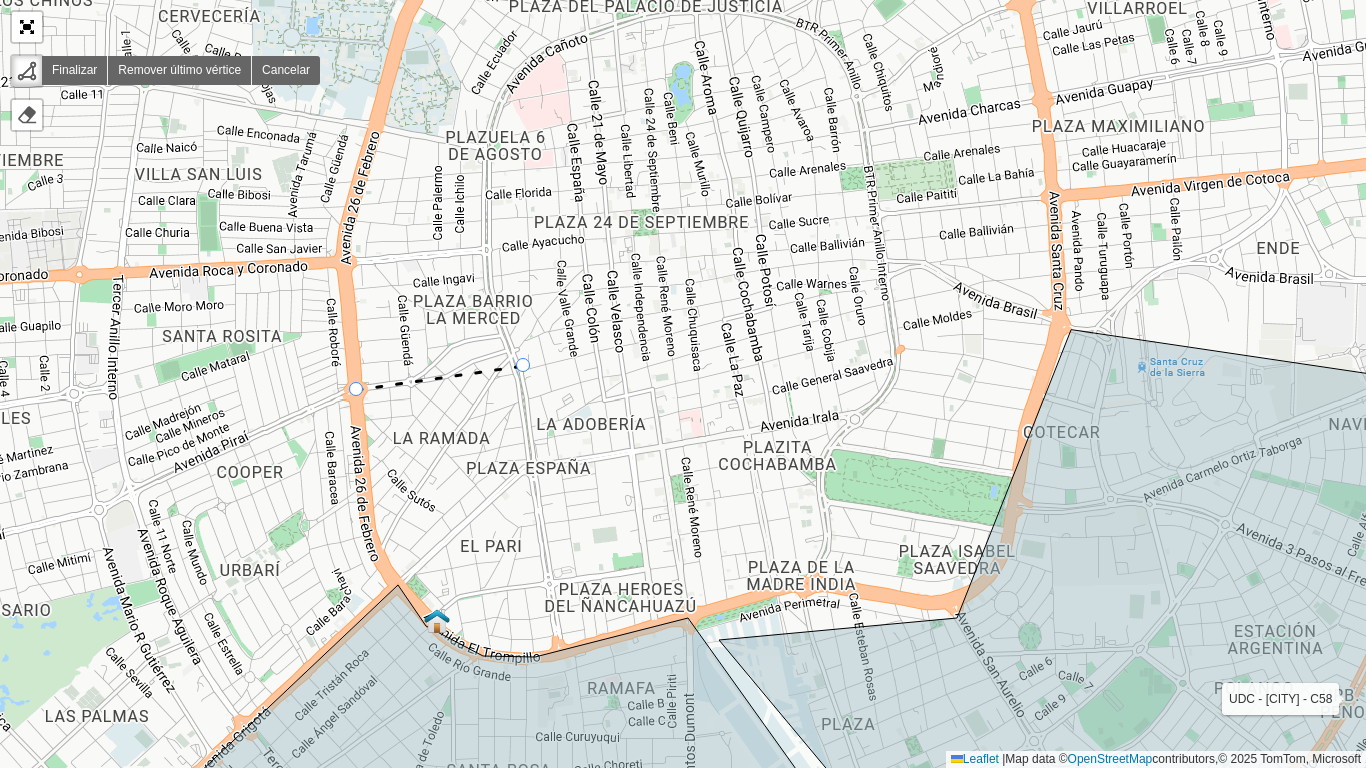 click on "UDC - [CITY] - C58 UDC - [CITY] - UD4 UDC - [CITY] - SE4 Finalizar Remover último vértice Cancelar Finalizar  Leaflet   |  Map data ©  OpenStreetMap  contributors,© 2025 TomTom, Microsoft" 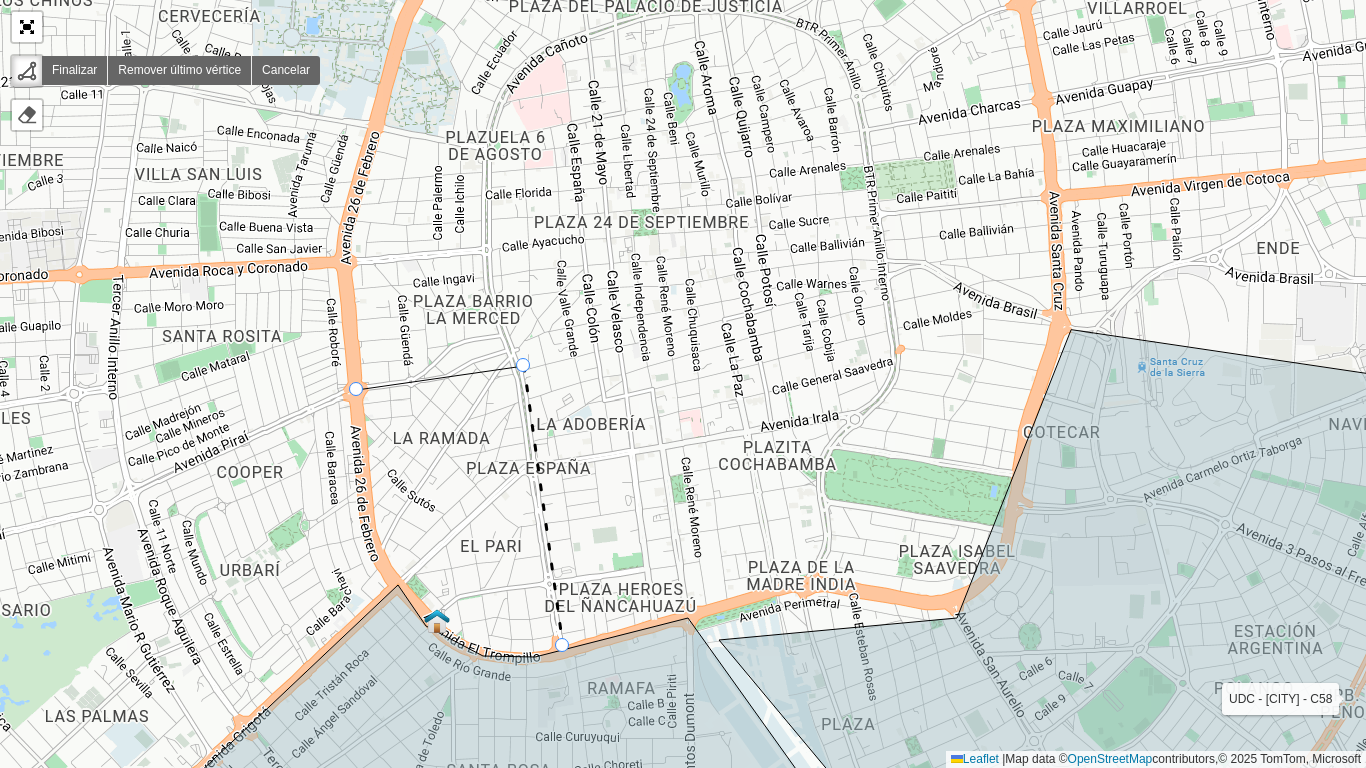 click 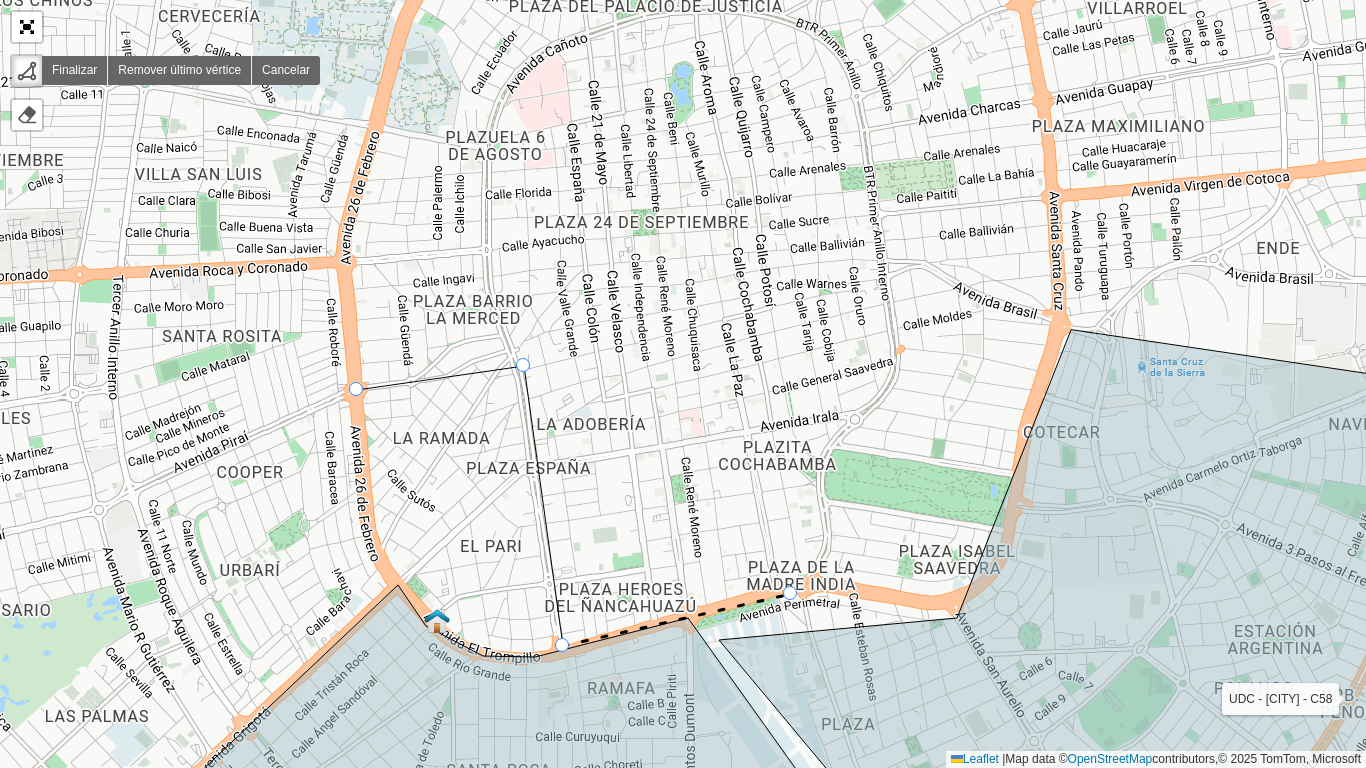 click on "UDC - [CITY] - C58 UDC - [CITY] - UD4 UDC - [CITY] - SE4 Finalizar Remover último vértice Cancelar Finalizar  Leaflet   |  Map data ©  OpenStreetMap  contributors,© 2025 TomTom, Microsoft" 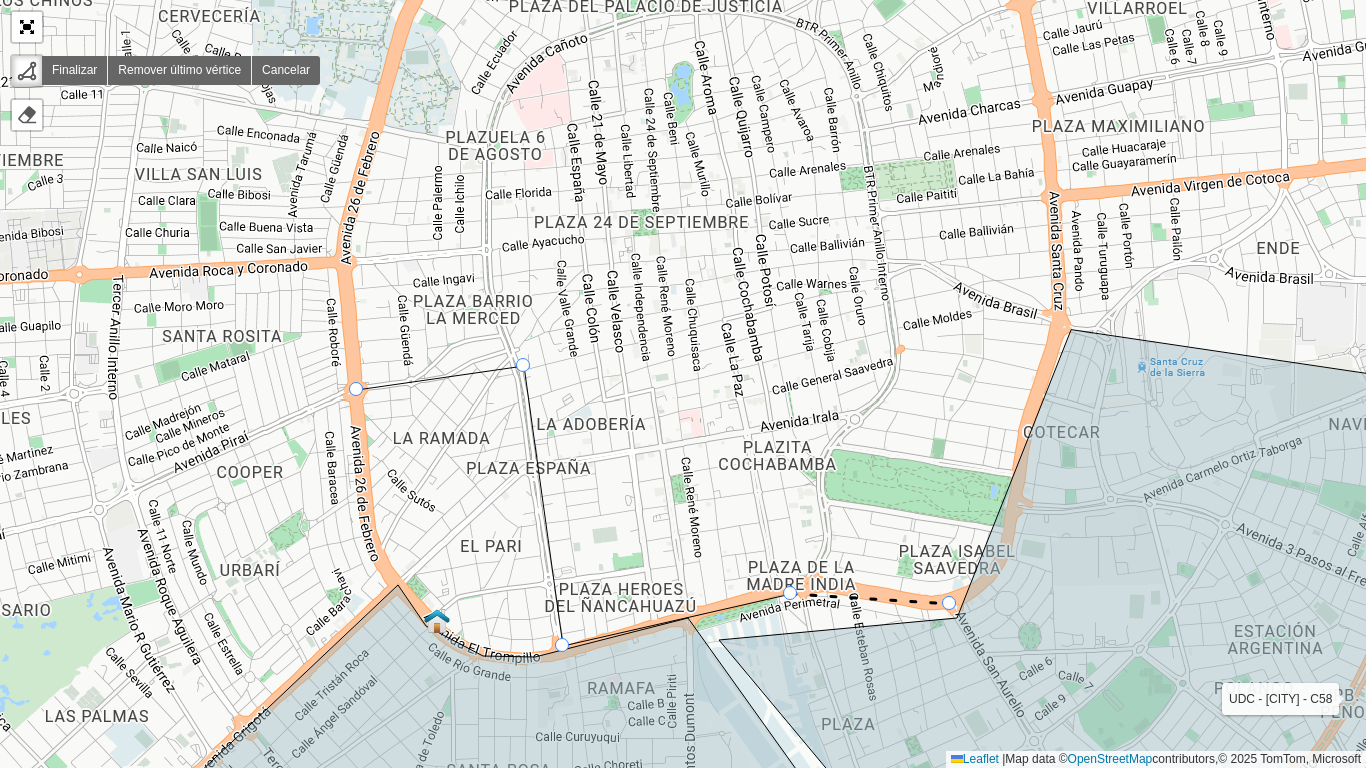 click on "UDC - [CITY] - C58 UDC - [CITY] - UD4 UDC - [CITY] - SE4 Finalizar Remover último vértice Cancelar Finalizar  Leaflet   |  Map data ©  OpenStreetMap  contributors,© 2025 TomTom, Microsoft" 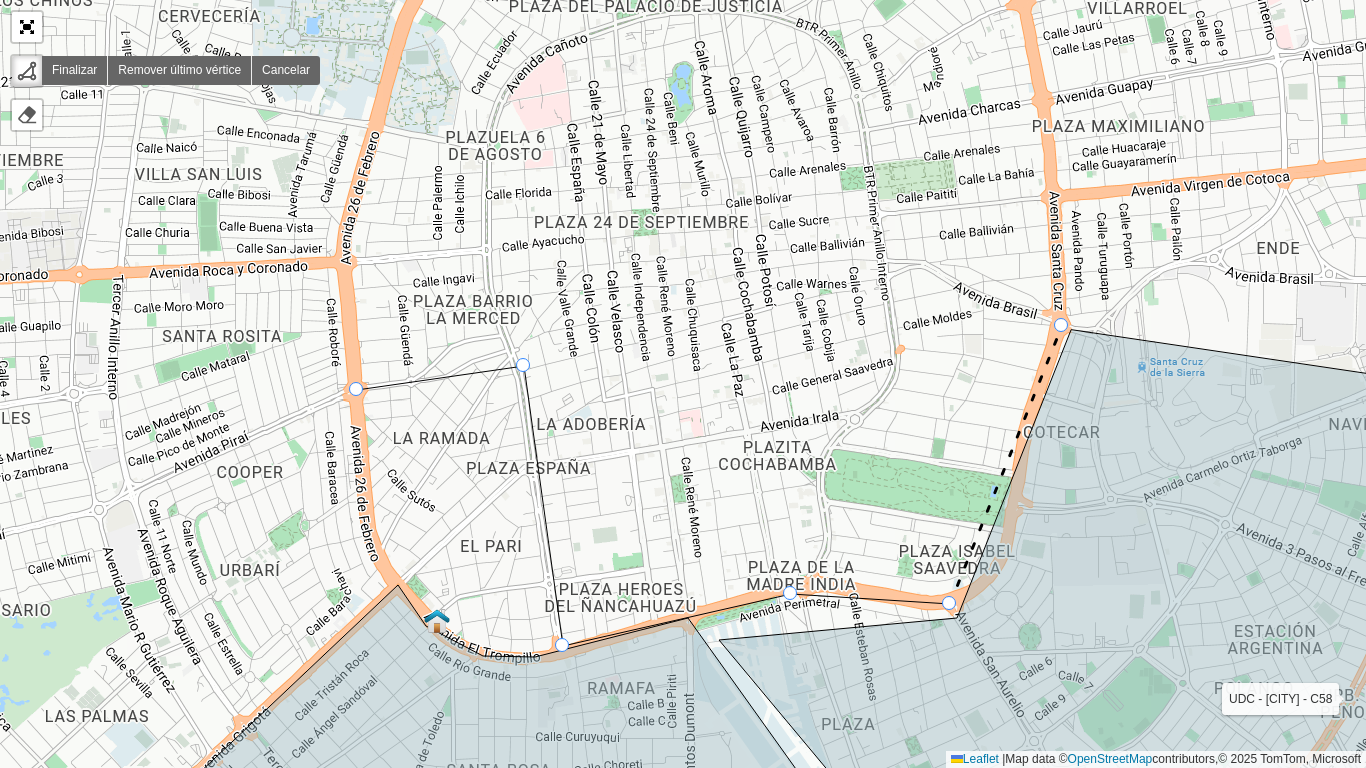 click on "UDC - [CITY] - C58 UDC - [CITY] - UD4 UDC - [CITY] - SE4 Finalizar Remover último vértice Cancelar Finalizar  Leaflet   |  Map data ©  OpenStreetMap  contributors,© 2025 TomTom, Microsoft" 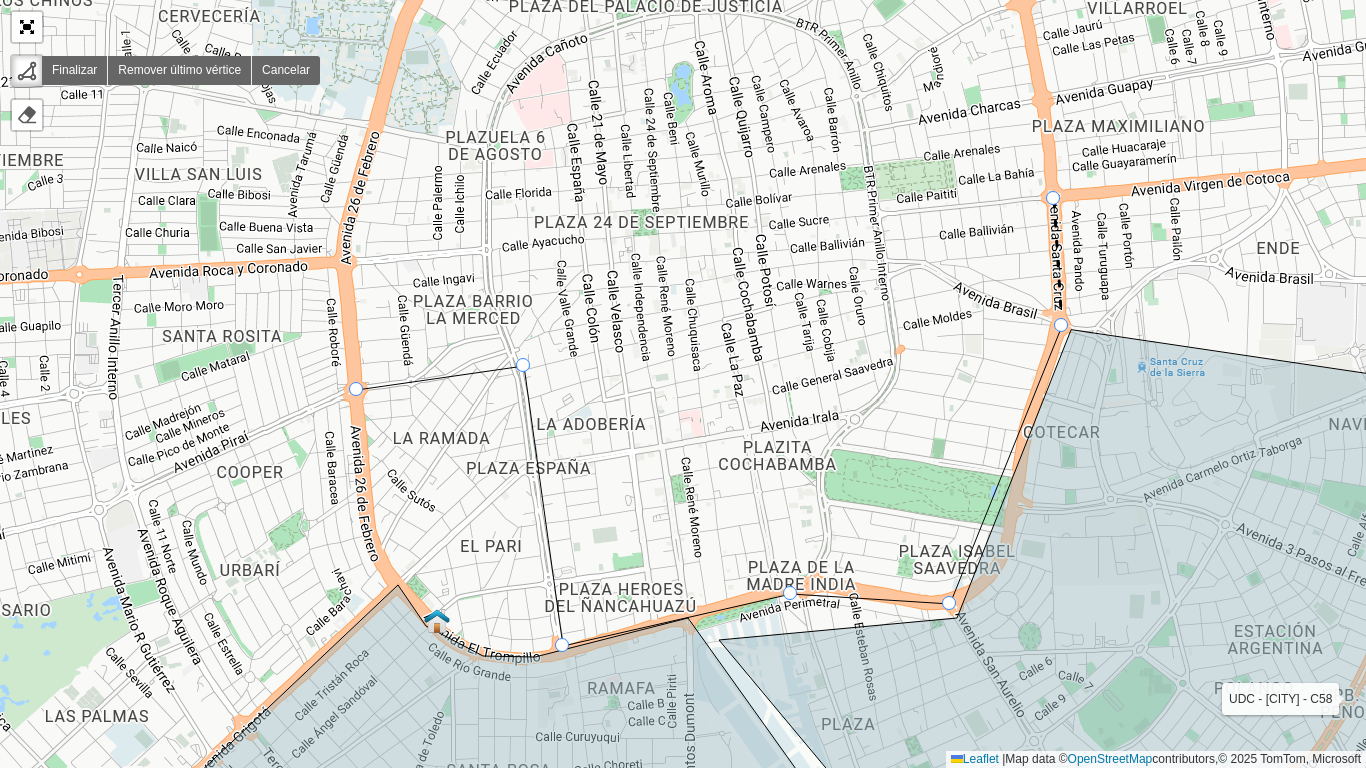 click on "UDC - [CITY] - C58 UDC - [CITY] - UD4 UDC - [CITY] - SE4 Finalizar Remover último vértice Cancelar Finalizar  Leaflet   |  Map data ©  OpenStreetMap  contributors,© 2025 TomTom, Microsoft" 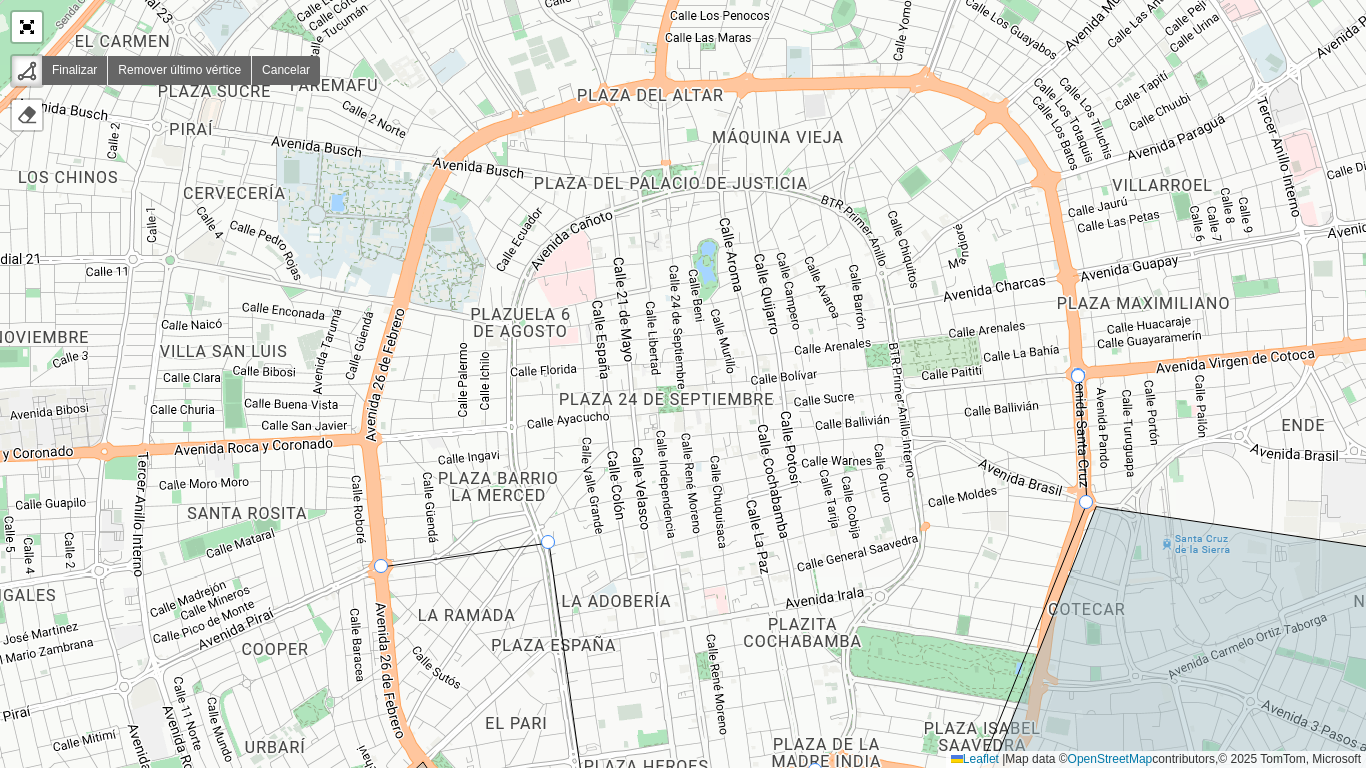 drag, startPoint x: 1054, startPoint y: 199, endPoint x: 1079, endPoint y: 376, distance: 178.75682 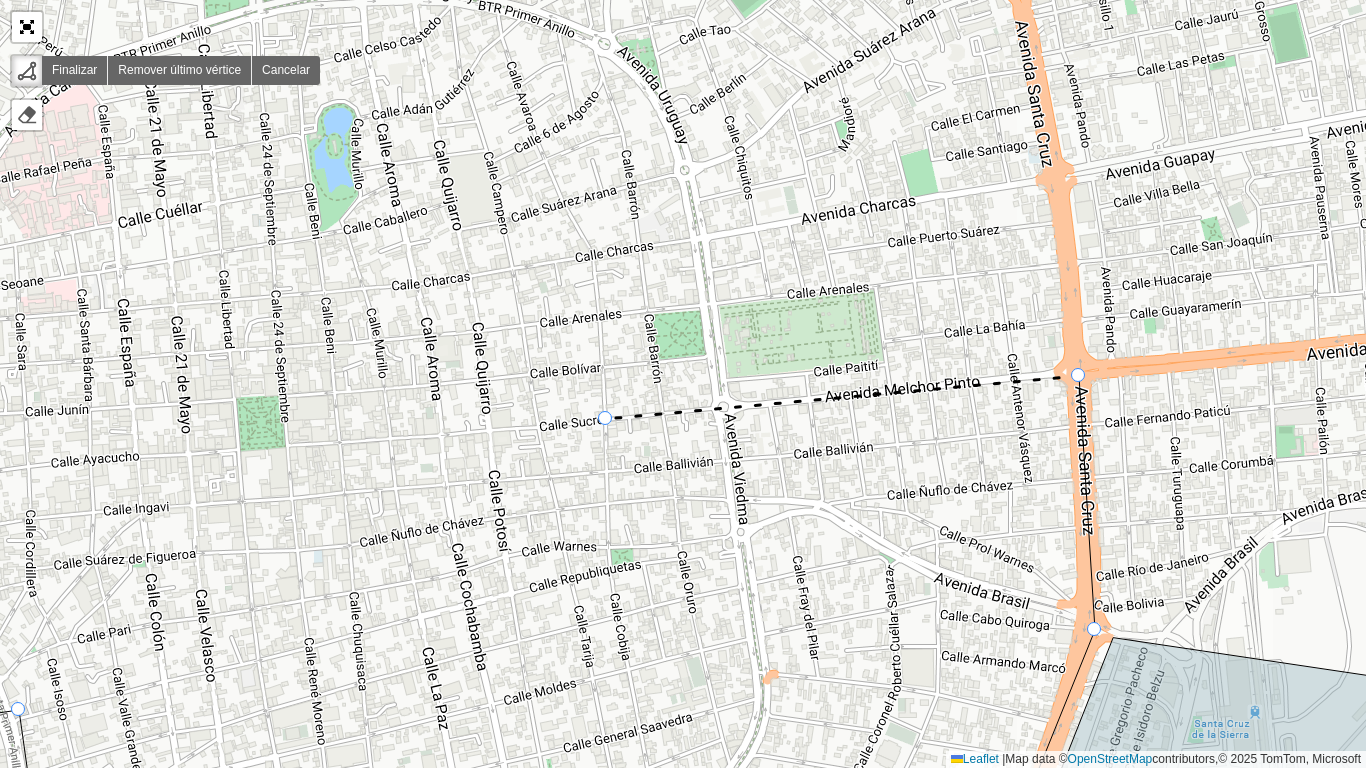 click on "UDC - [CITY] - C58 UDC - [CITY] - UD4 UDC - [CITY] - SE4 Finalizar Remover último vértice Cancelar Finalizar  Leaflet   |  Map data ©  OpenStreetMap  contributors,© 2025 TomTom, Microsoft" 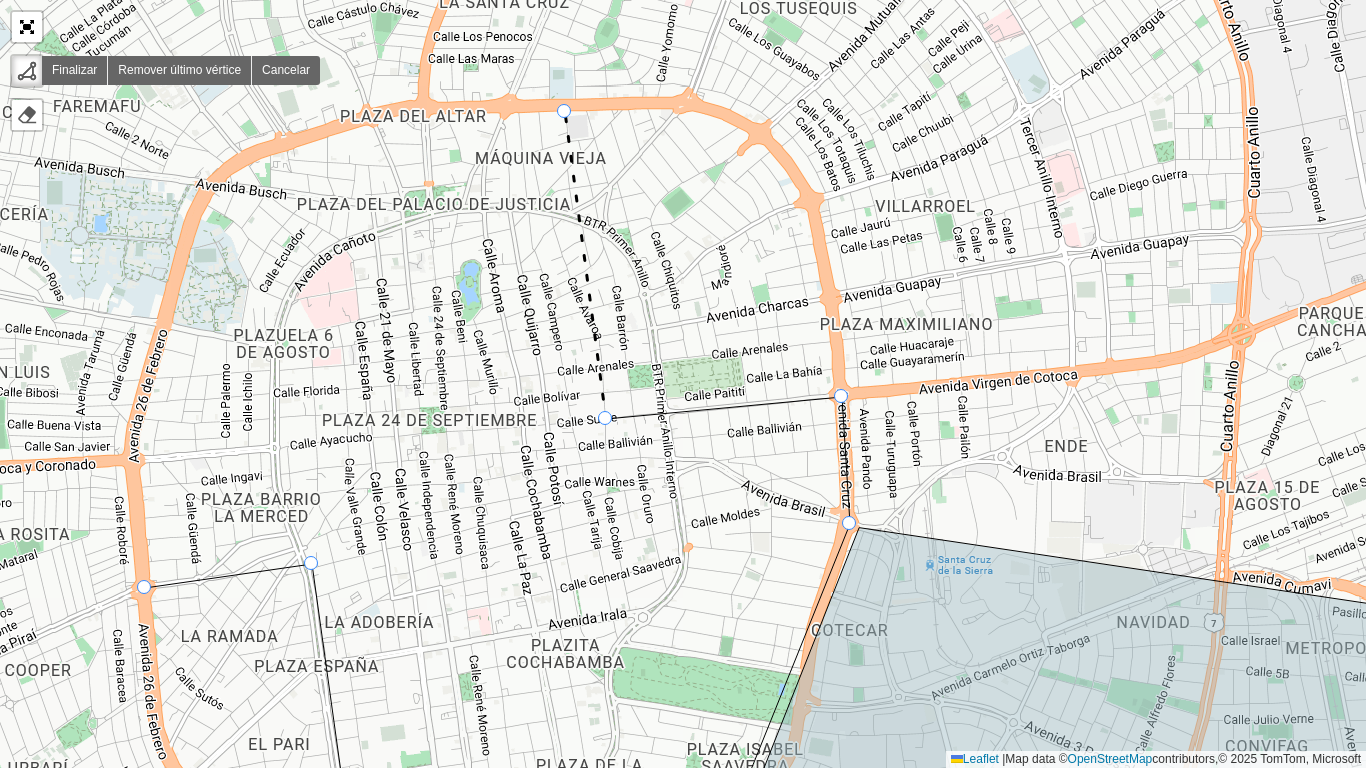 click on "UDC - [CITY] - C58 UDC - [CITY] - UD4 UDC - [CITY] - SE4 Finalizar Remover último vértice Cancelar Finalizar  Leaflet   |  Map data ©  OpenStreetMap  contributors,© 2025 TomTom, Microsoft" 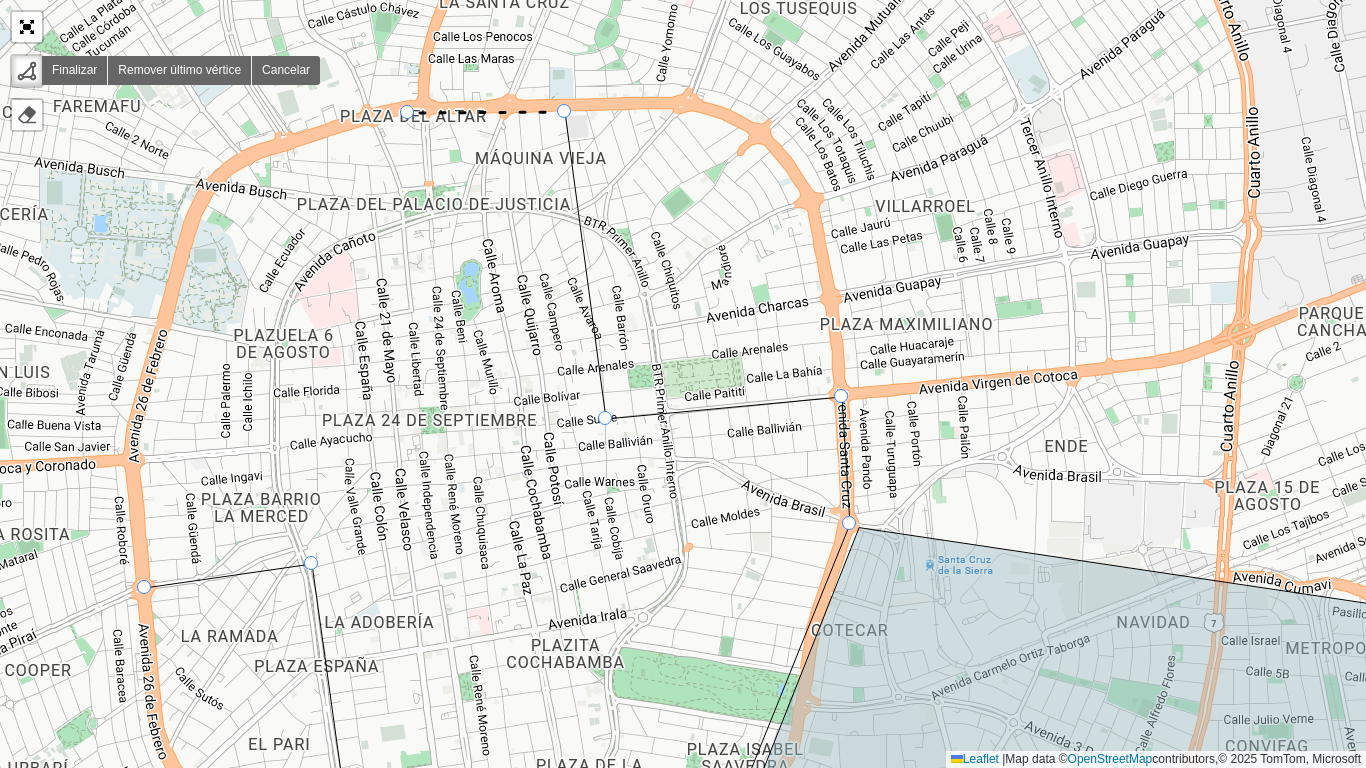 click on "UDC - [CITY] - C58 UDC - [CITY] - UD4 UDC - [CITY] - SE4 Finalizar Remover último vértice Cancelar Finalizar  Leaflet   |  Map data ©  OpenStreetMap  contributors,© 2025 TomTom, Microsoft" 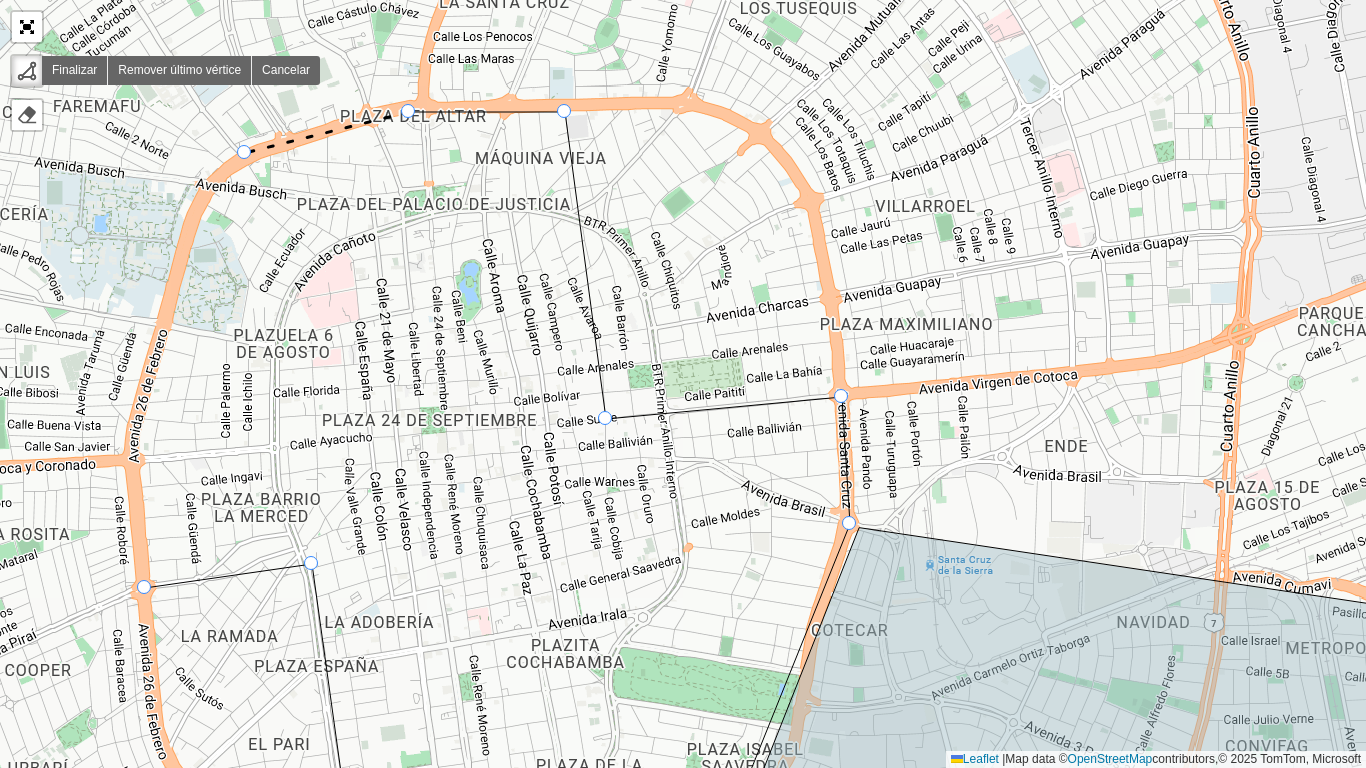 click on "UDC - [CITY] - C58 UDC - [CITY] - UD4 UDC - [CITY] - SE4 Finalizar Remover último vértice Cancelar Finalizar  Leaflet   |  Map data ©  OpenStreetMap  contributors,© 2025 TomTom, Microsoft" 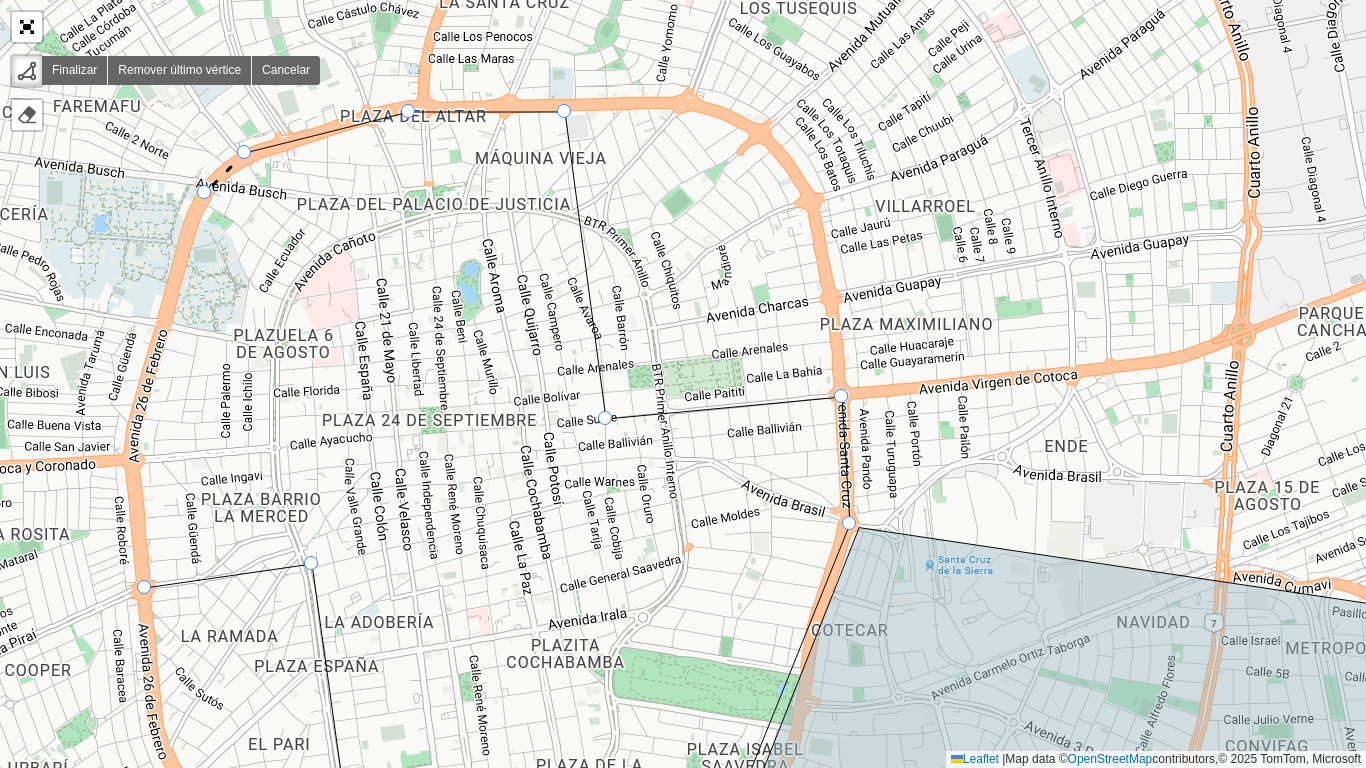 click on "UDC - [CITY] - C58 UDC - [CITY] - UD4 UDC - [CITY] - SE4 Finalizar Remover último vértice Cancelar Finalizar  Leaflet   |  Map data ©  OpenStreetMap  contributors,© 2025 TomTom, Microsoft" 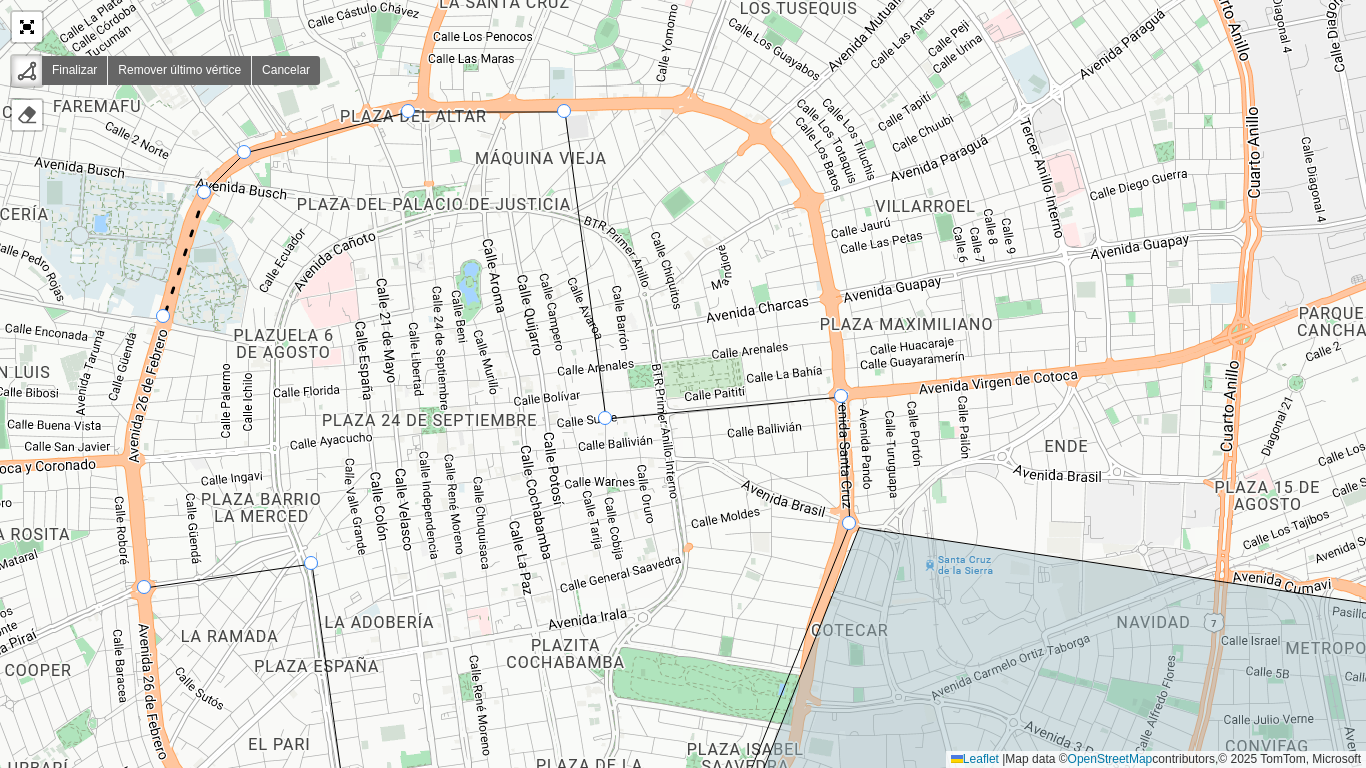 click on "UDC - [CITY] - C58 UDC - [CITY] - UD4 UDC - [CITY] - SE4 Finalizar Remover último vértice Cancelar Finalizar  Leaflet   |  Map data ©  OpenStreetMap  contributors,© 2025 TomTom, Microsoft" 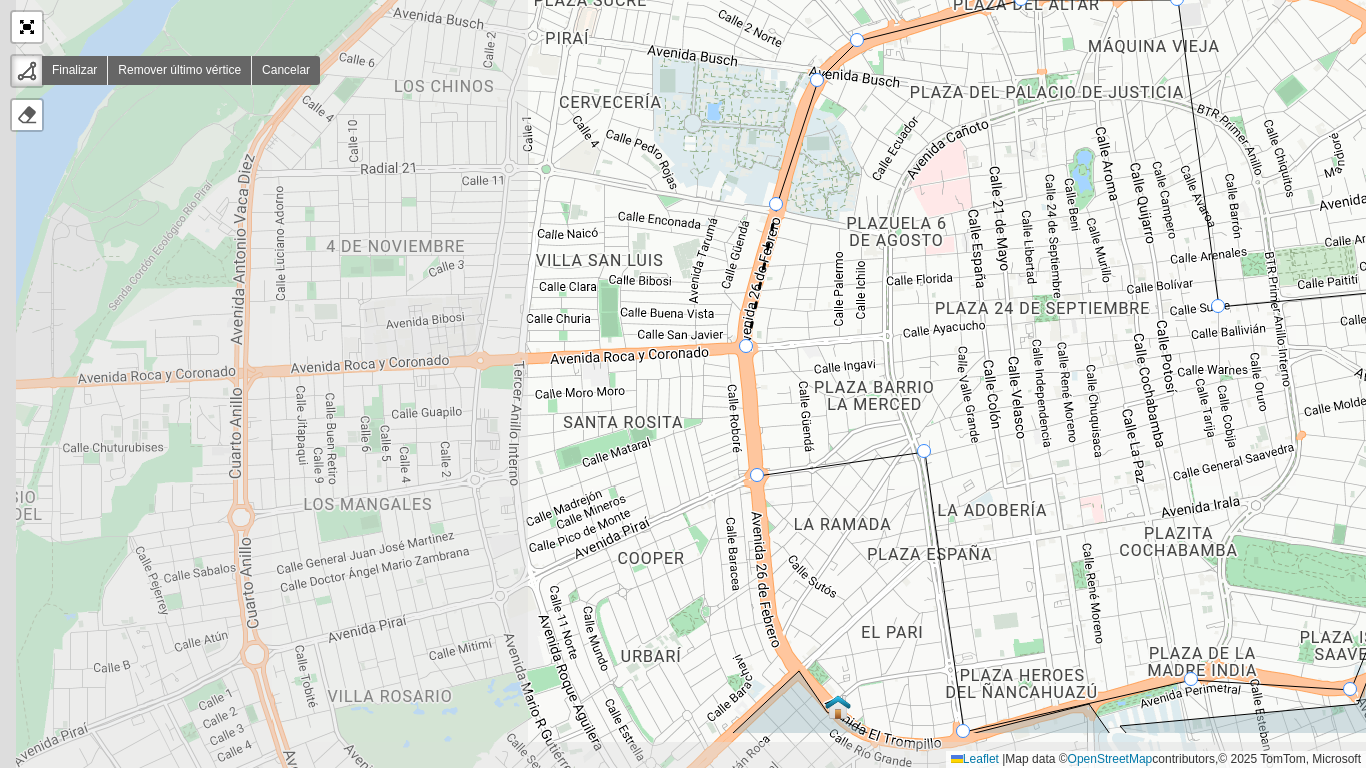 drag, startPoint x: 132, startPoint y: 460, endPoint x: 745, endPoint y: 348, distance: 623.14764 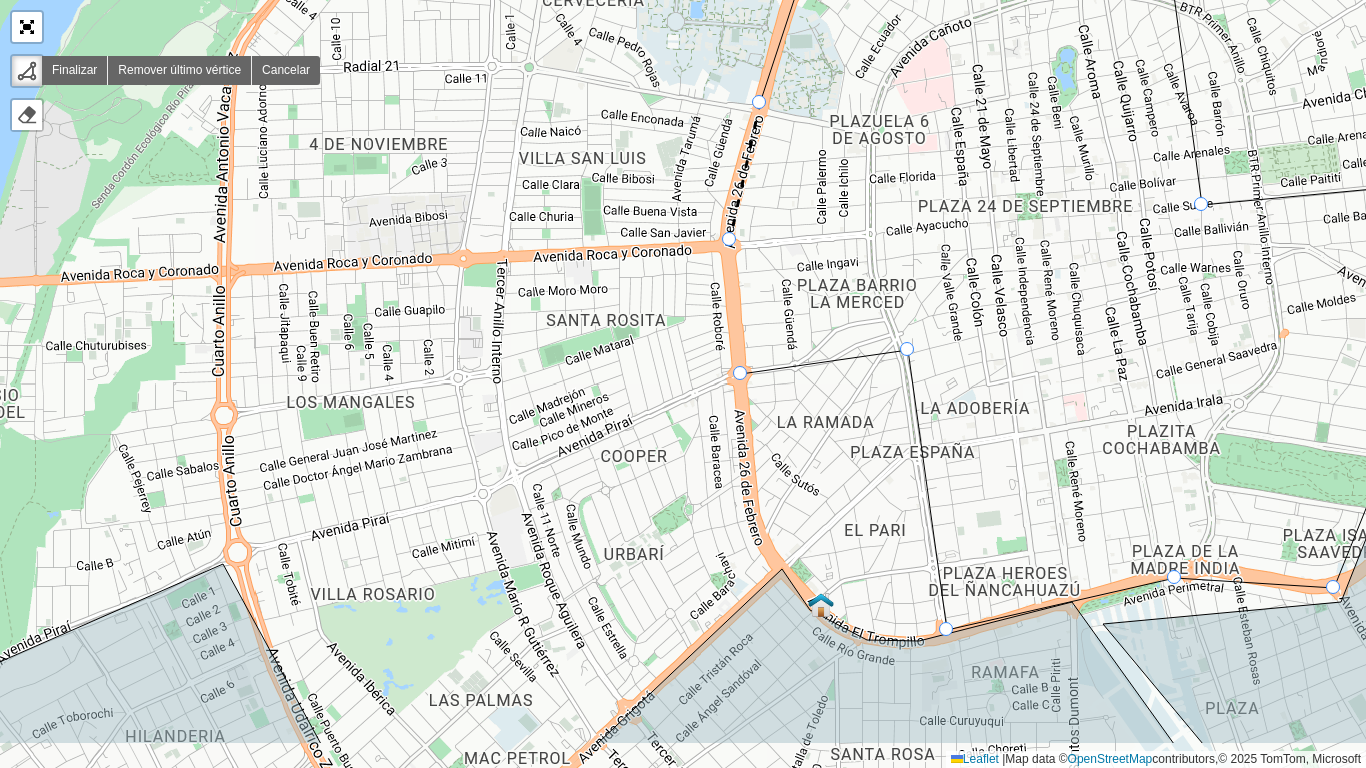 drag, startPoint x: 747, startPoint y: 343, endPoint x: 730, endPoint y: 241, distance: 103.40696 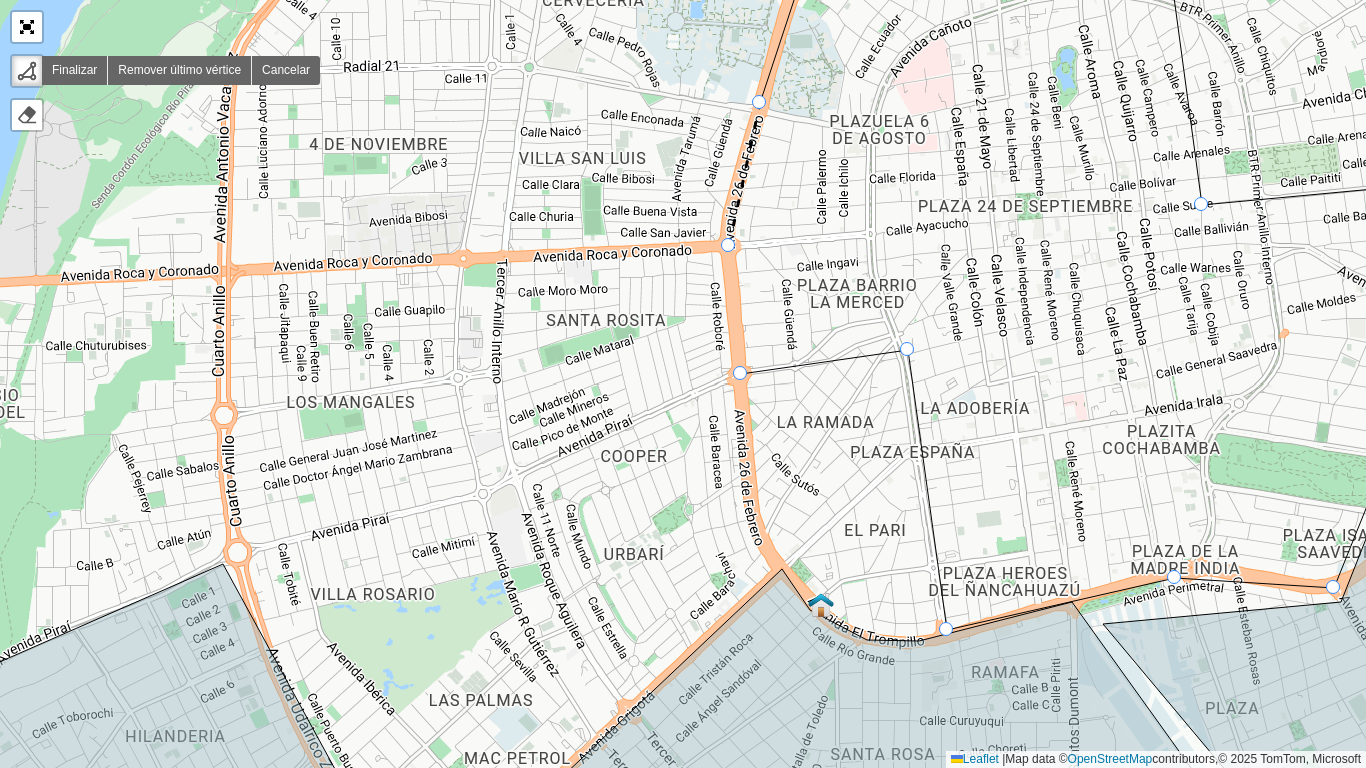 click 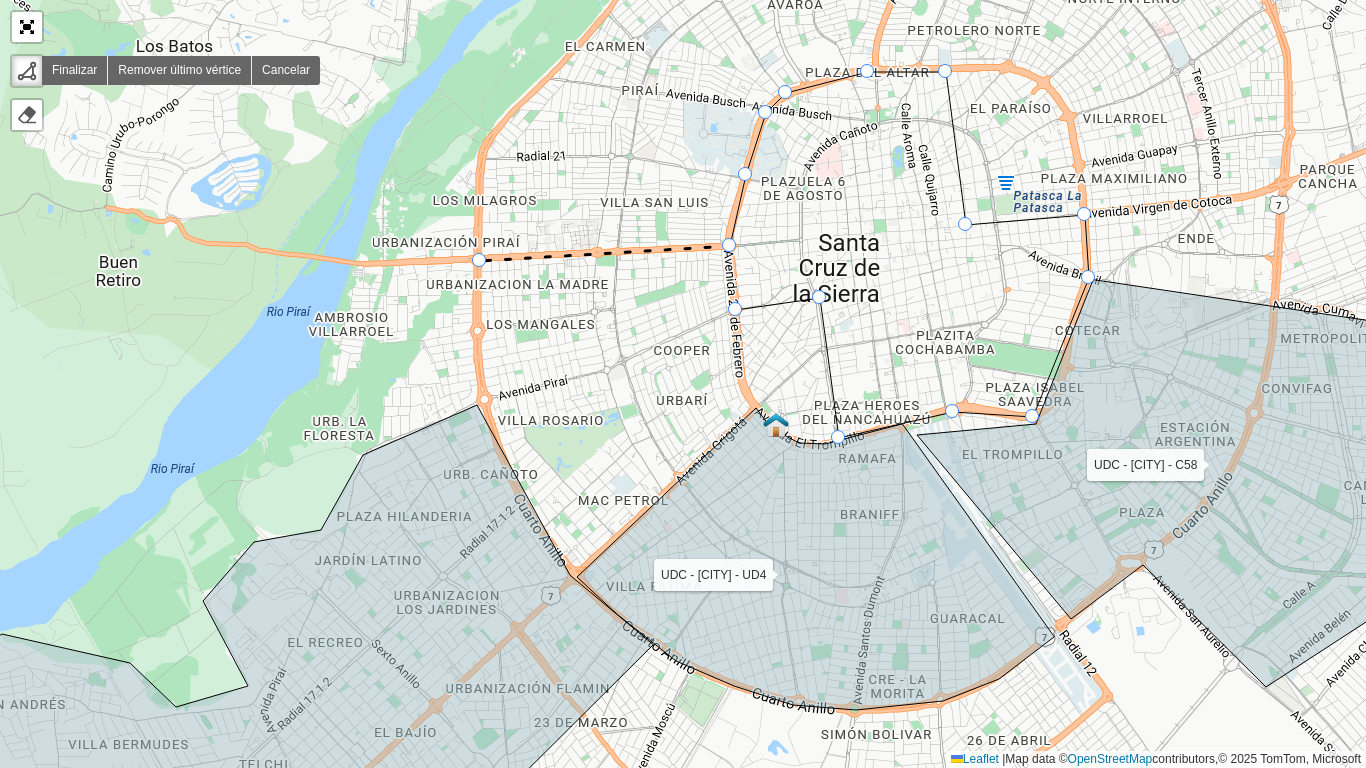click on "UDC - [CITY] - C58 UDC - [CITY] - UD4 UDC - [CITY] - SE4 Finalizar Remover último vértice Cancelar Finalizar  Leaflet   |  Map data ©  OpenStreetMap  contributors,© 2025 TomTom, Microsoft" 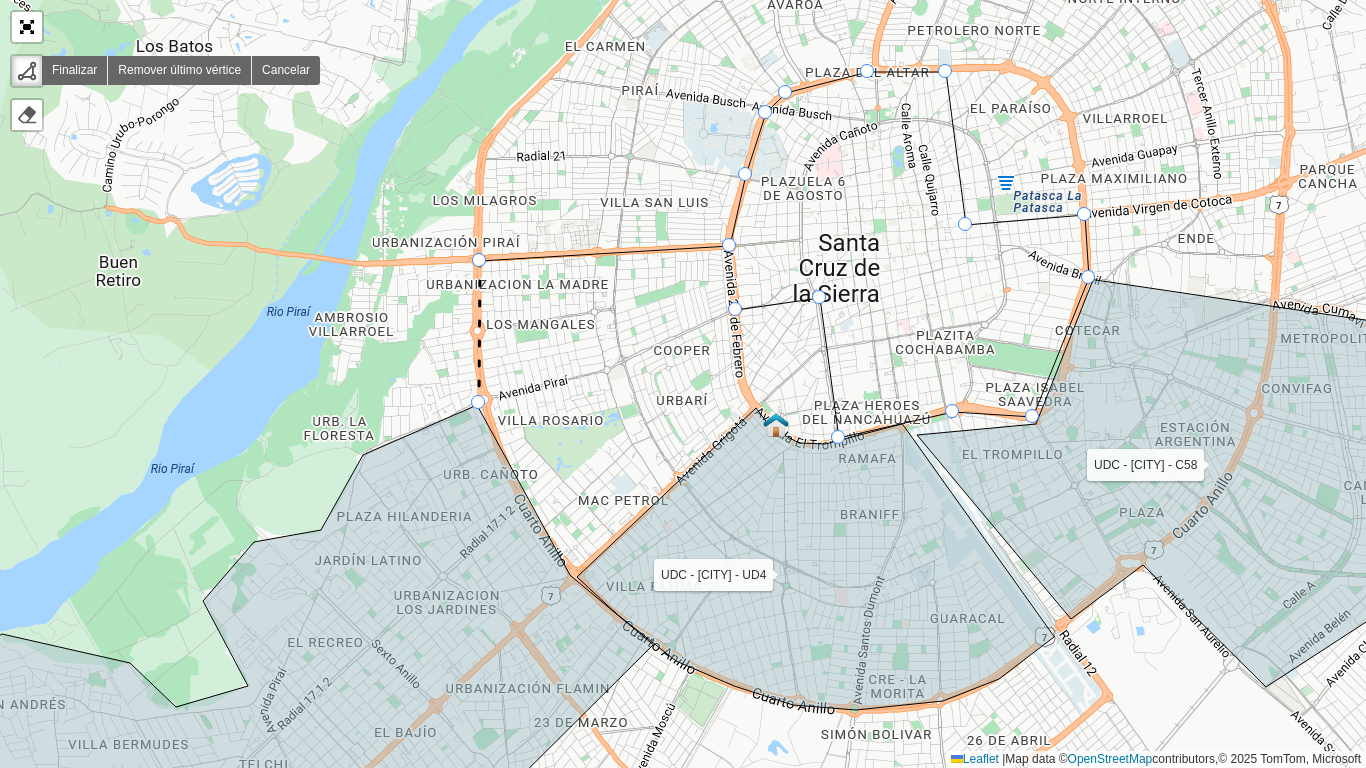 click 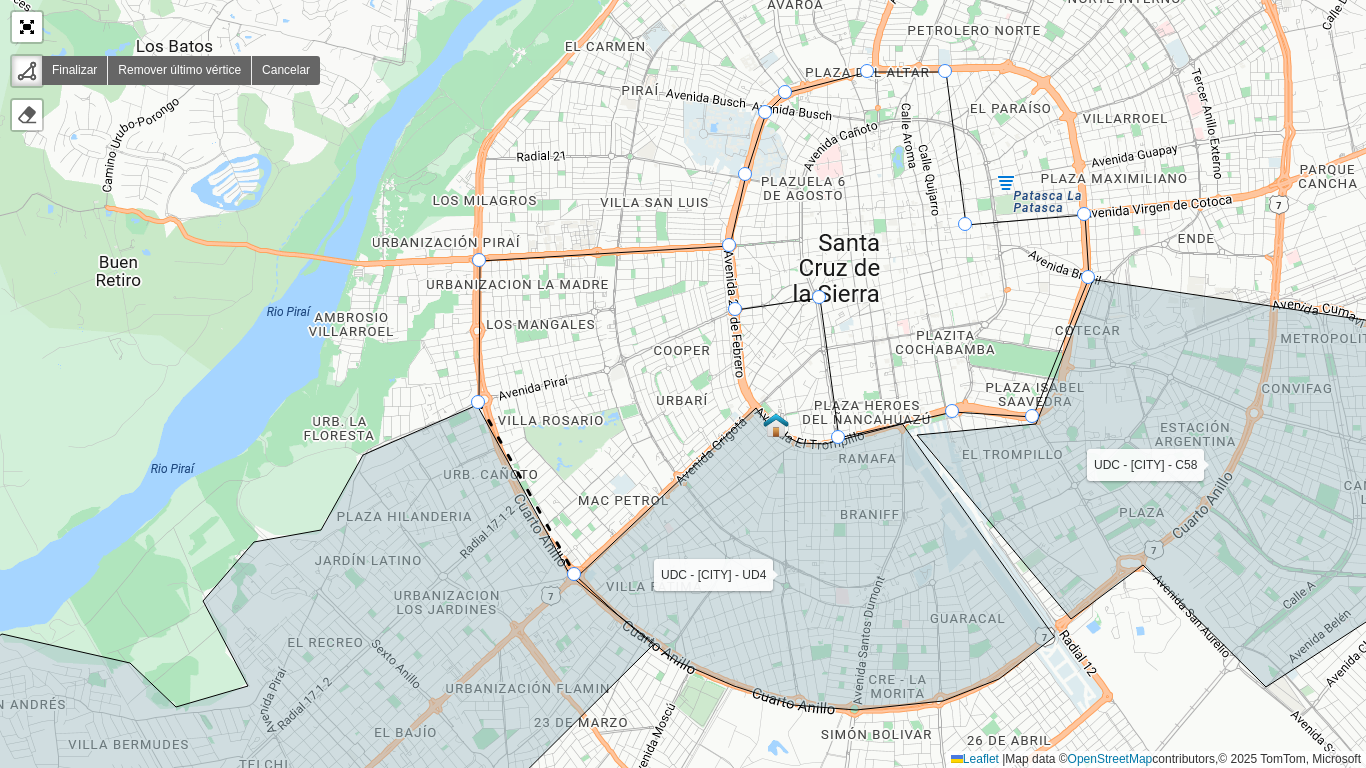 click on "UDC - [CITY] - C58 UDC - [CITY] - UD4 UDC - [CITY] - SE4 Finalizar Remover último vértice Cancelar Finalizar  Leaflet   |  Map data ©  OpenStreetMap  contributors,© 2025 TomTom, Microsoft" 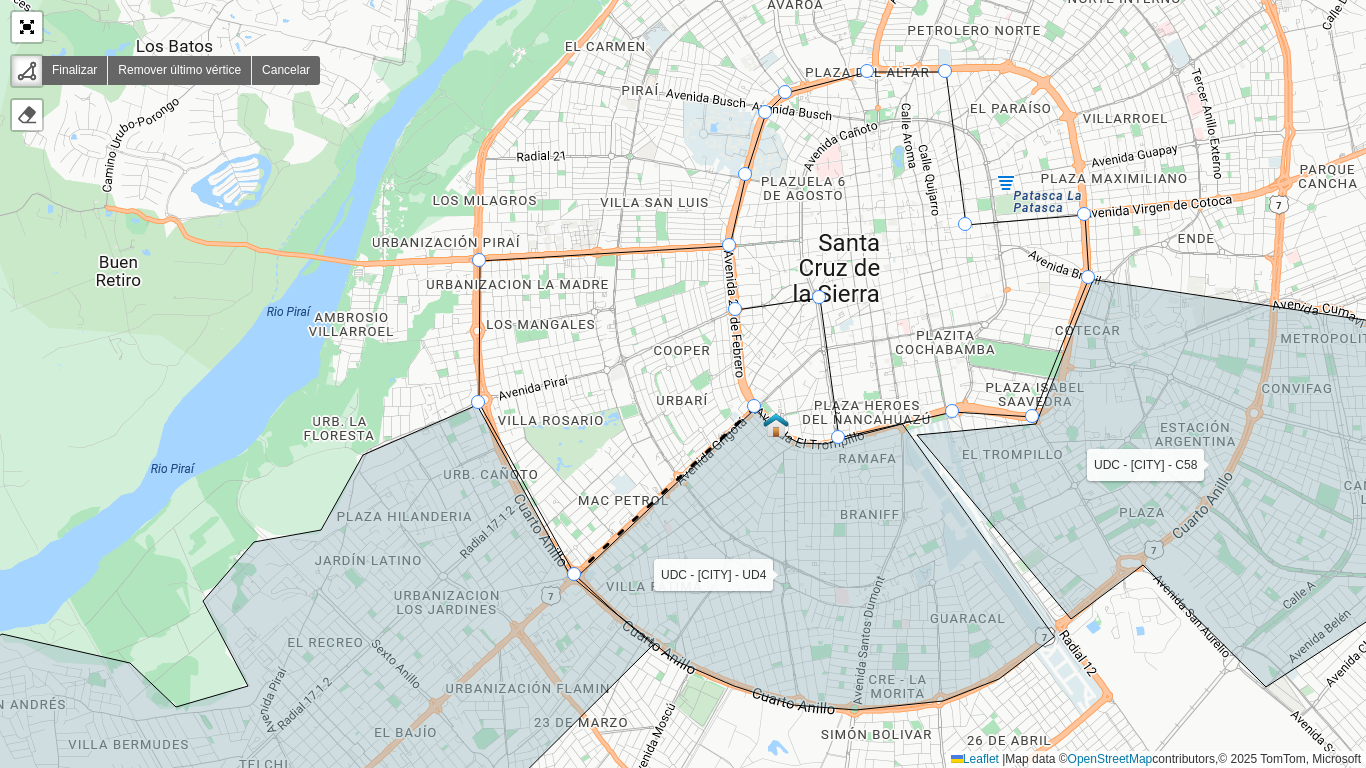 click 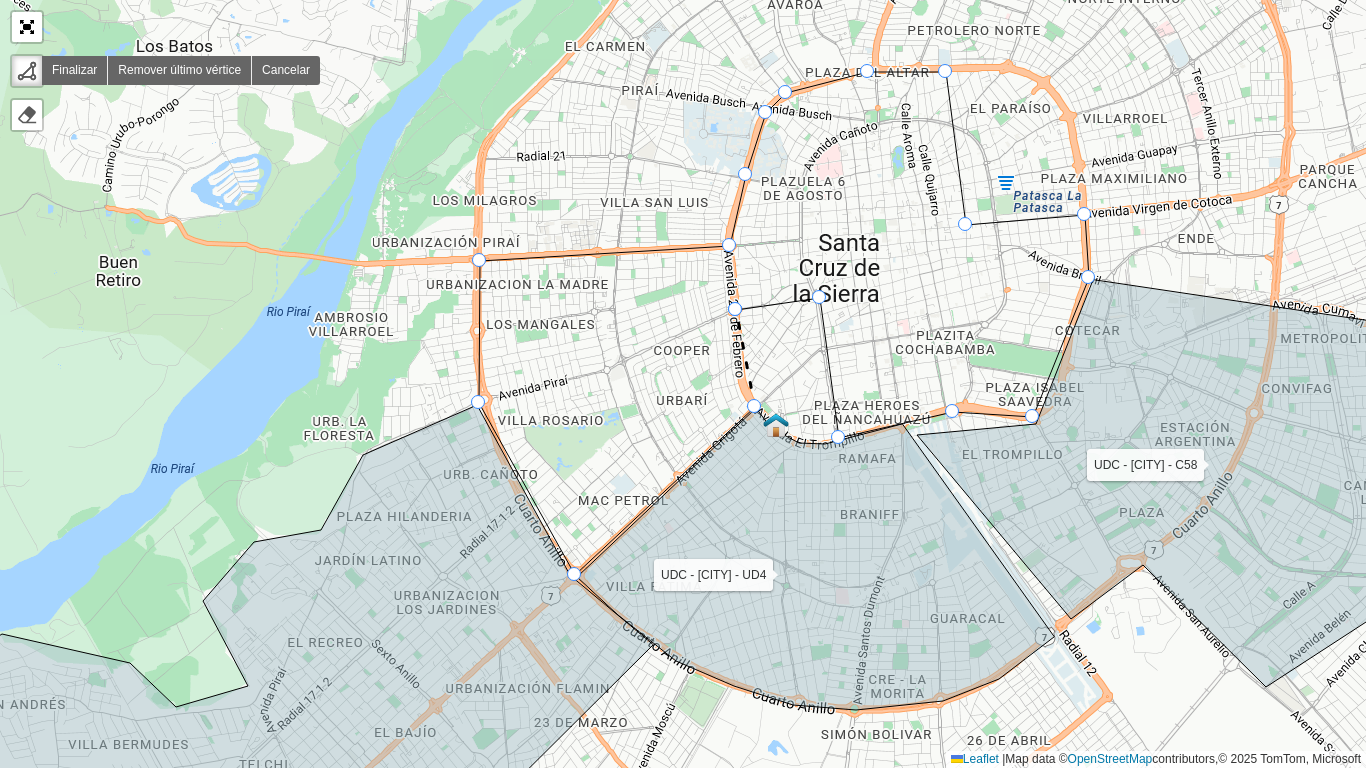 click 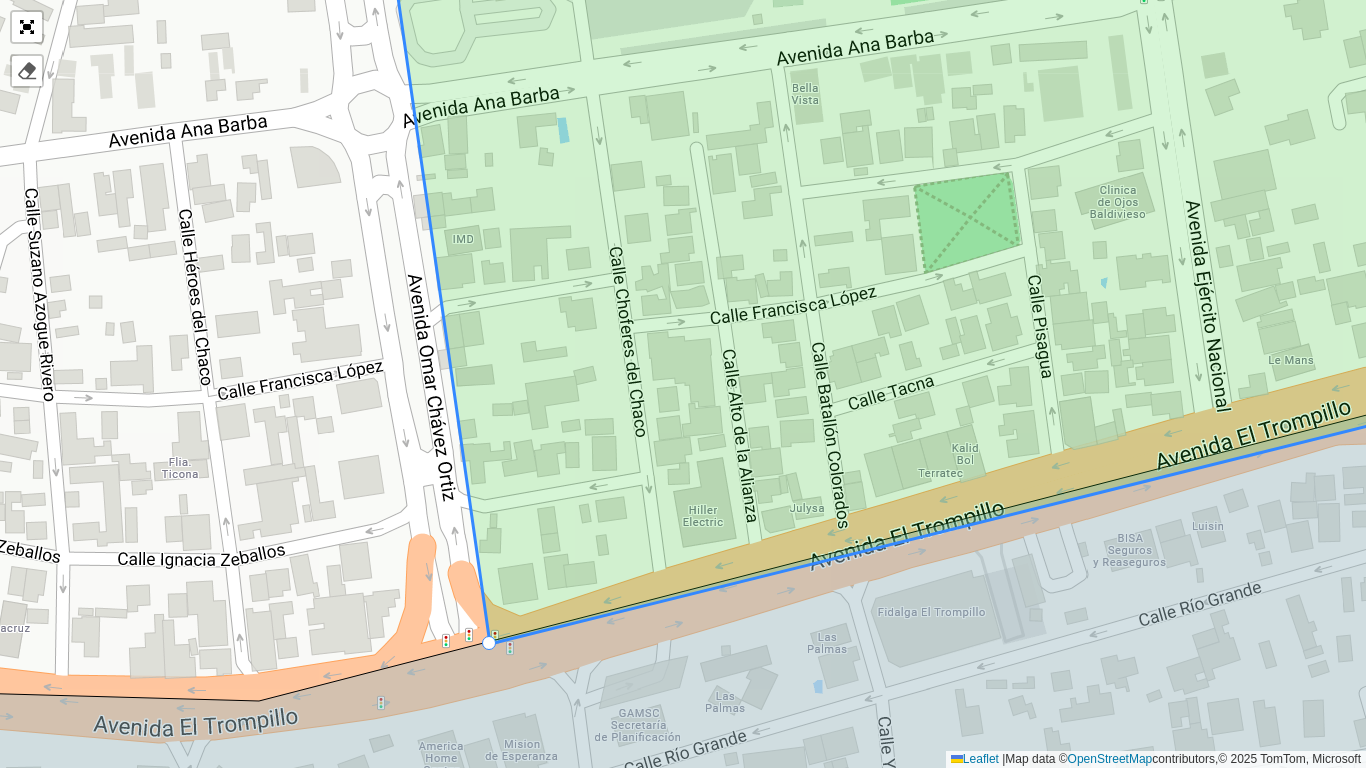 drag, startPoint x: 476, startPoint y: 609, endPoint x: 487, endPoint y: 644, distance: 36.687874 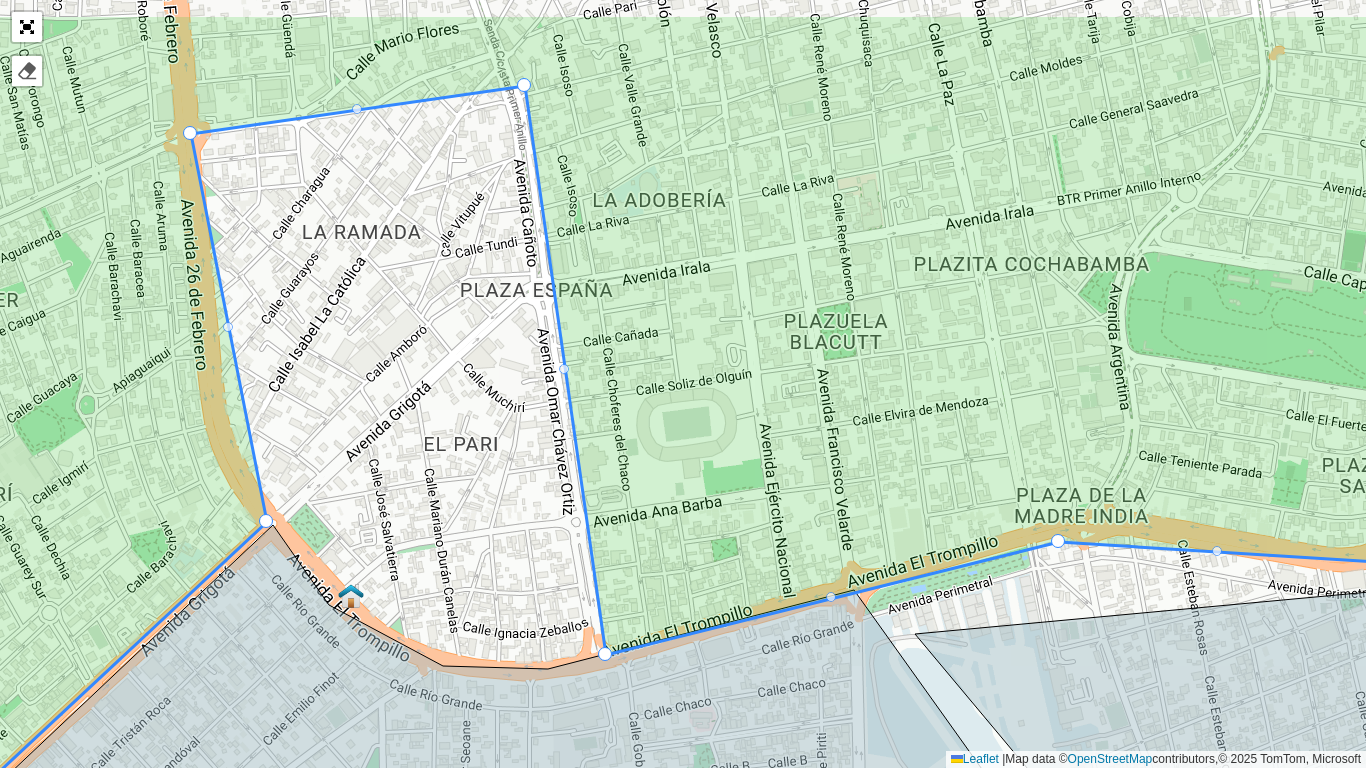 click 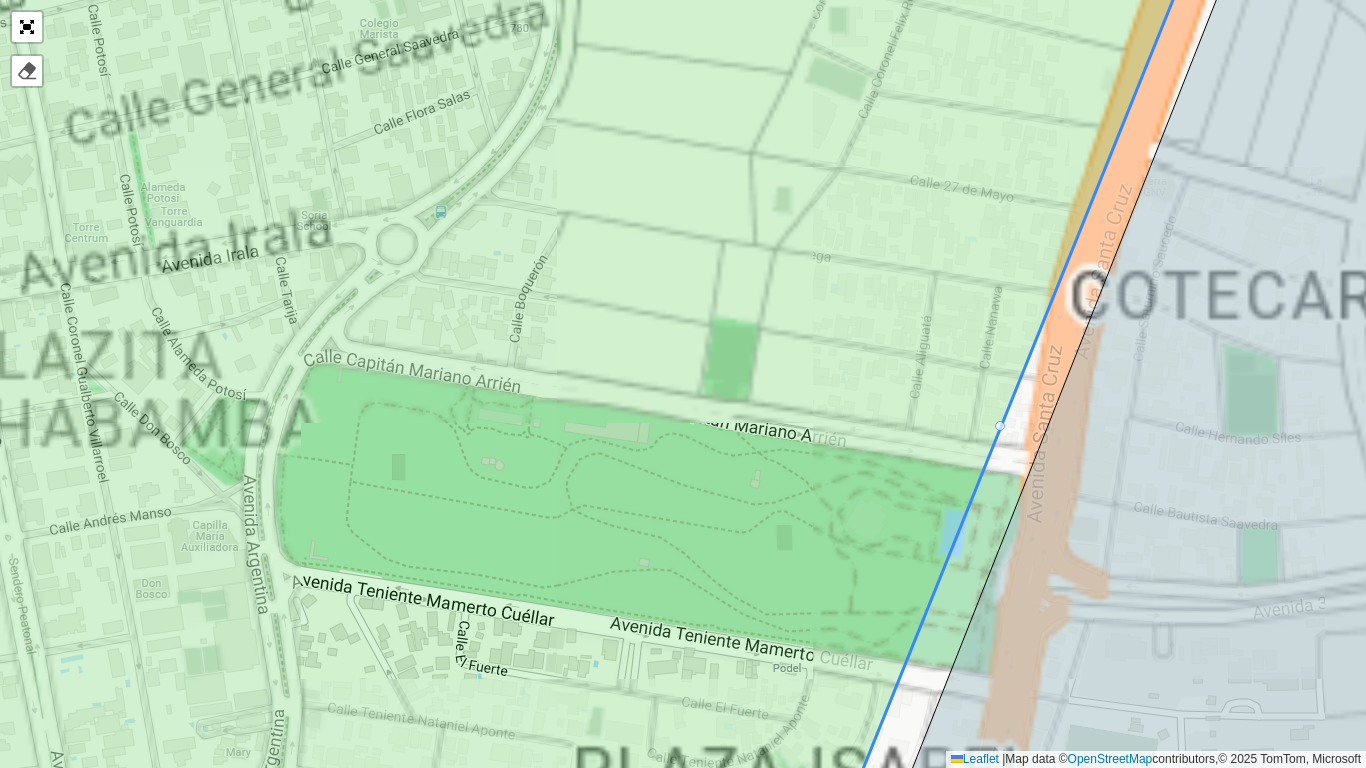 drag, startPoint x: 1220, startPoint y: 519, endPoint x: 954, endPoint y: 422, distance: 283.13425 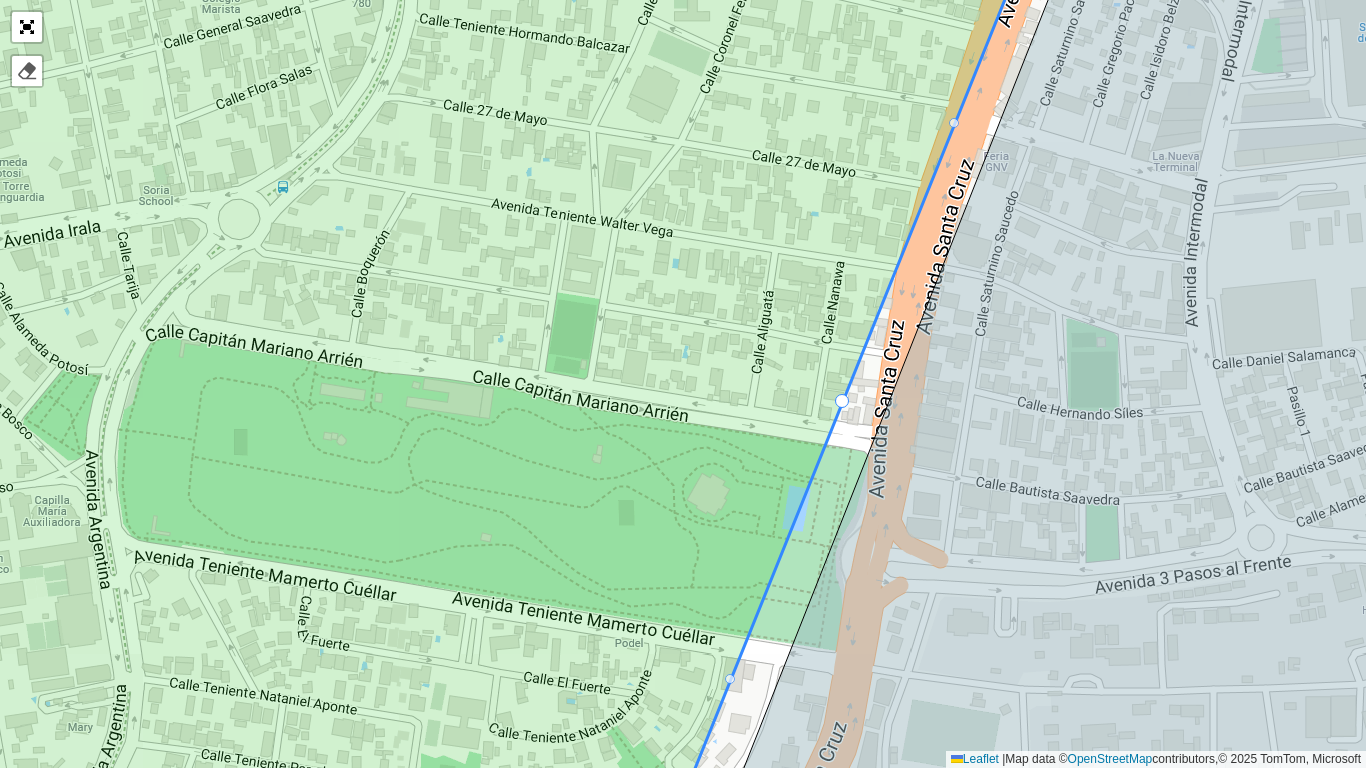 drag, startPoint x: 840, startPoint y: 405, endPoint x: 862, endPoint y: 430, distance: 33.30165 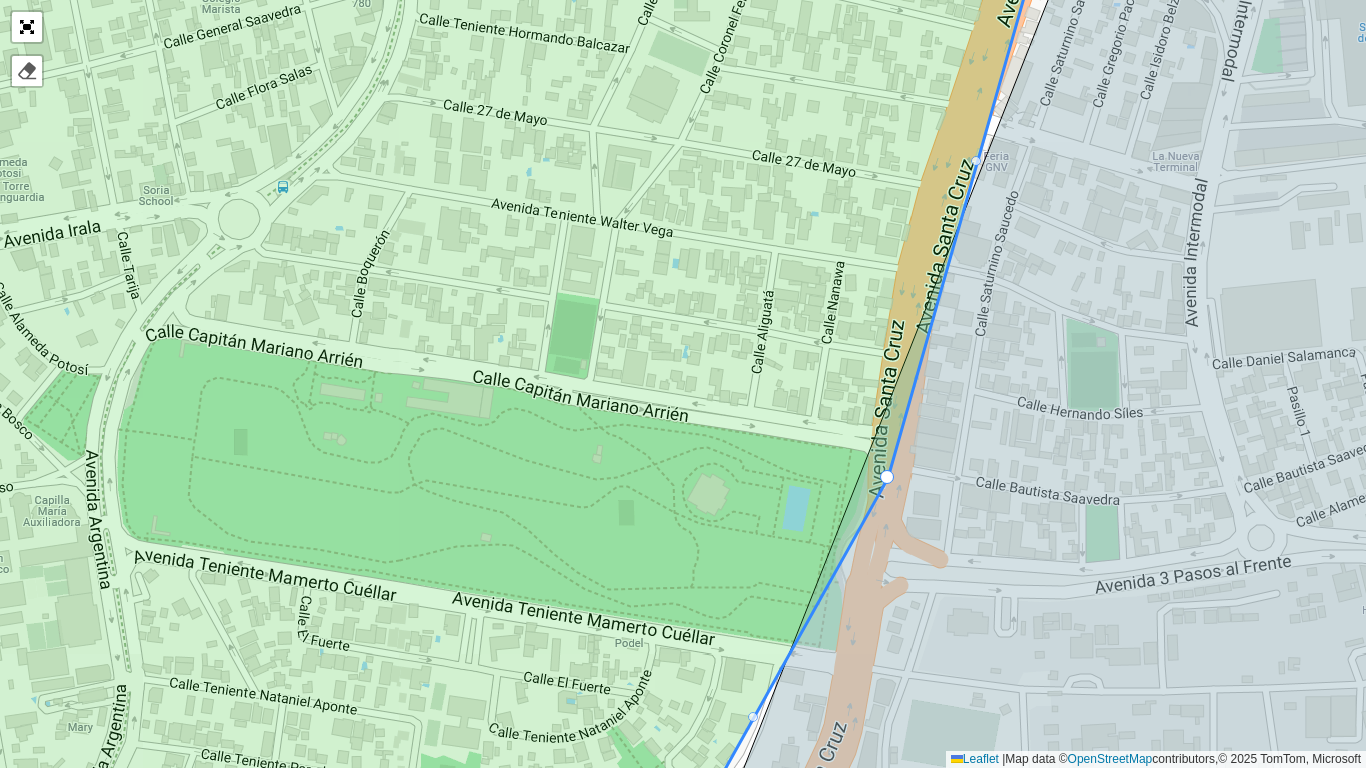drag, startPoint x: 843, startPoint y: 398, endPoint x: 893, endPoint y: 481, distance: 96.89685 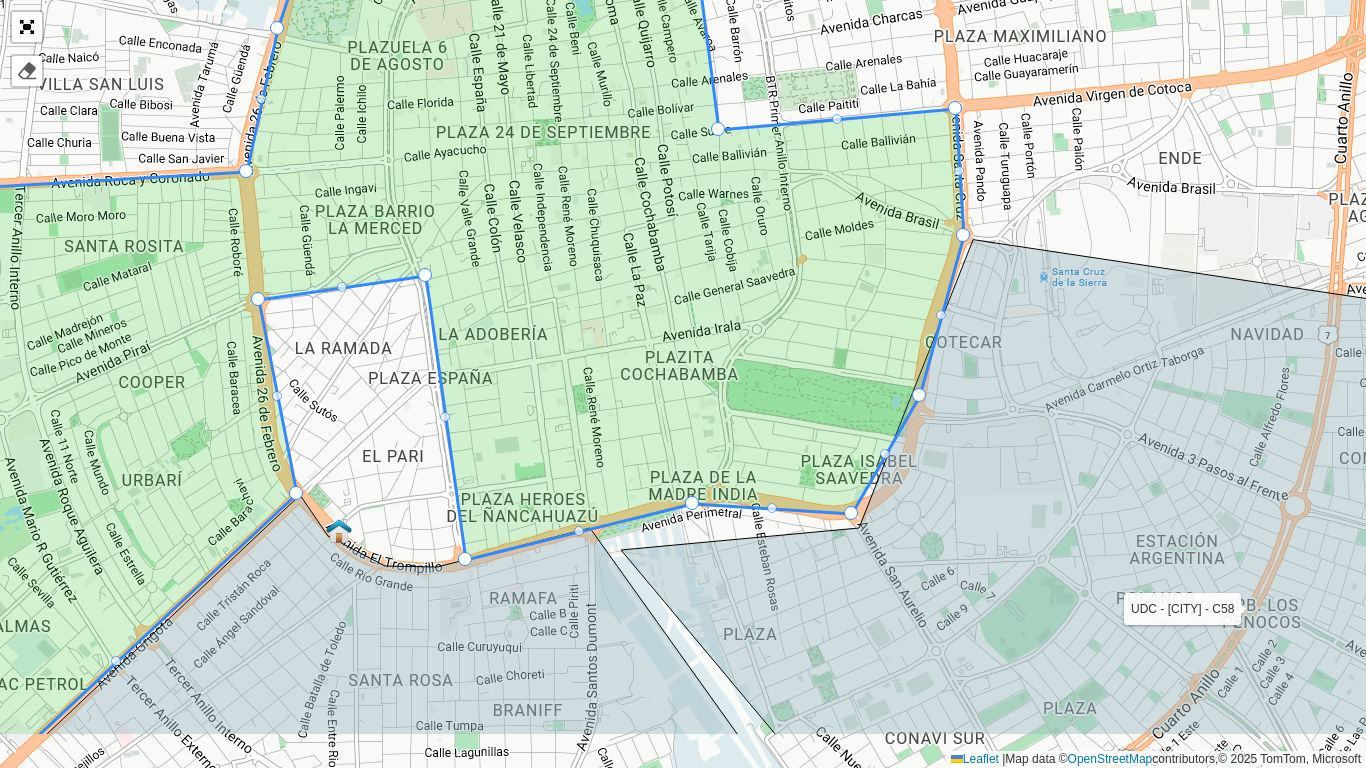 drag, startPoint x: 974, startPoint y: 463, endPoint x: 968, endPoint y: 417, distance: 46.389652 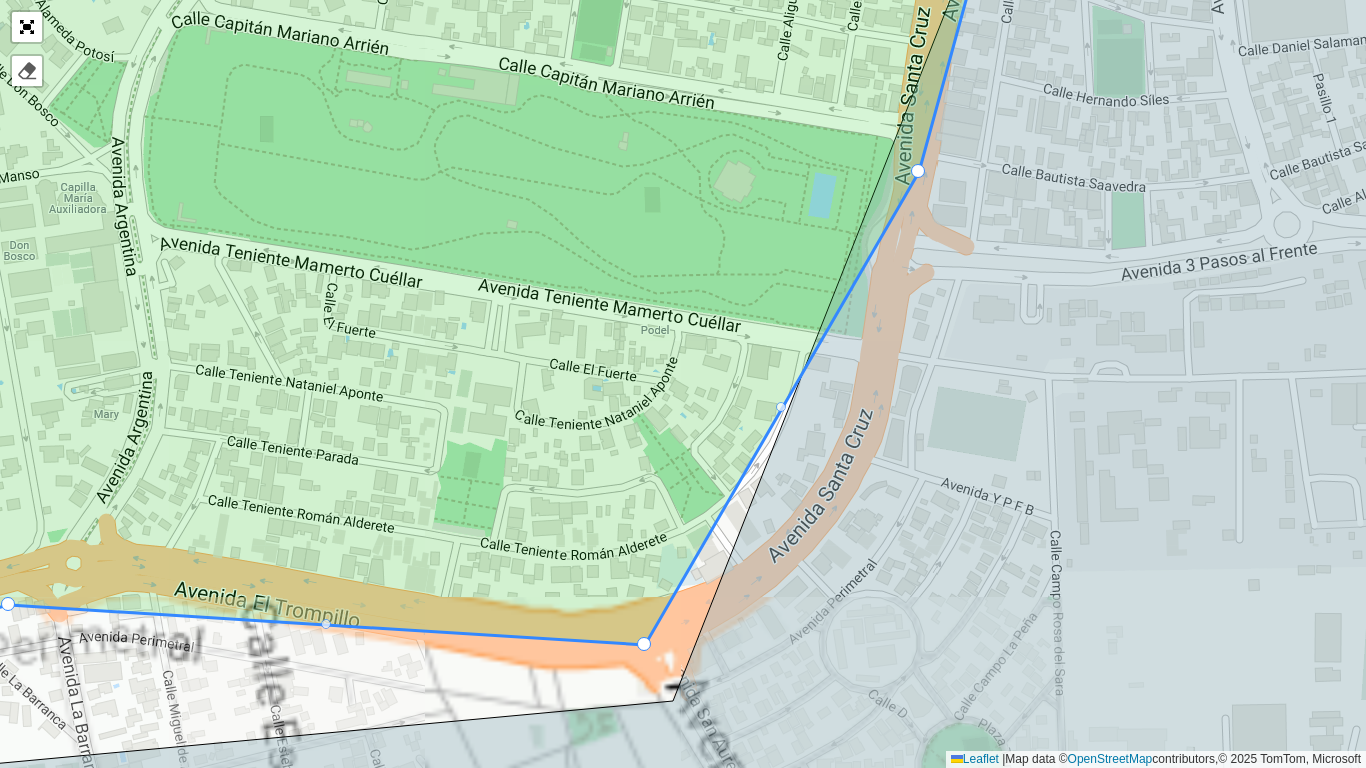 click 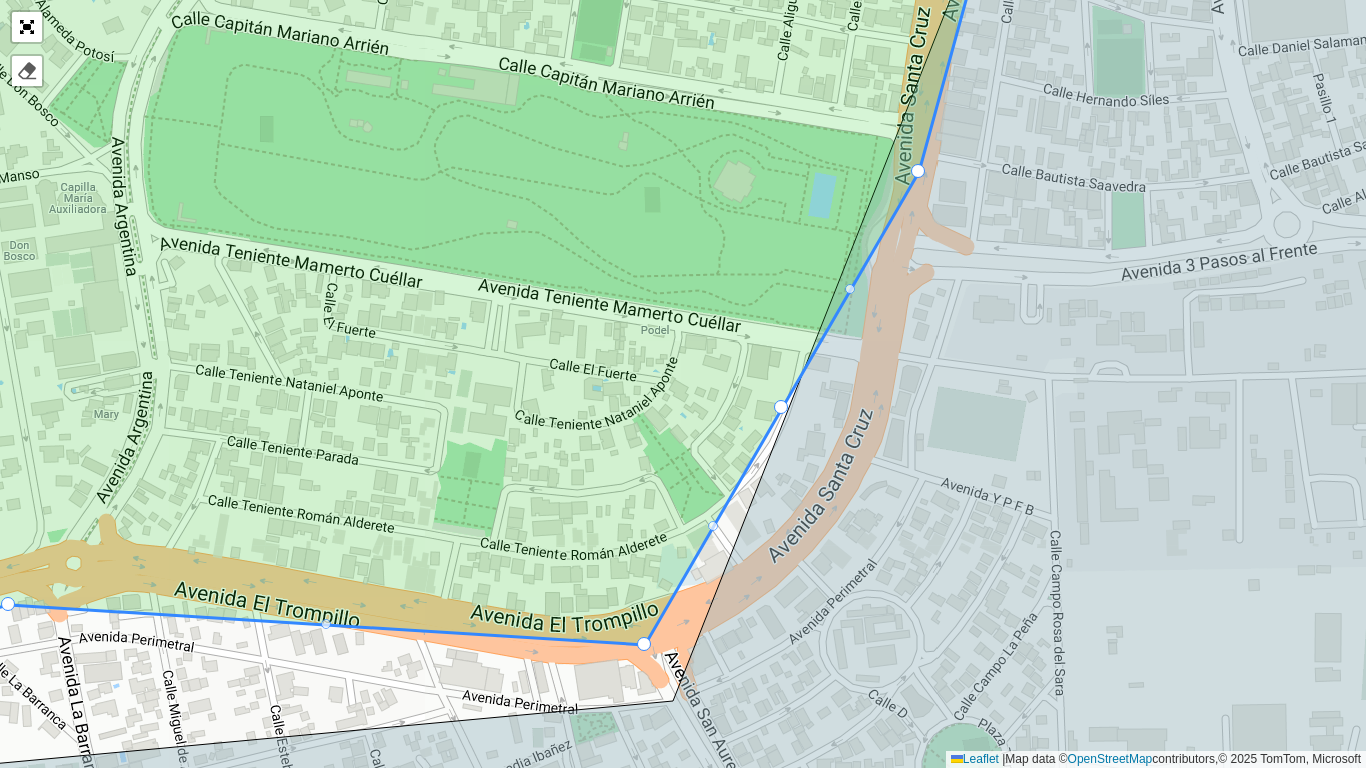 drag, startPoint x: 779, startPoint y: 407, endPoint x: 790, endPoint y: 457, distance: 51.1957 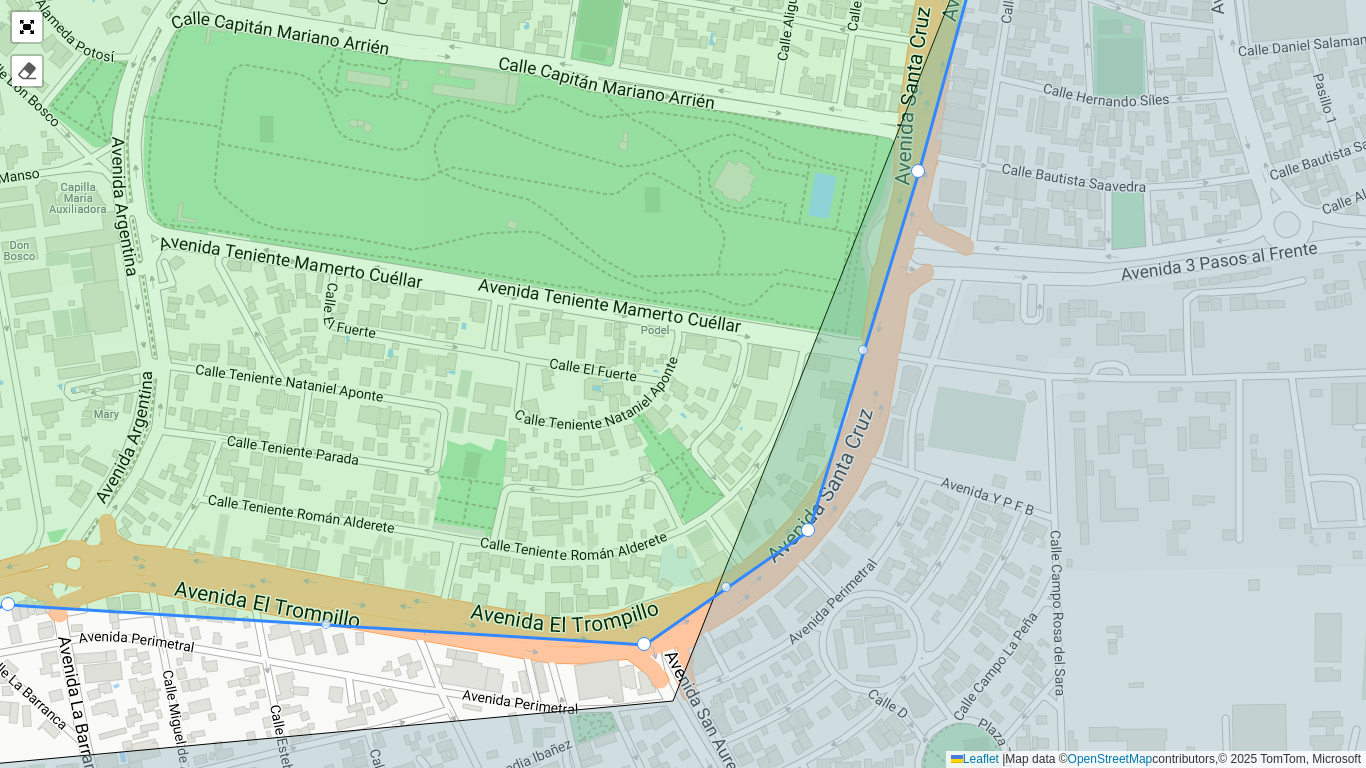 drag, startPoint x: 782, startPoint y: 407, endPoint x: 816, endPoint y: 529, distance: 126.649124 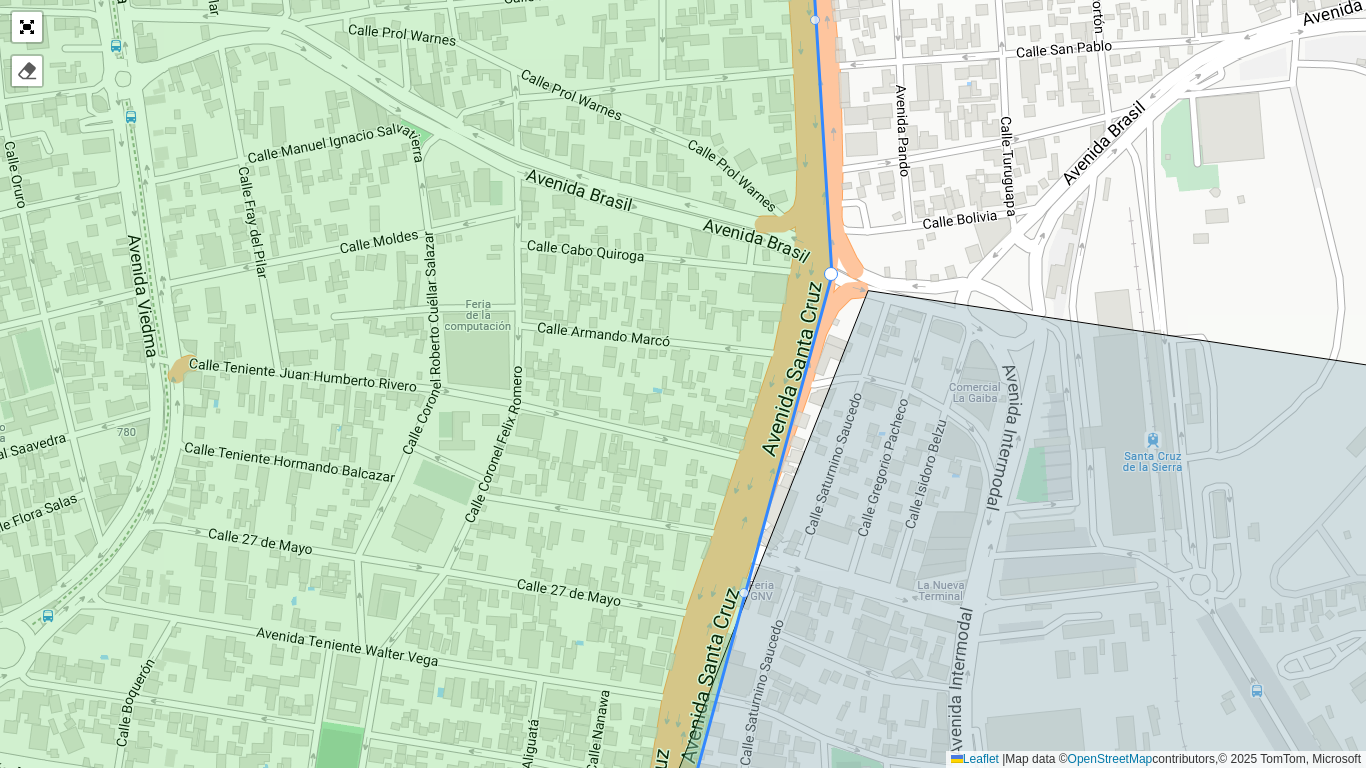 click 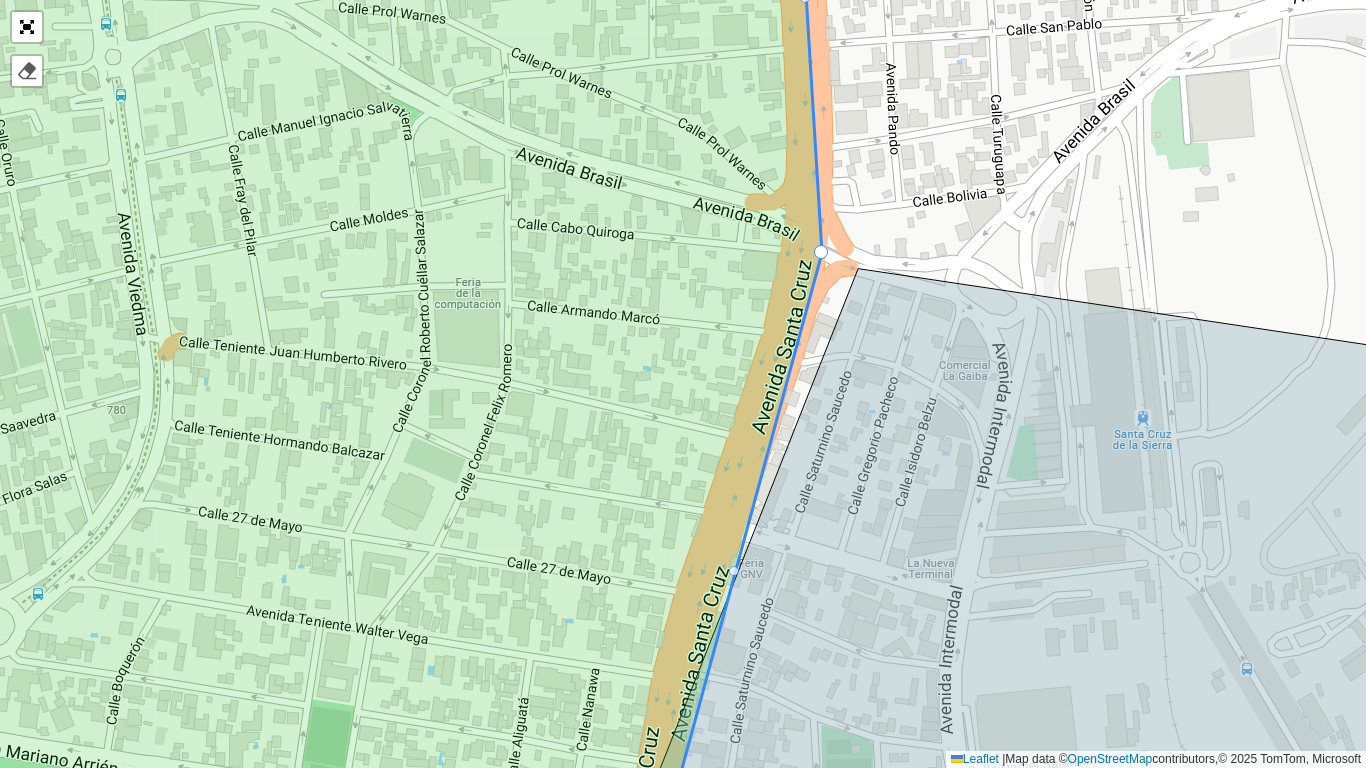 drag, startPoint x: 742, startPoint y: 588, endPoint x: 732, endPoint y: 564, distance: 26 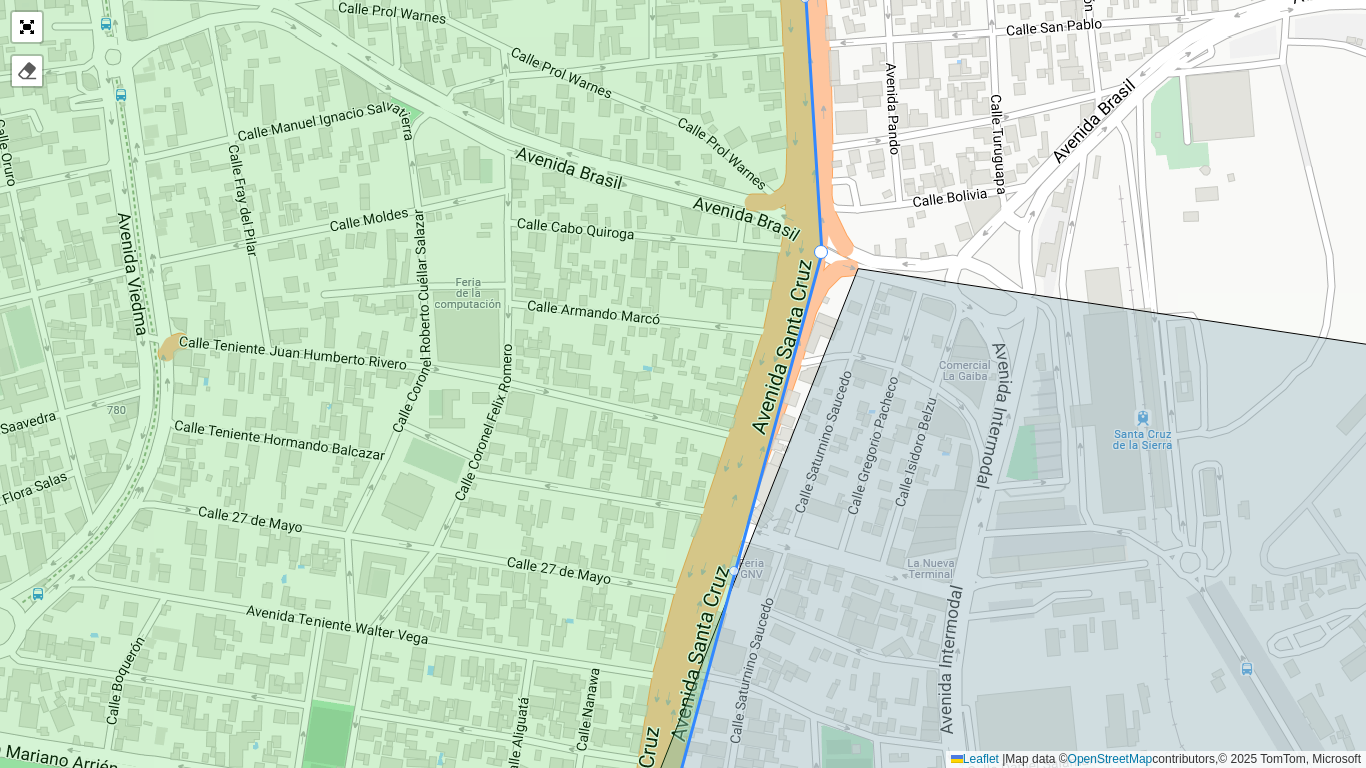 click 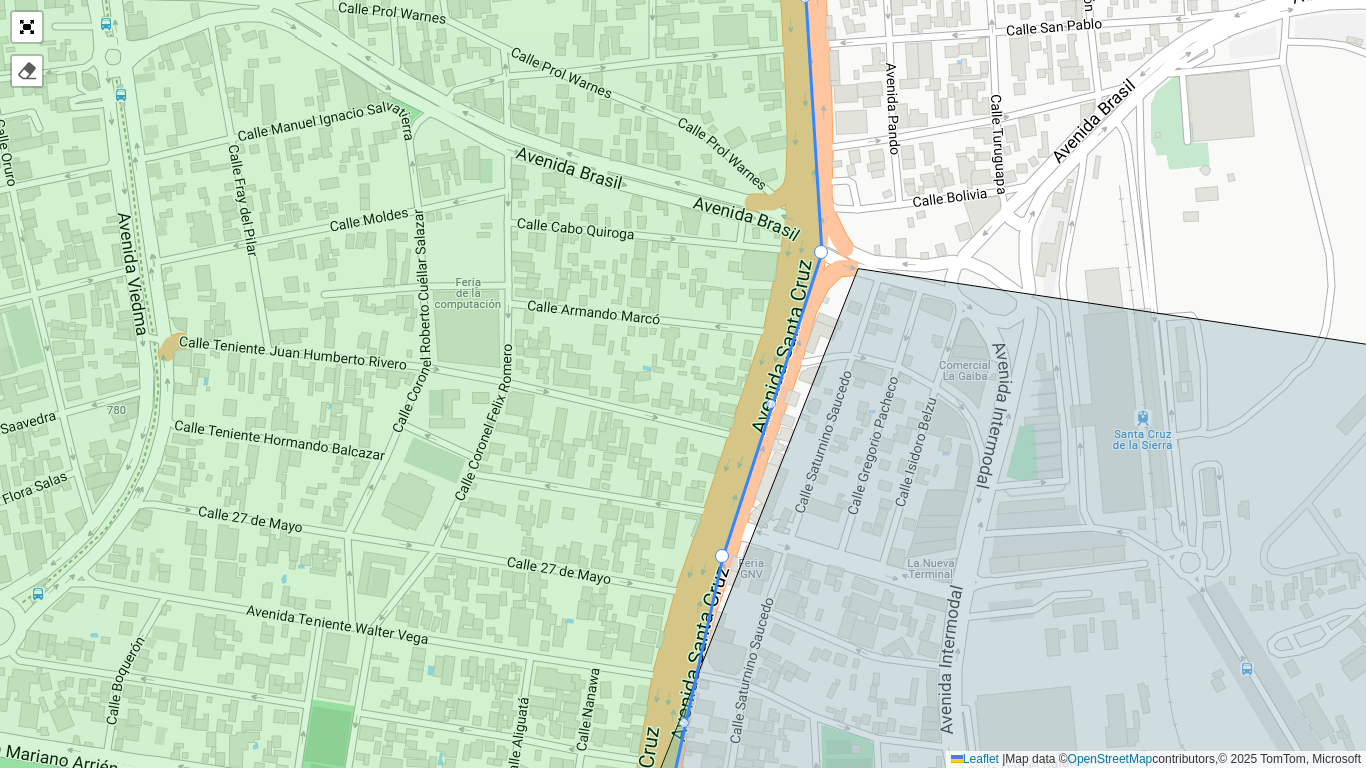 drag, startPoint x: 734, startPoint y: 570, endPoint x: 717, endPoint y: 551, distance: 25.495098 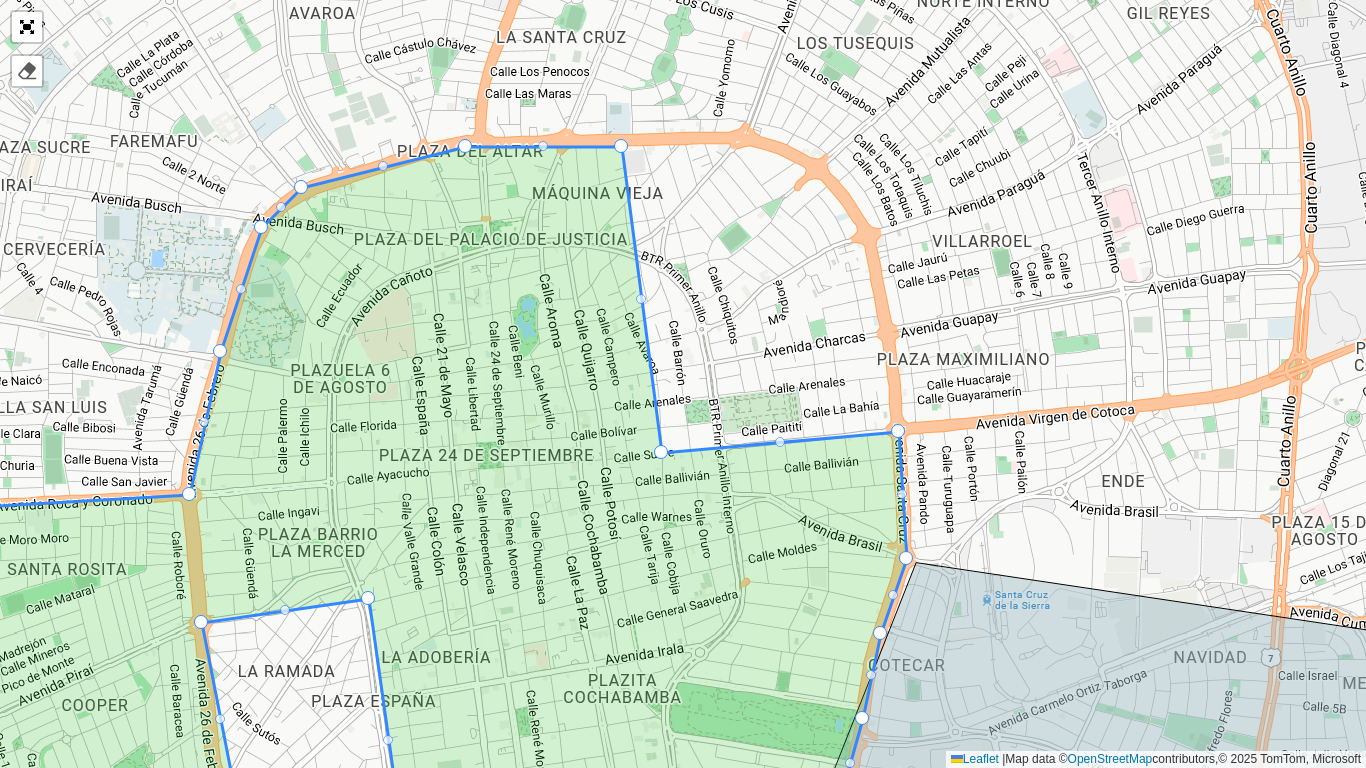 drag, startPoint x: 830, startPoint y: 398, endPoint x: 999, endPoint y: 509, distance: 202.19298 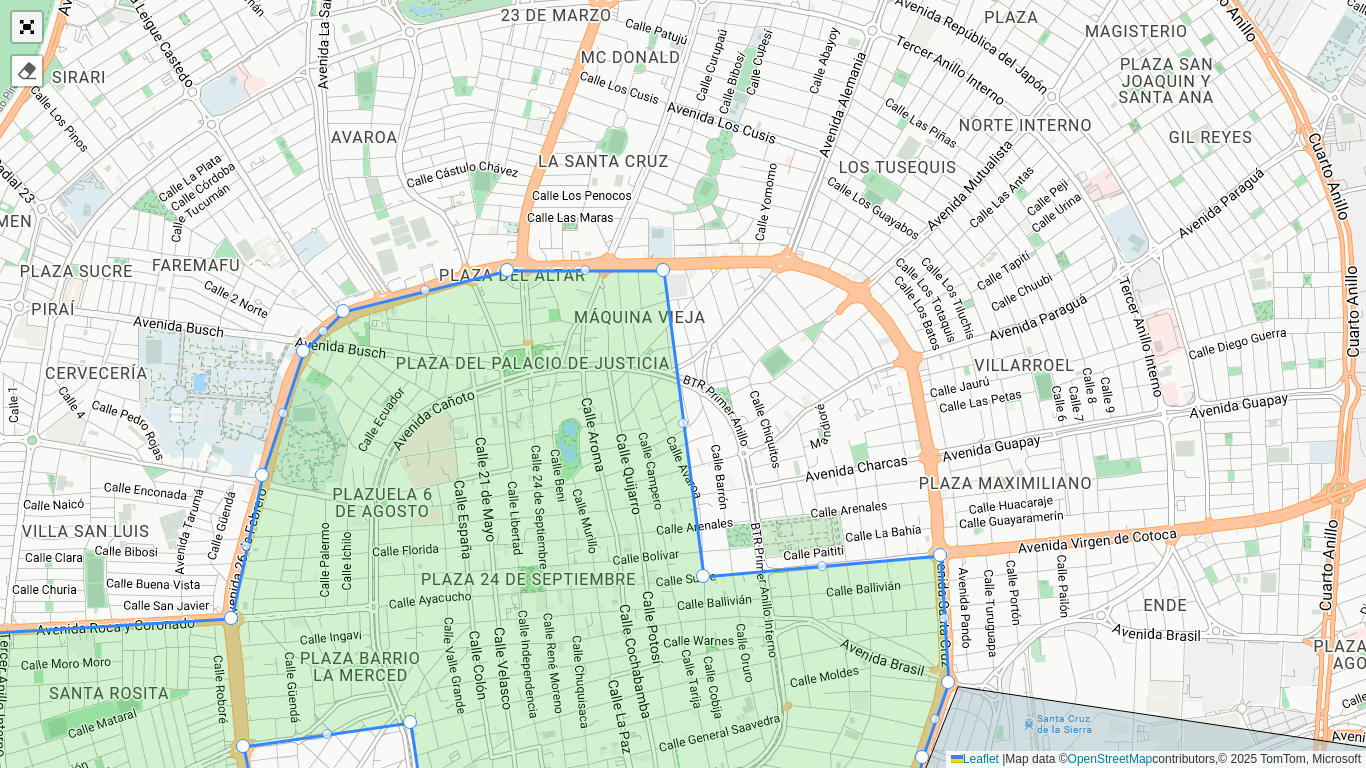 click 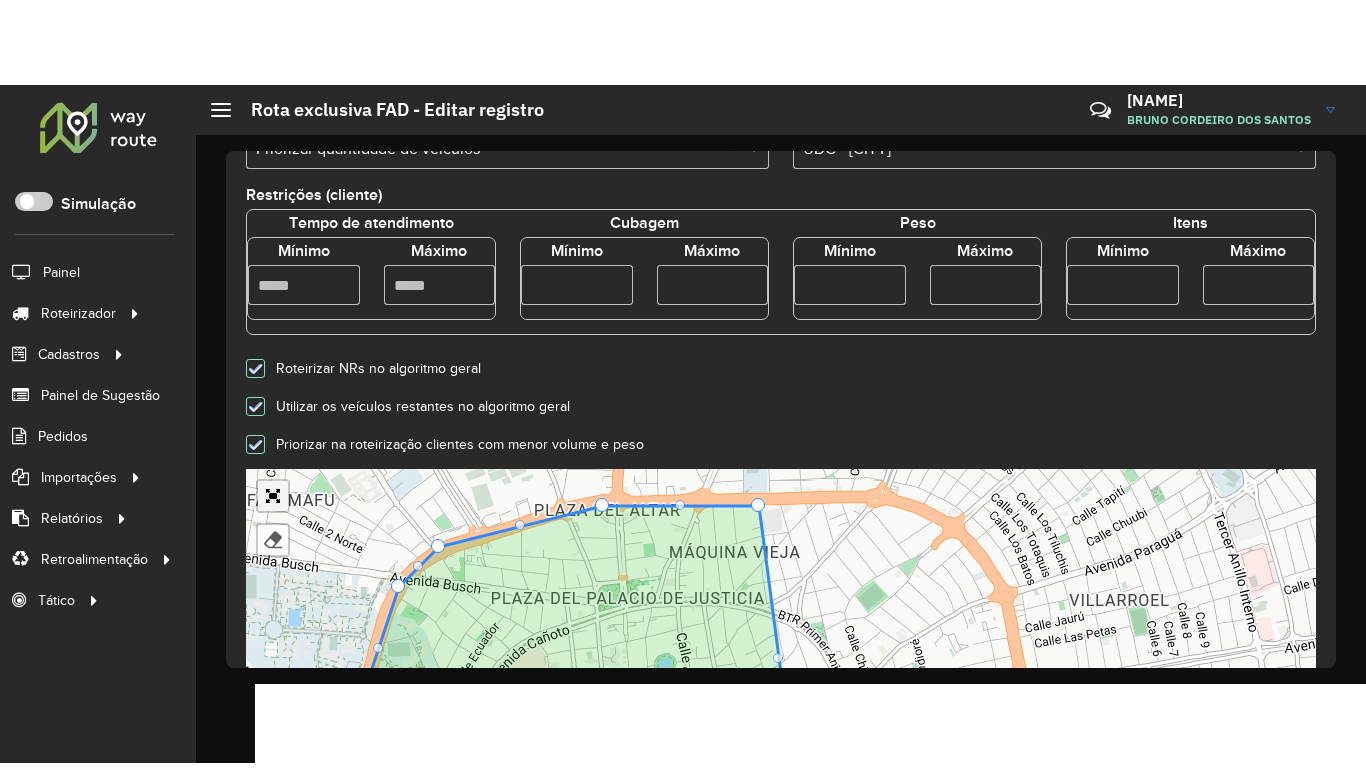scroll, scrollTop: 596, scrollLeft: 0, axis: vertical 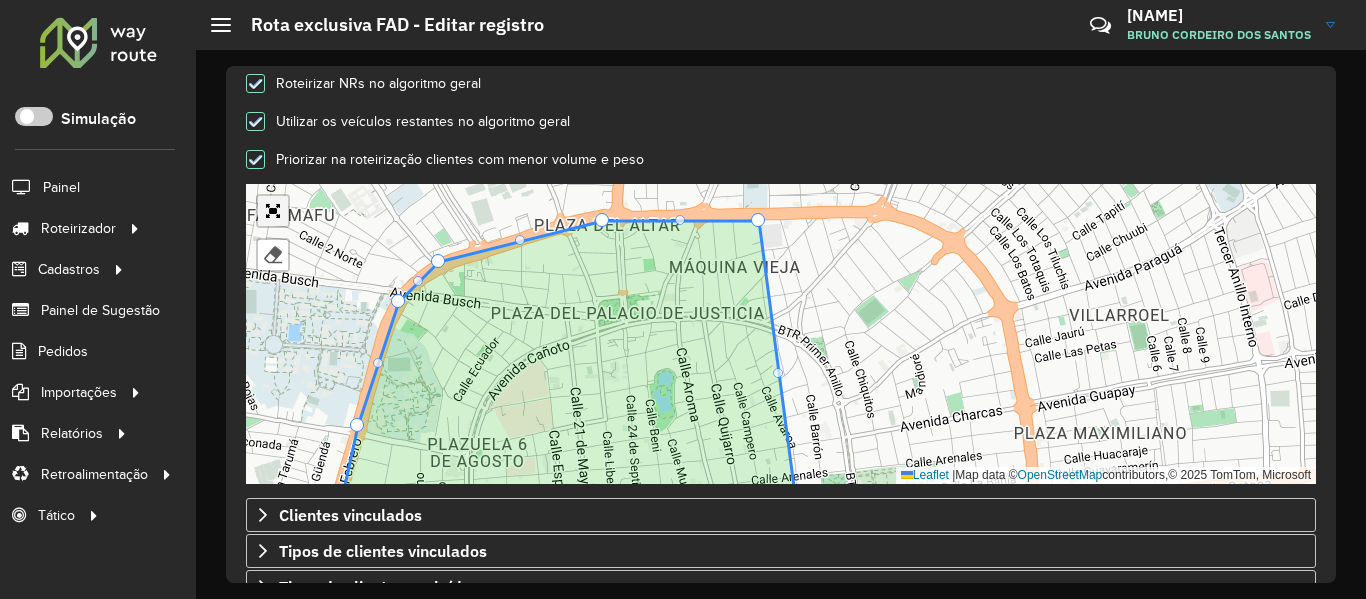 click 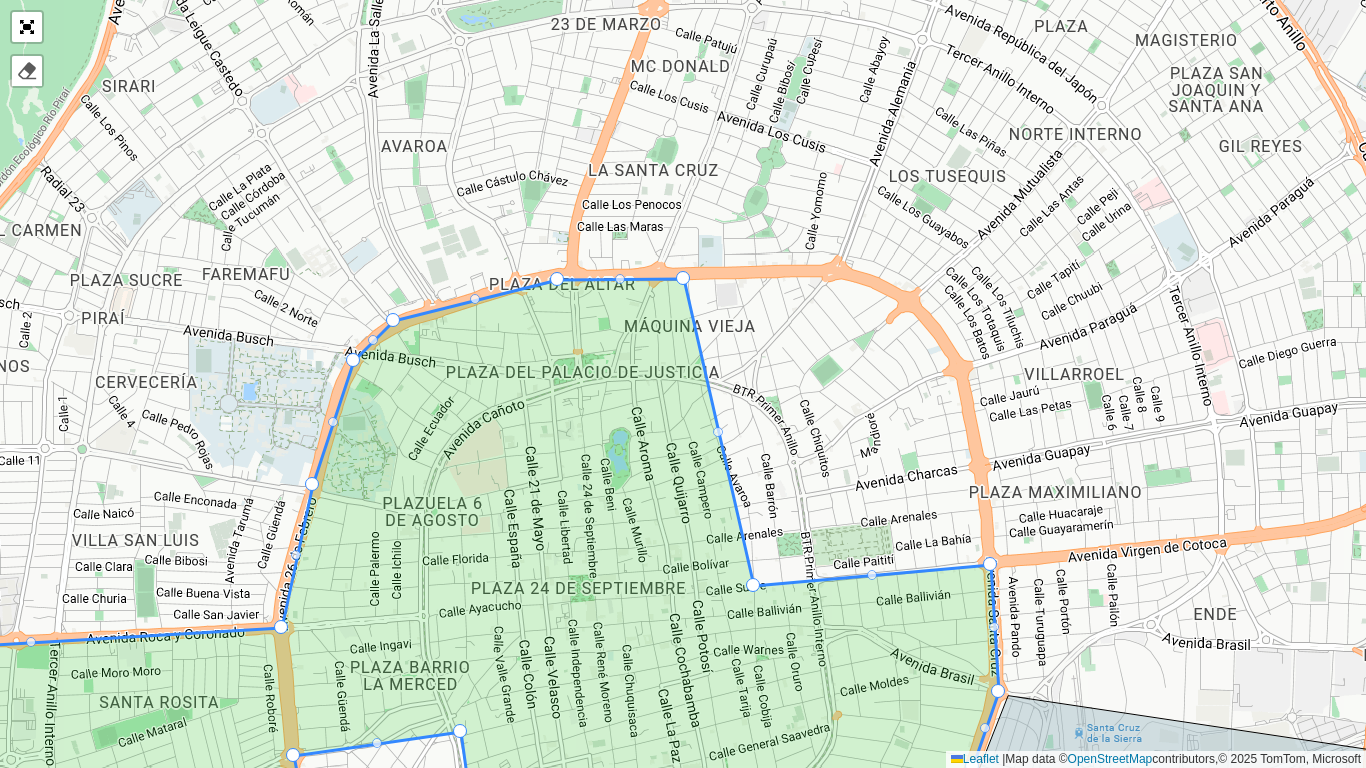 drag, startPoint x: 707, startPoint y: 277, endPoint x: 683, endPoint y: 275, distance: 24.083189 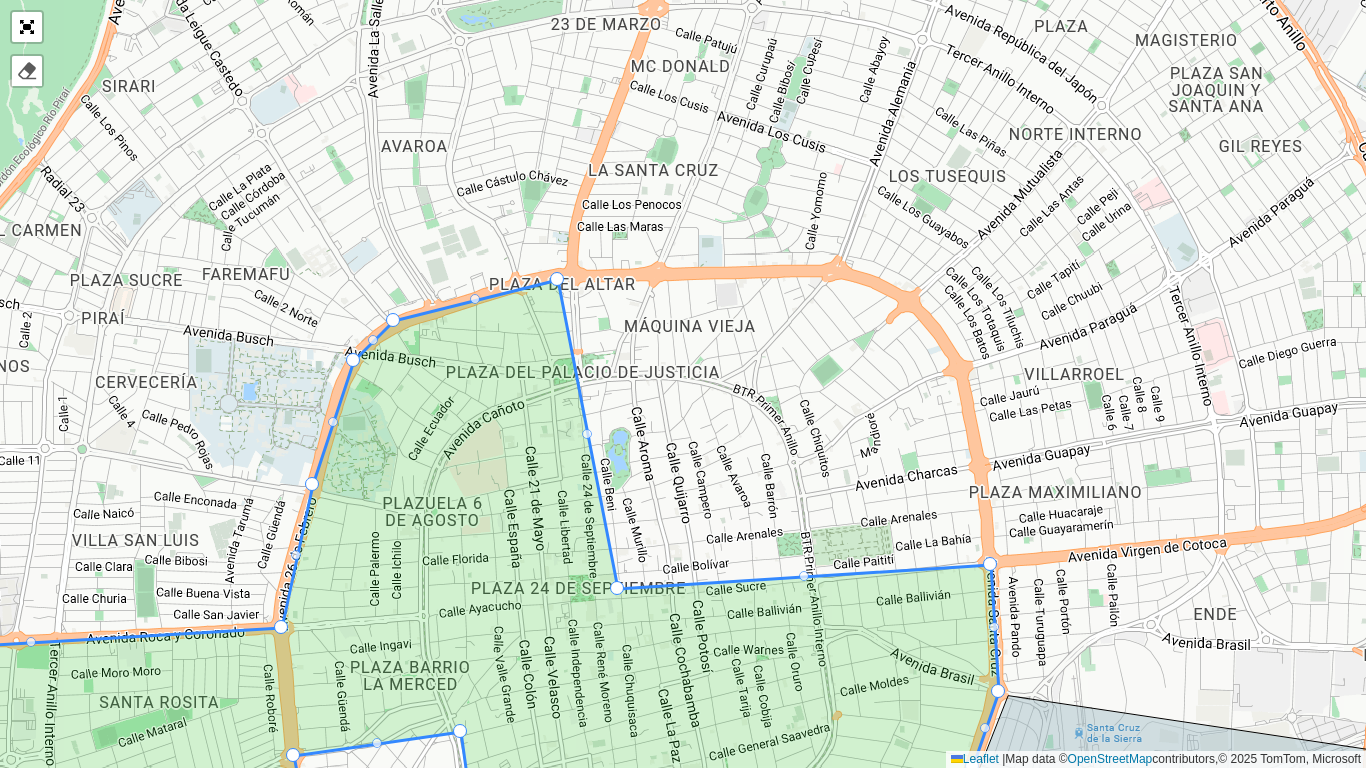 drag, startPoint x: 754, startPoint y: 580, endPoint x: 618, endPoint y: 583, distance: 136.03308 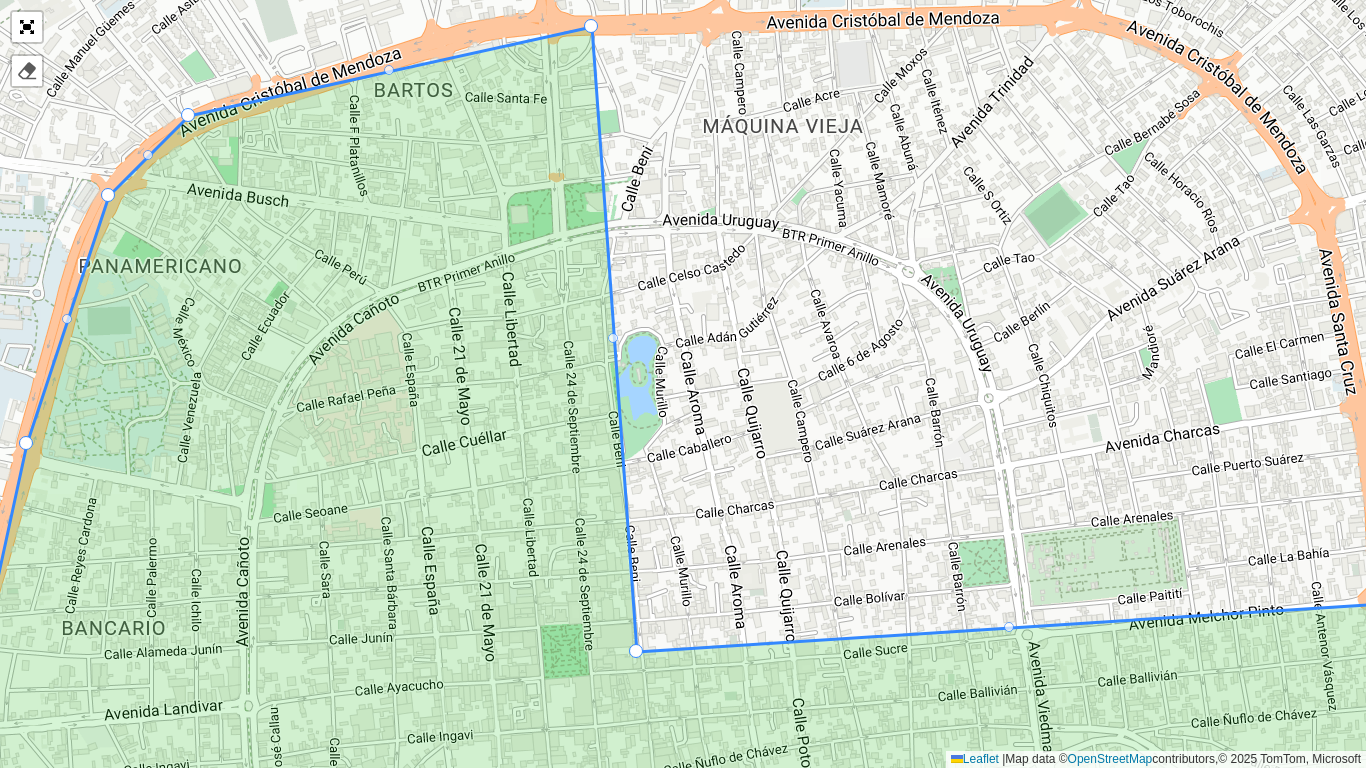 drag, startPoint x: 515, startPoint y: 31, endPoint x: 590, endPoint y: 22, distance: 75.53807 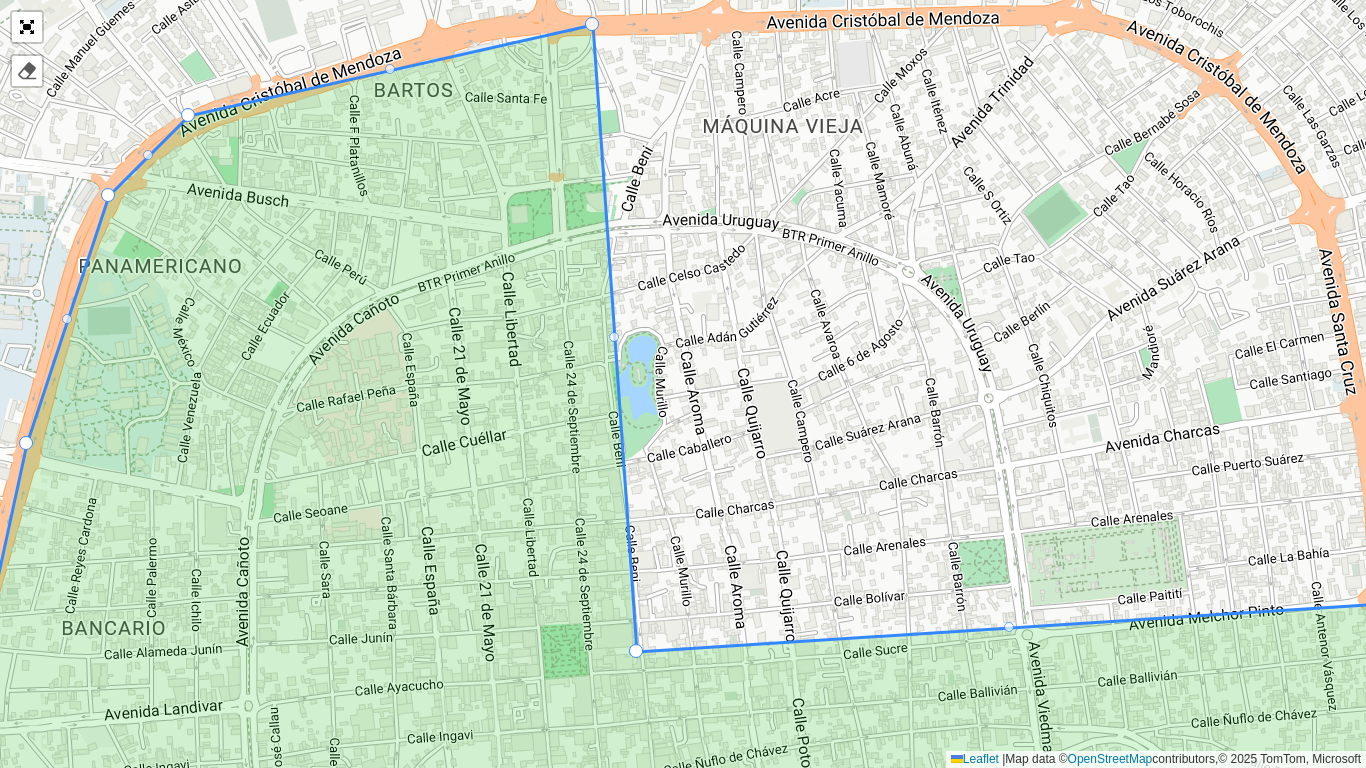 click 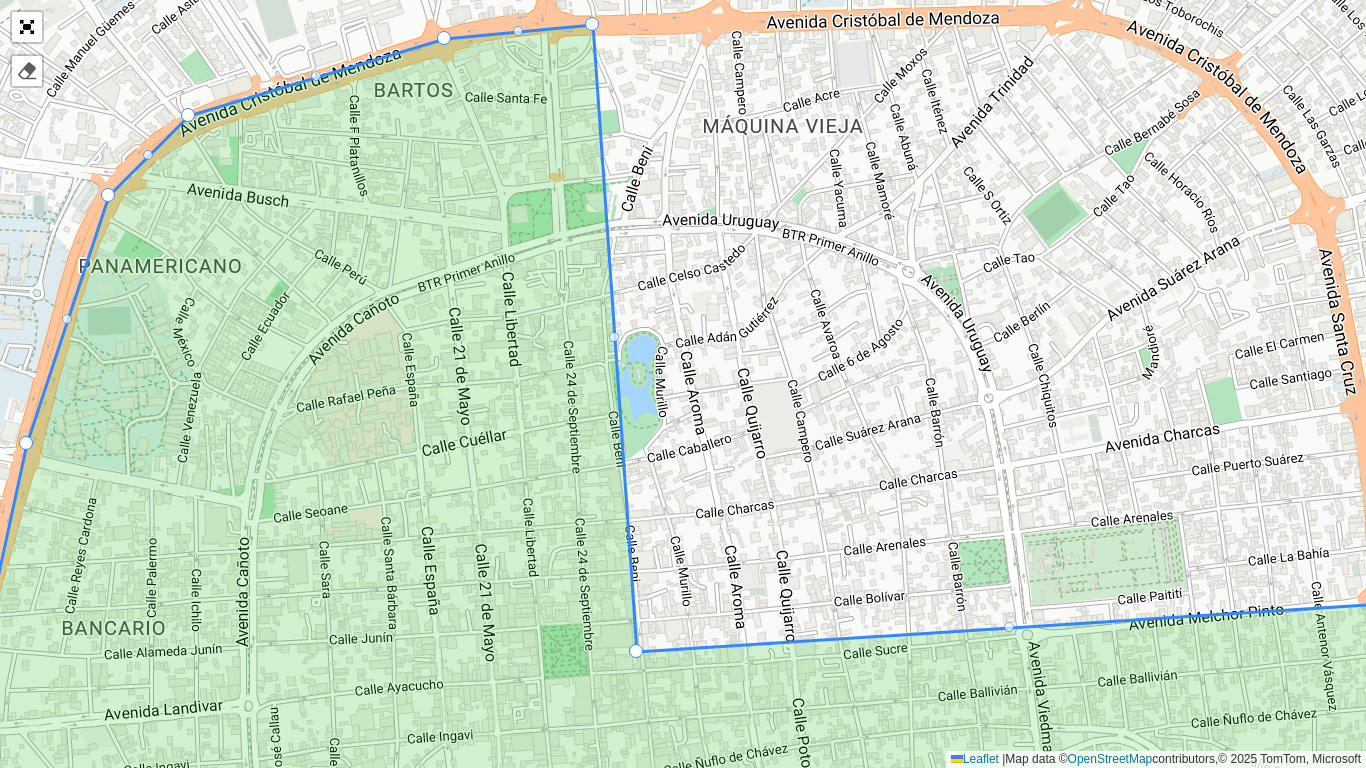drag, startPoint x: 389, startPoint y: 67, endPoint x: 443, endPoint y: 35, distance: 62.76942 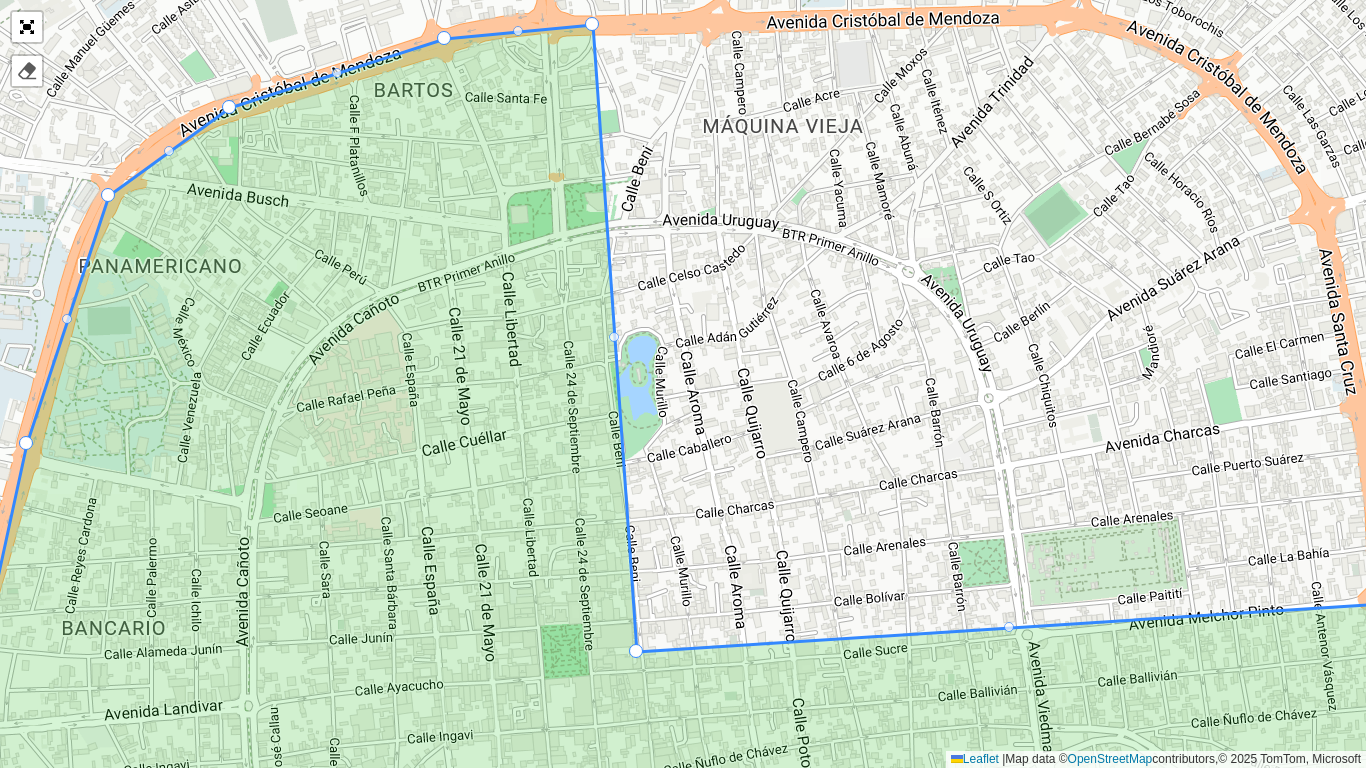 drag, startPoint x: 190, startPoint y: 114, endPoint x: 231, endPoint y: 106, distance: 41.773197 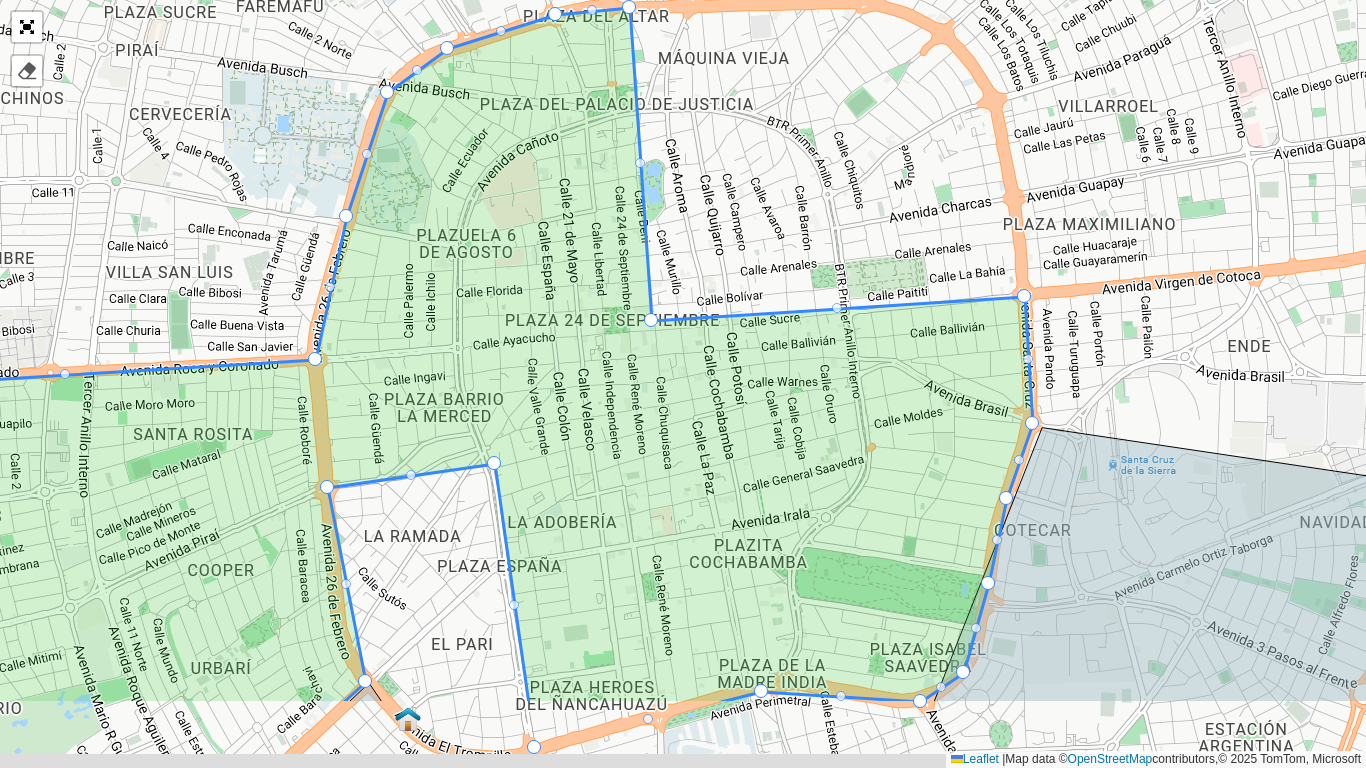 drag, startPoint x: 767, startPoint y: 324, endPoint x: 719, endPoint y: 204, distance: 129.24396 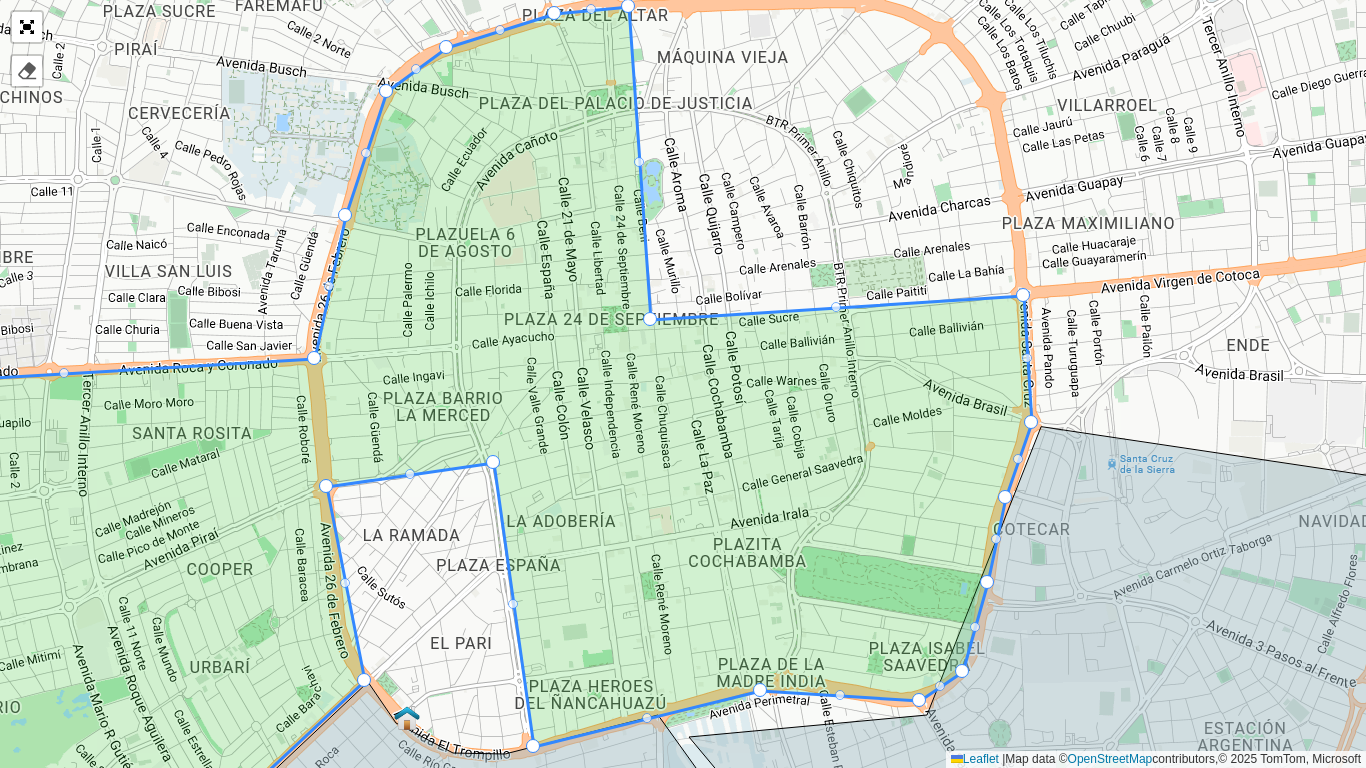 drag, startPoint x: 481, startPoint y: 521, endPoint x: 547, endPoint y: 399, distance: 138.70833 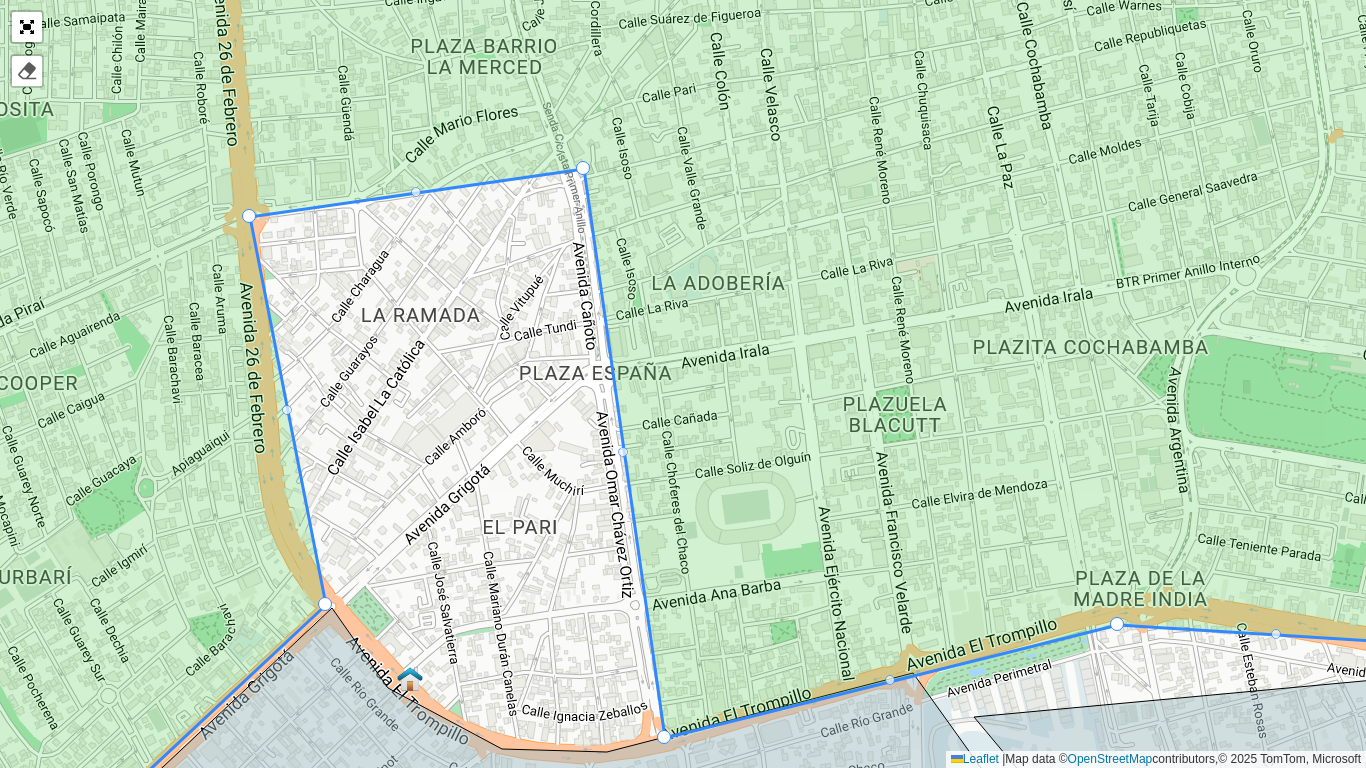 click on "UDC - [CITY] - C58 UDC - [CITY] - UD4 UDC - [CITY] - SE4 Finalizar  Leaflet   |  Map data ©  OpenStreetMap  contributors,© 2025 TomTom, Microsoft" 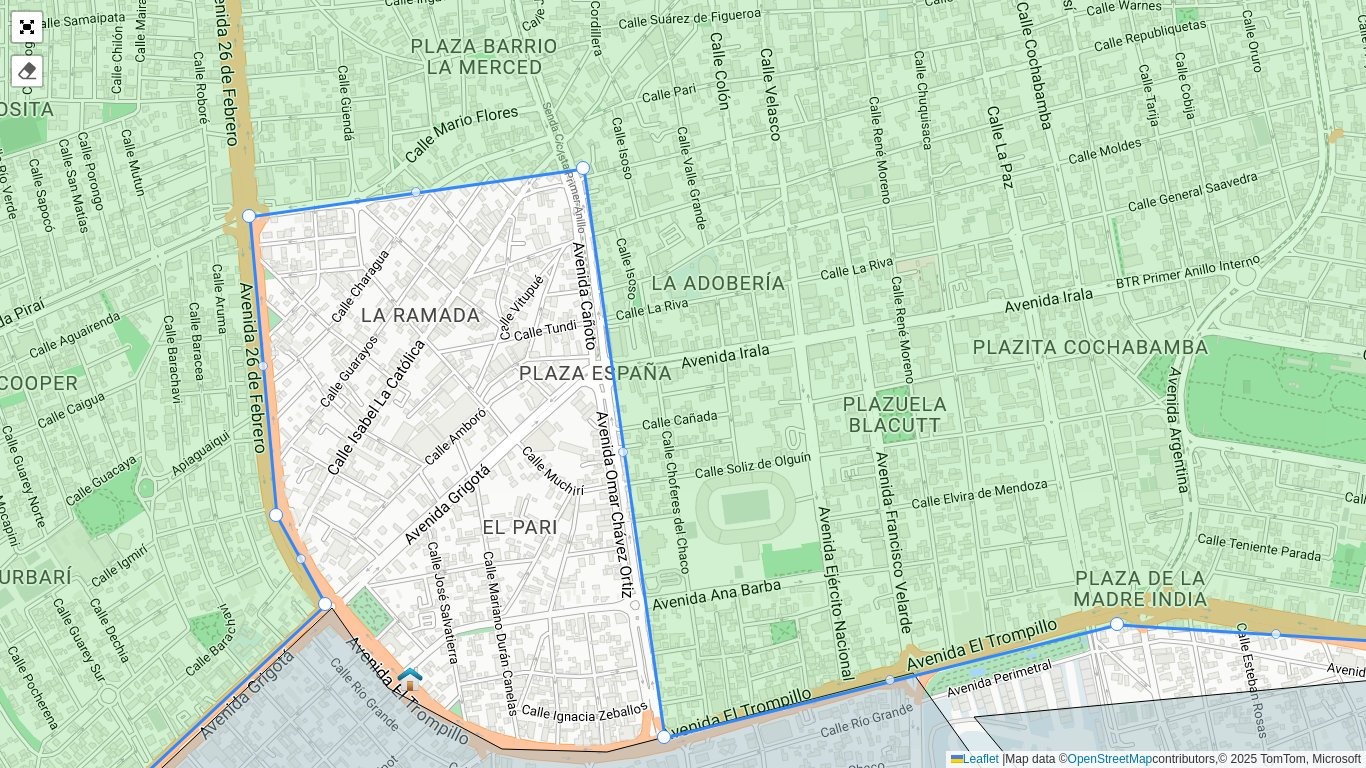 drag, startPoint x: 285, startPoint y: 409, endPoint x: 274, endPoint y: 514, distance: 105.574615 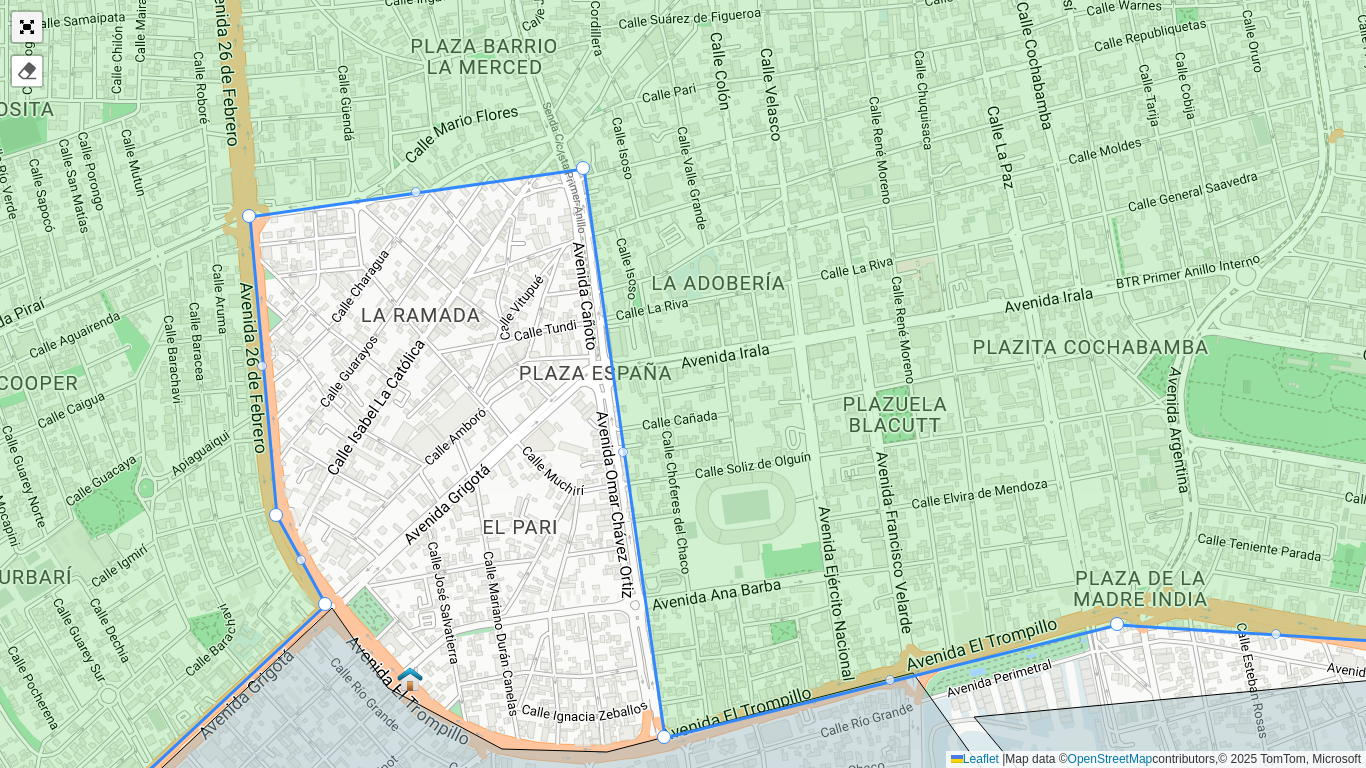 click 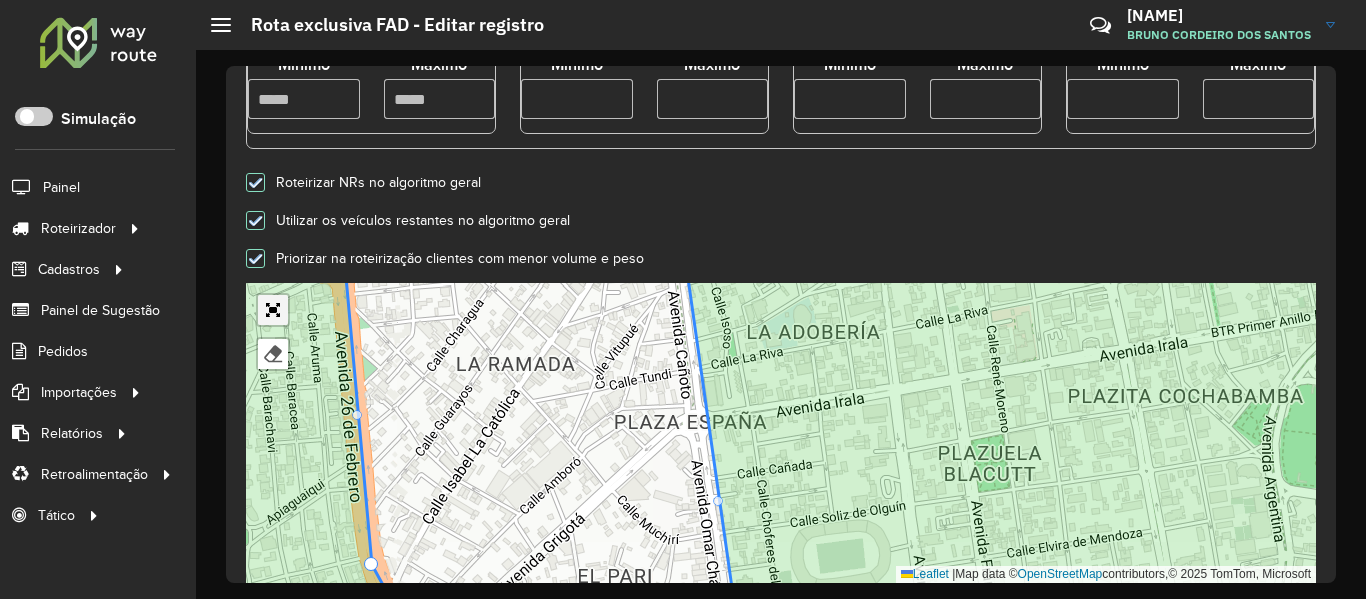click 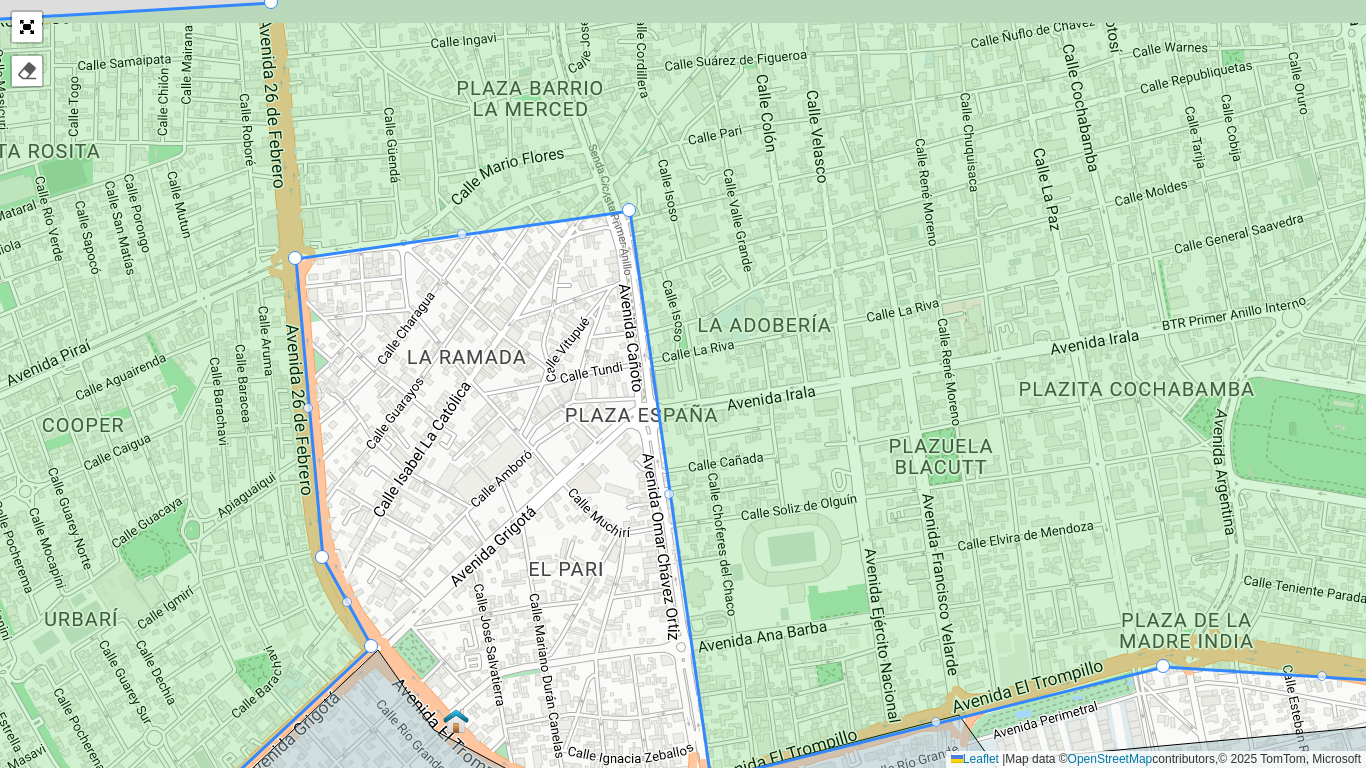drag, startPoint x: 834, startPoint y: 489, endPoint x: 771, endPoint y: 539, distance: 80.43009 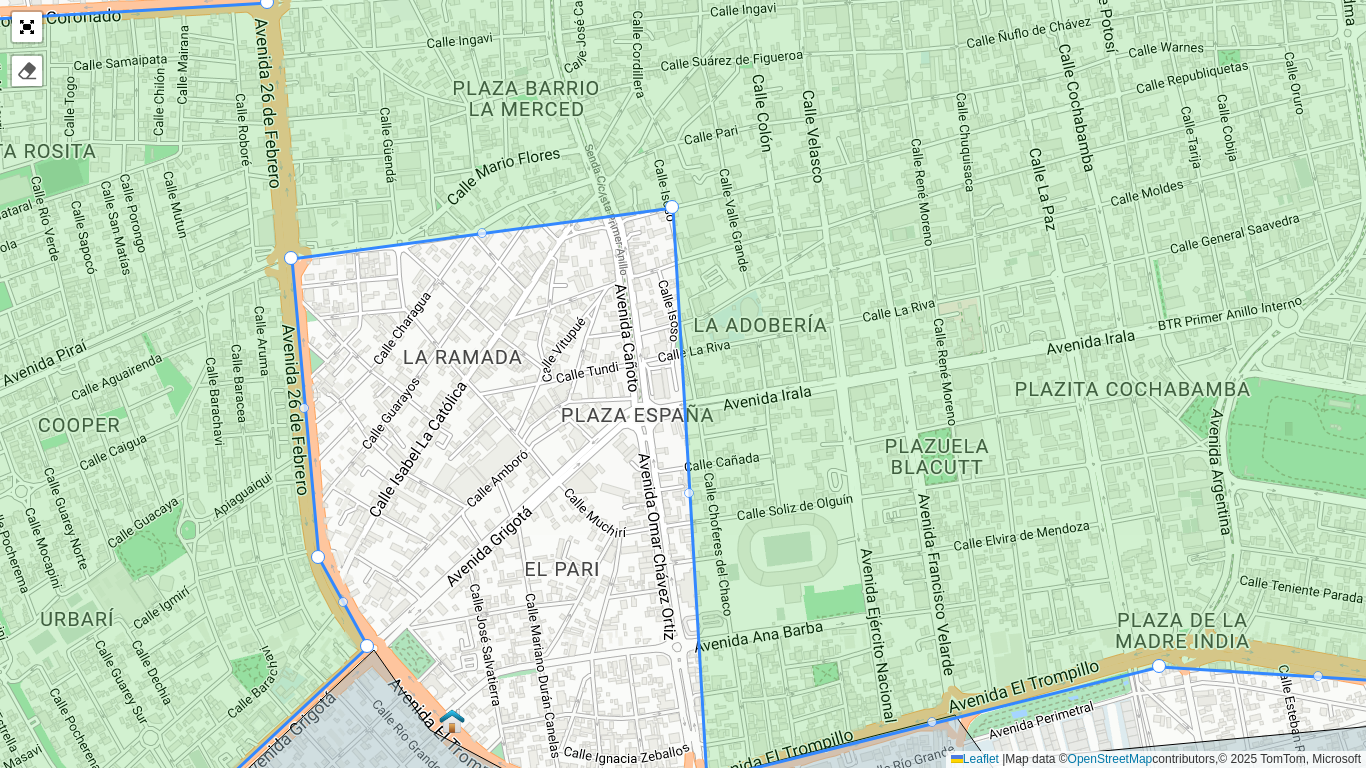 drag, startPoint x: 626, startPoint y: 207, endPoint x: 673, endPoint y: 204, distance: 47.095646 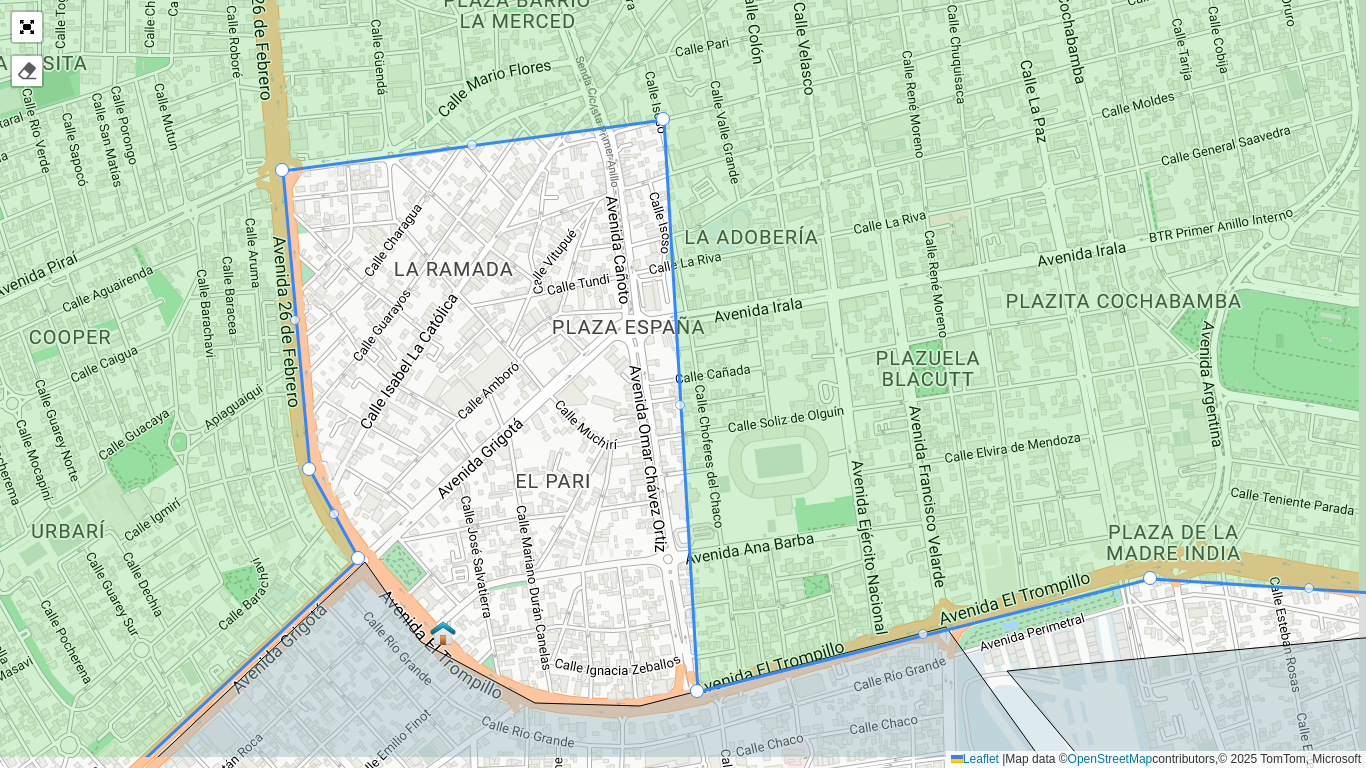 drag, startPoint x: 823, startPoint y: 402, endPoint x: 761, endPoint y: 472, distance: 93.50936 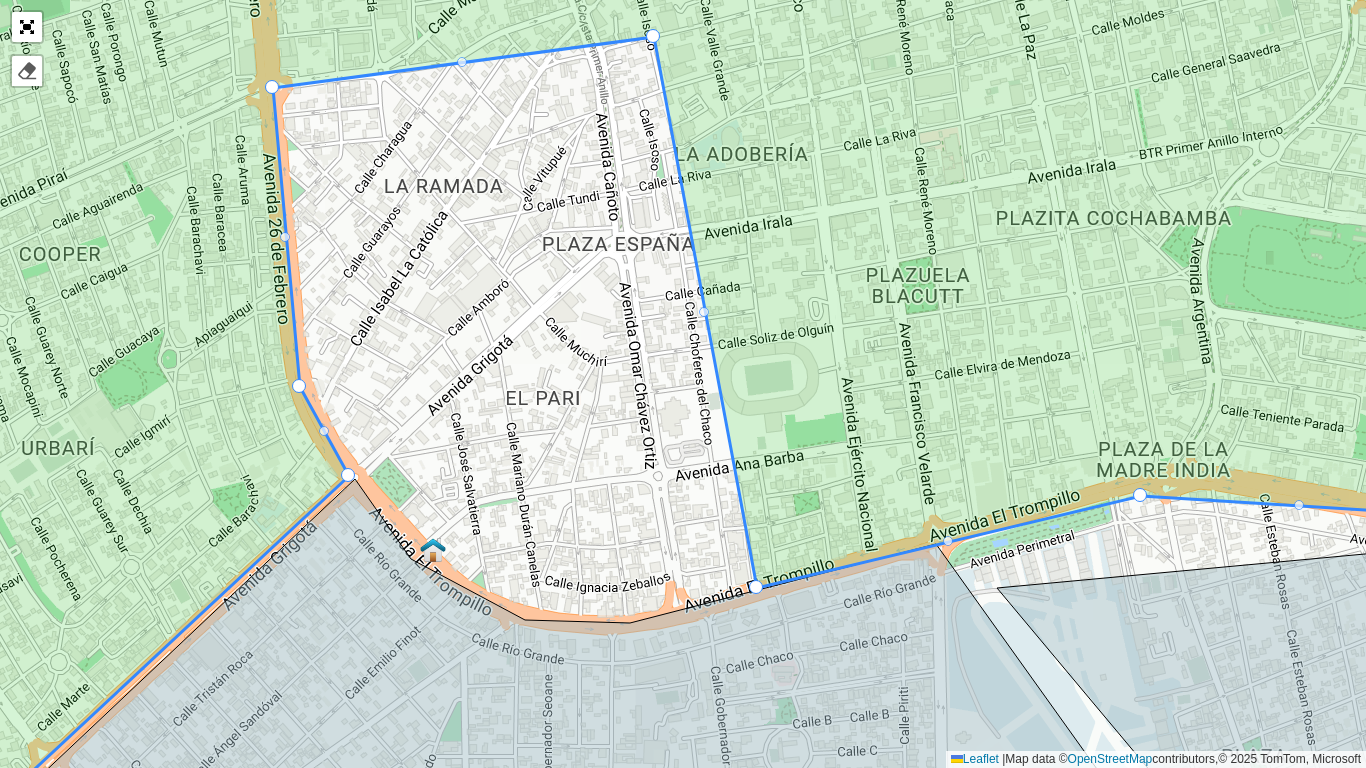 drag, startPoint x: 688, startPoint y: 604, endPoint x: 757, endPoint y: 583, distance: 72.12489 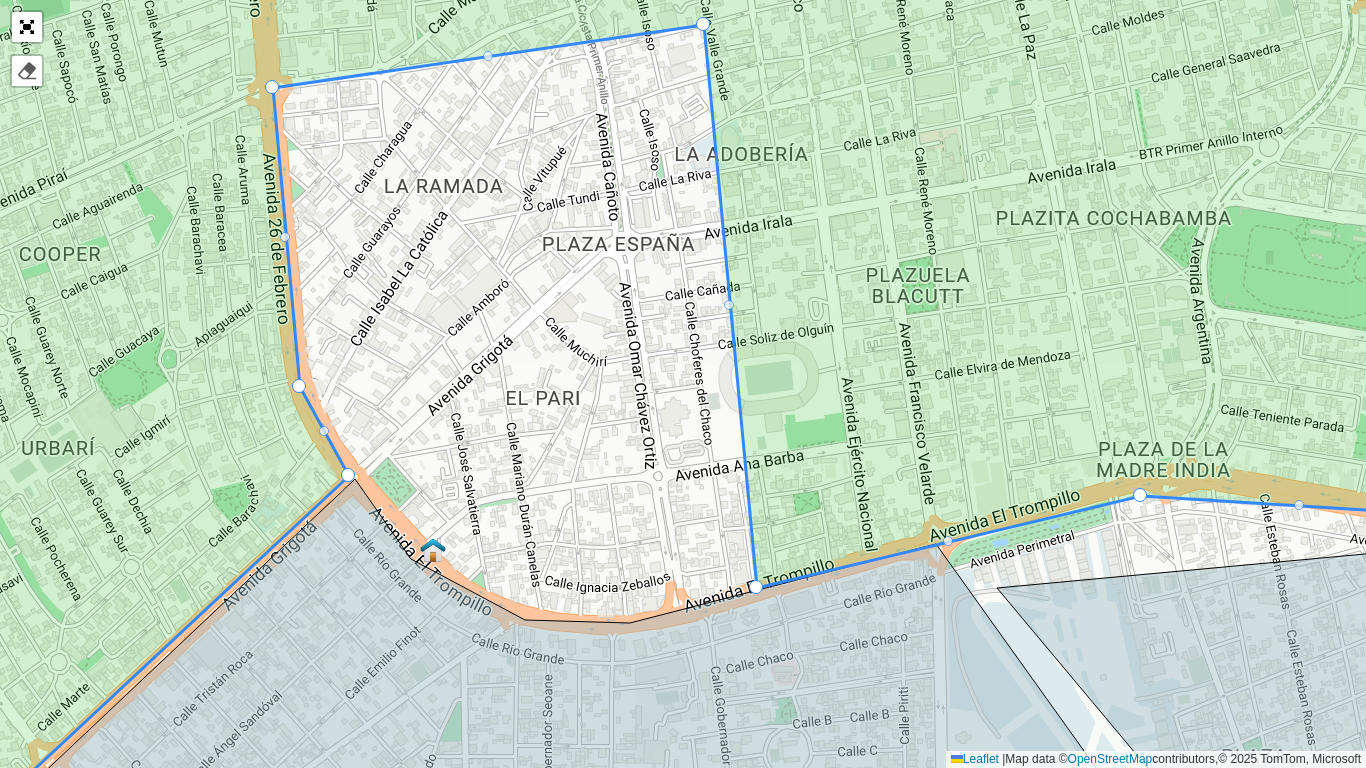 drag, startPoint x: 656, startPoint y: 29, endPoint x: 706, endPoint y: 17, distance: 51.41984 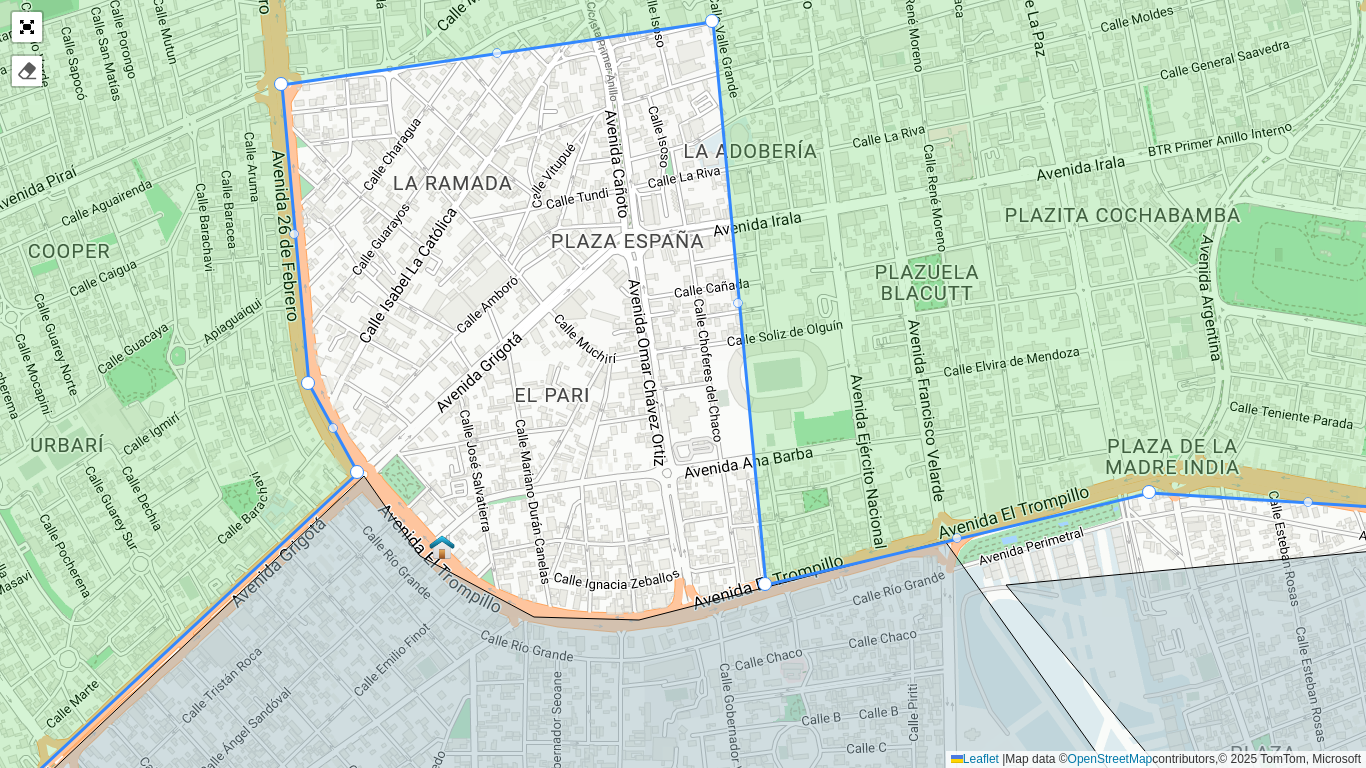 drag, startPoint x: 756, startPoint y: 577, endPoint x: 770, endPoint y: 571, distance: 15.231546 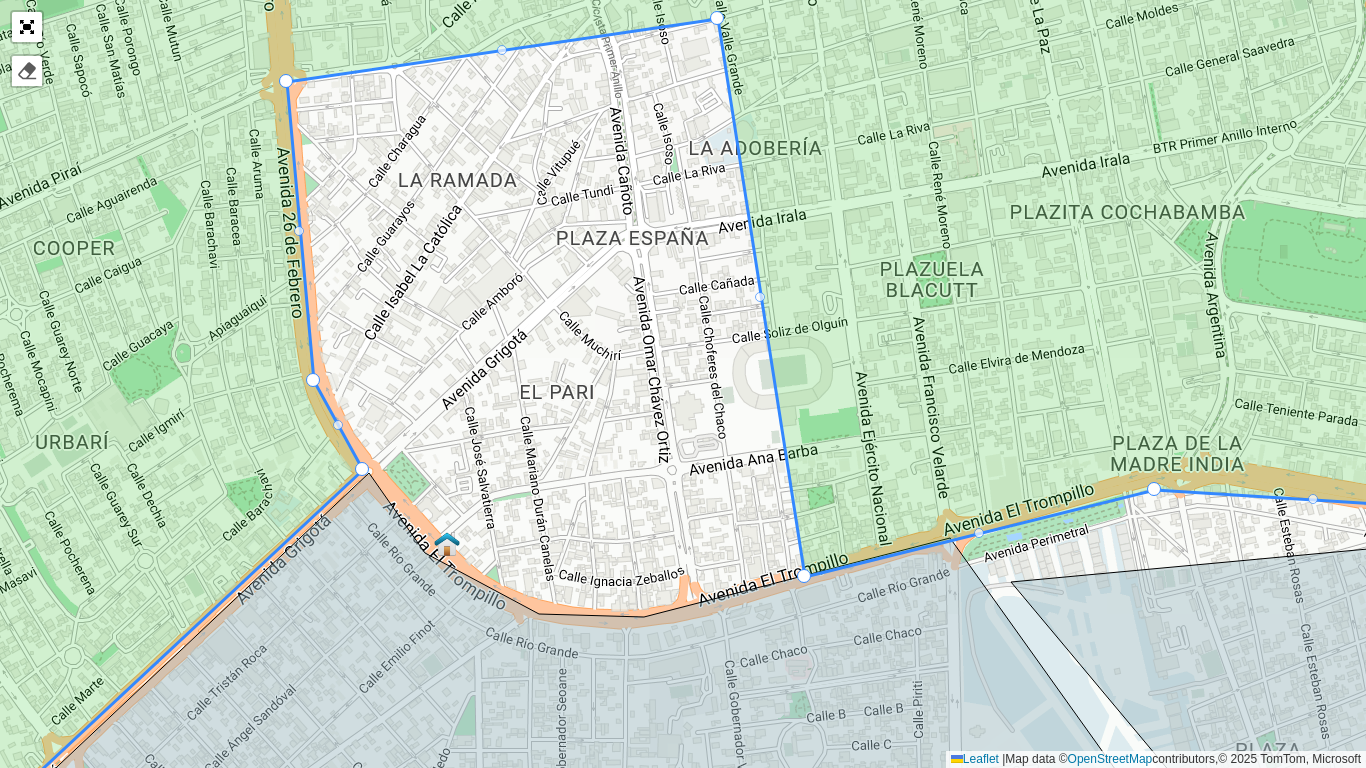 drag, startPoint x: 769, startPoint y: 577, endPoint x: 803, endPoint y: 572, distance: 34.36568 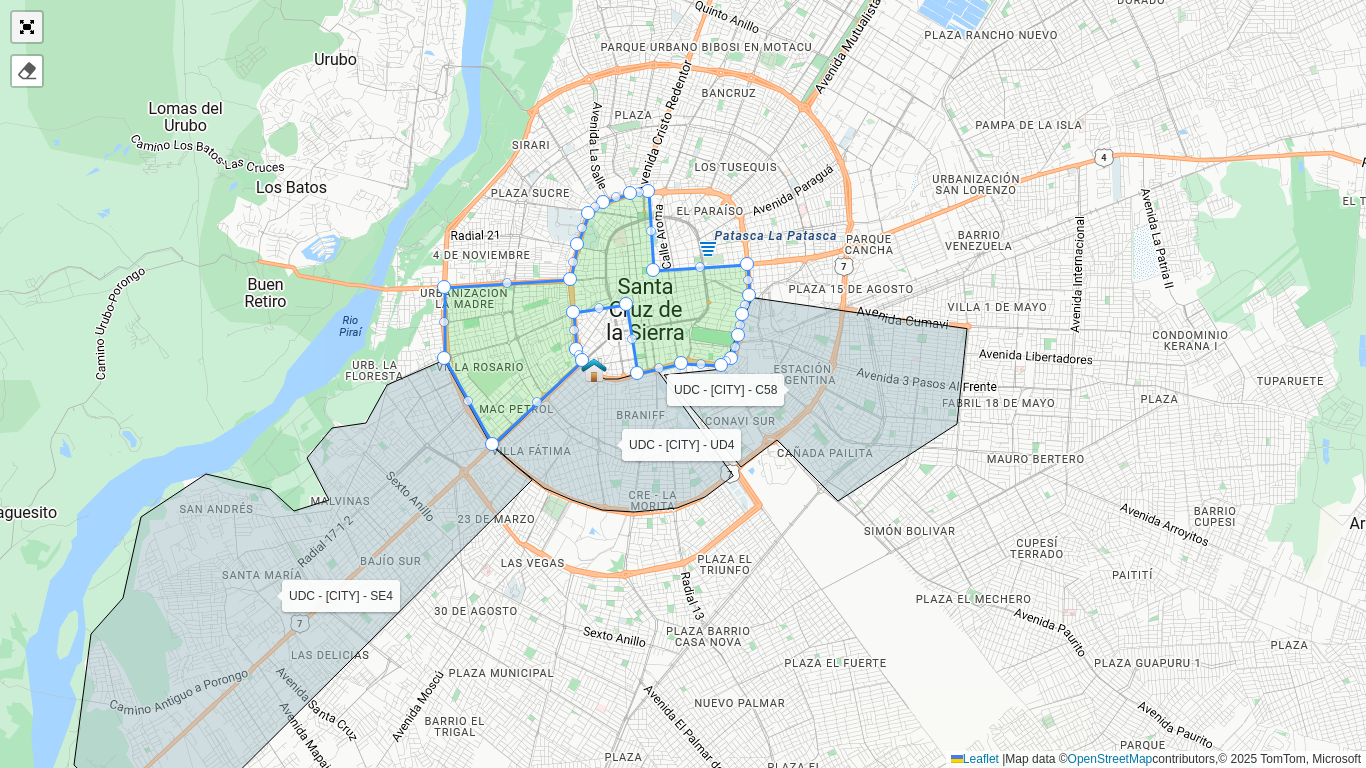 click 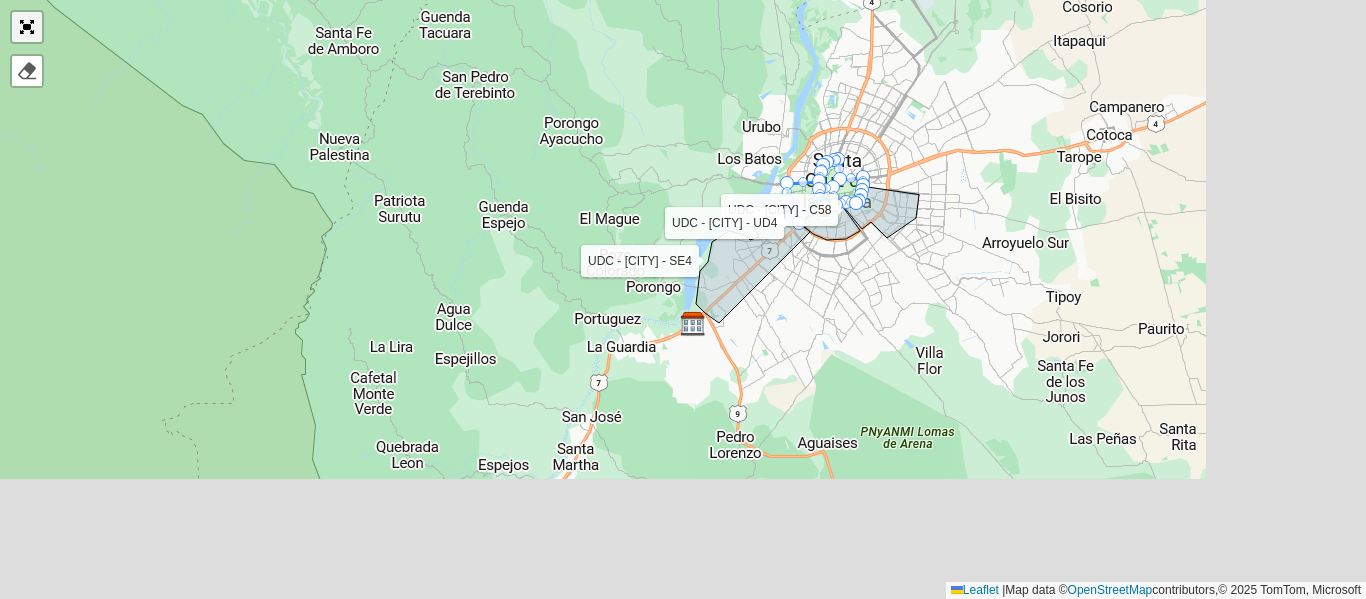 scroll, scrollTop: 779, scrollLeft: 0, axis: vertical 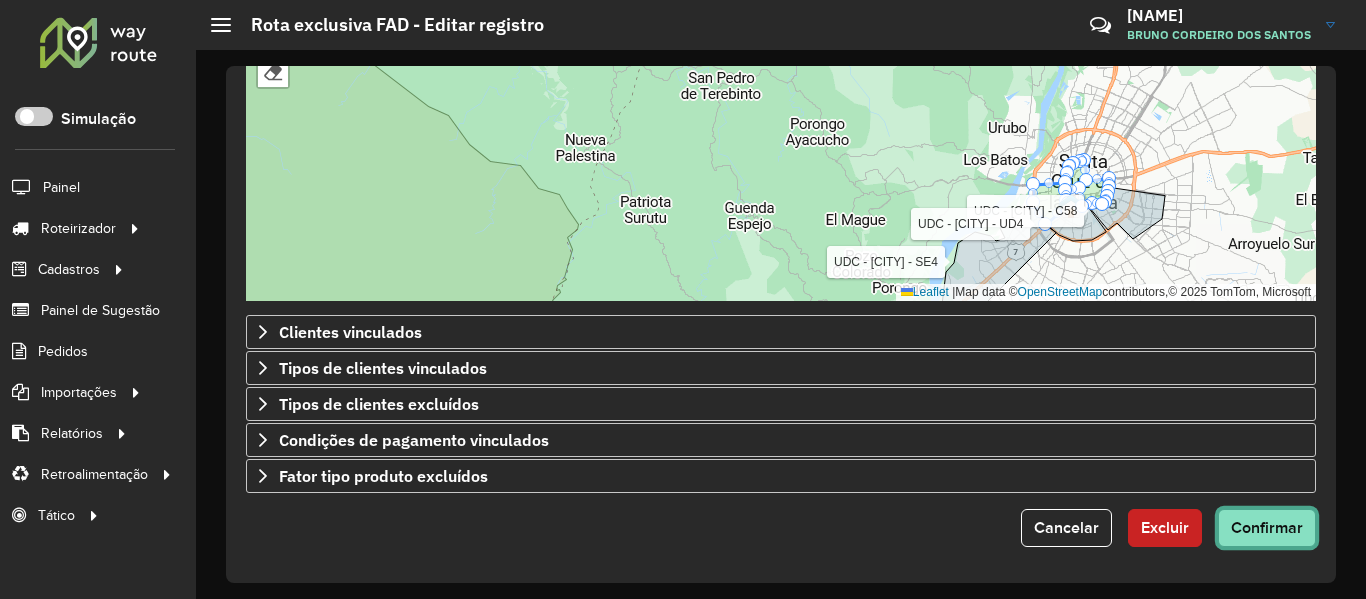 click on "Confirmar" 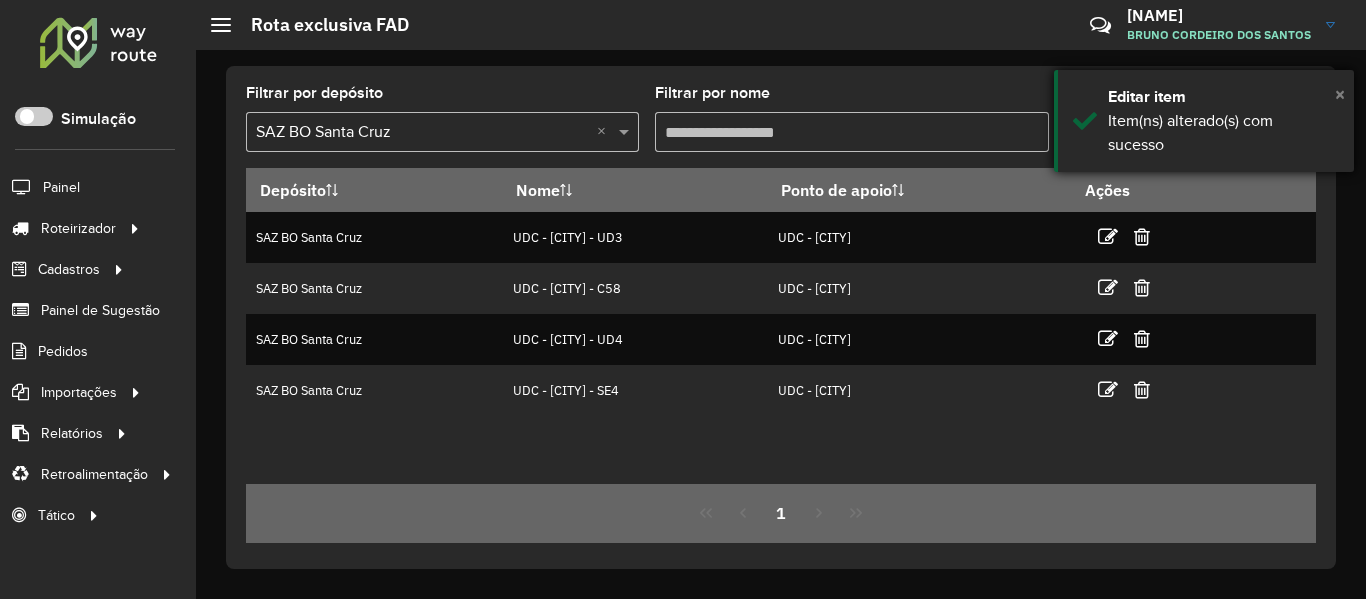 click on "×" at bounding box center [1340, 94] 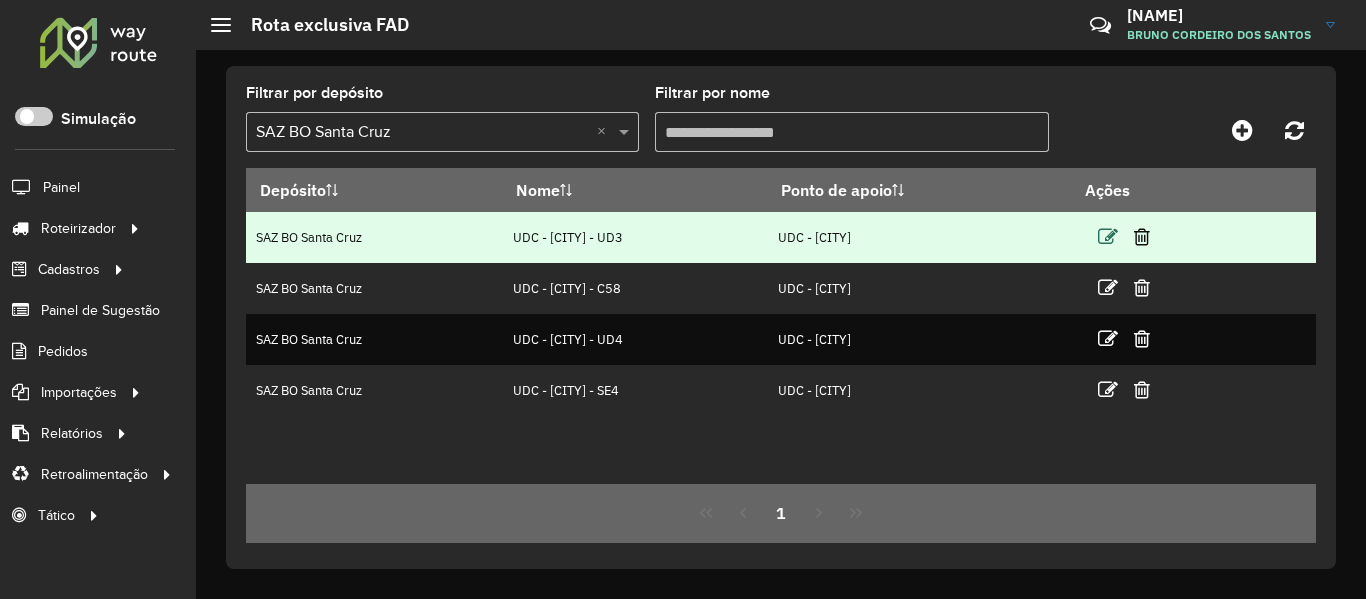 click at bounding box center [1108, 237] 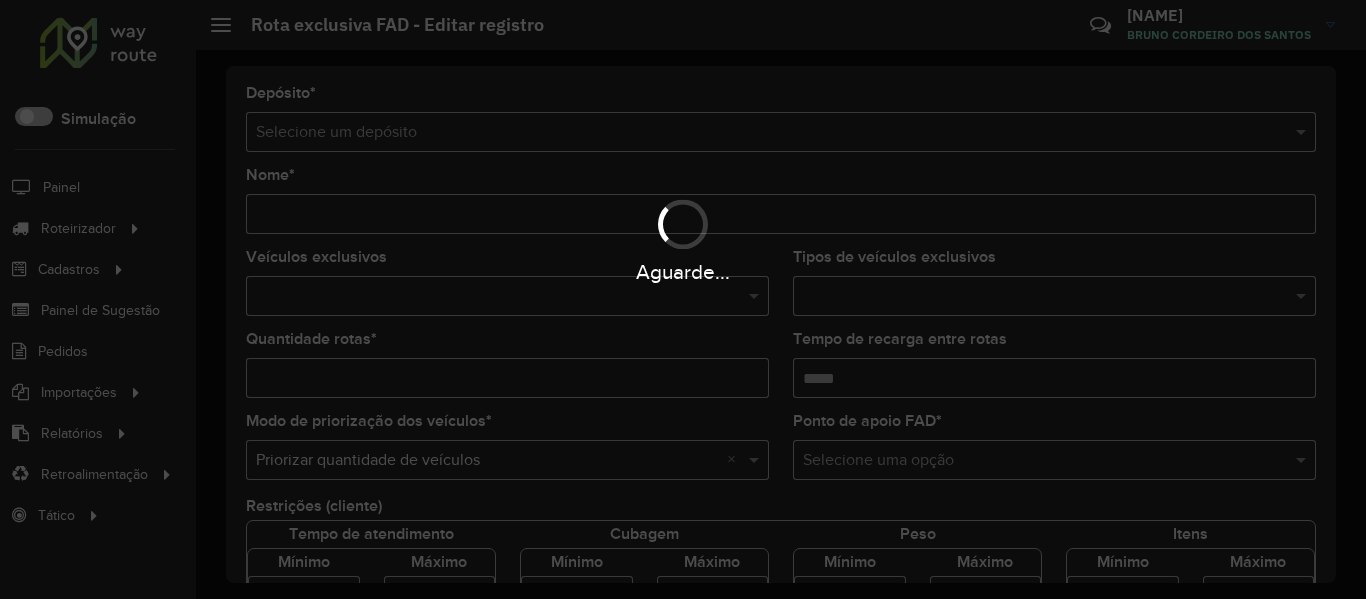 type on "**********" 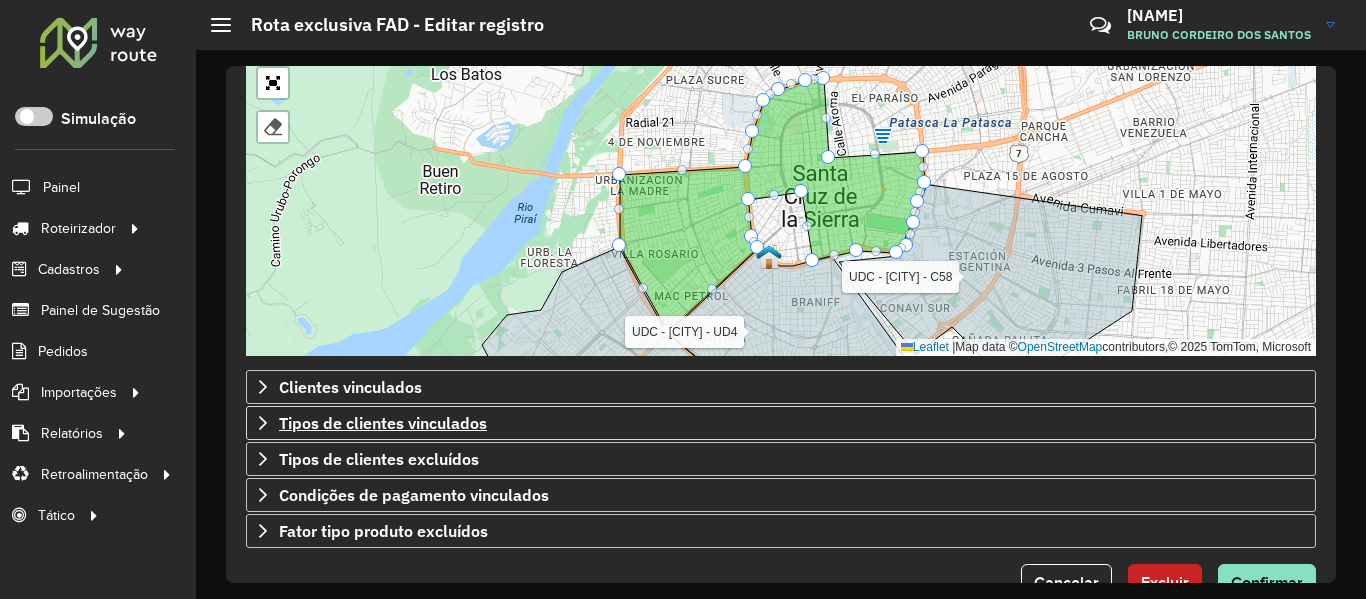 scroll, scrollTop: 679, scrollLeft: 0, axis: vertical 